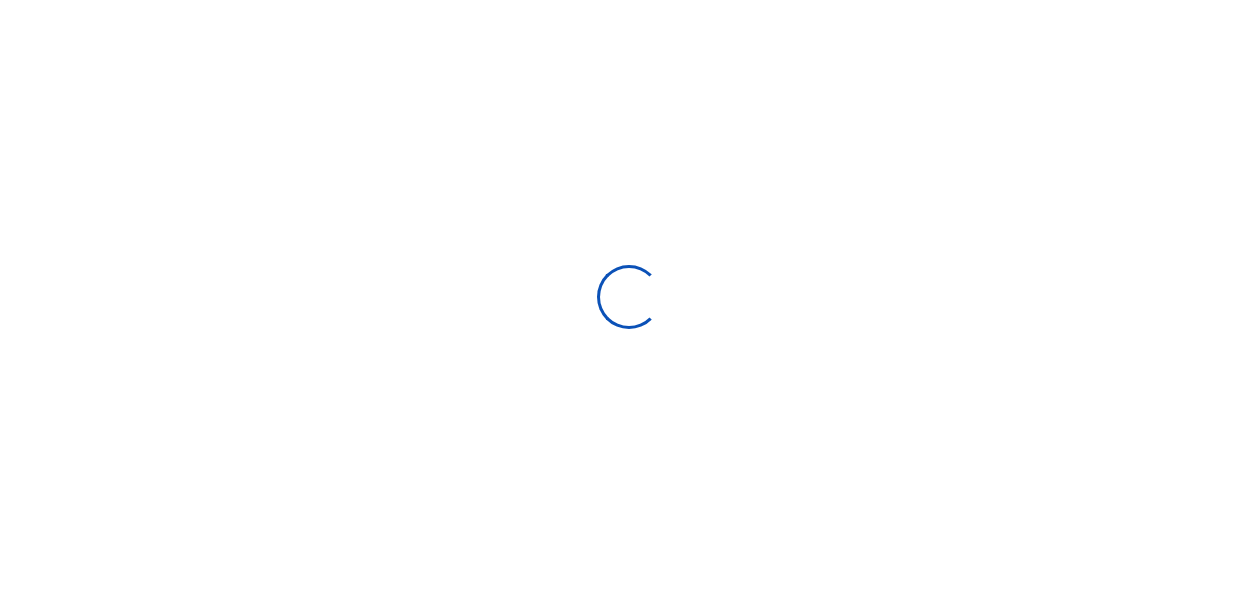 scroll, scrollTop: 0, scrollLeft: 0, axis: both 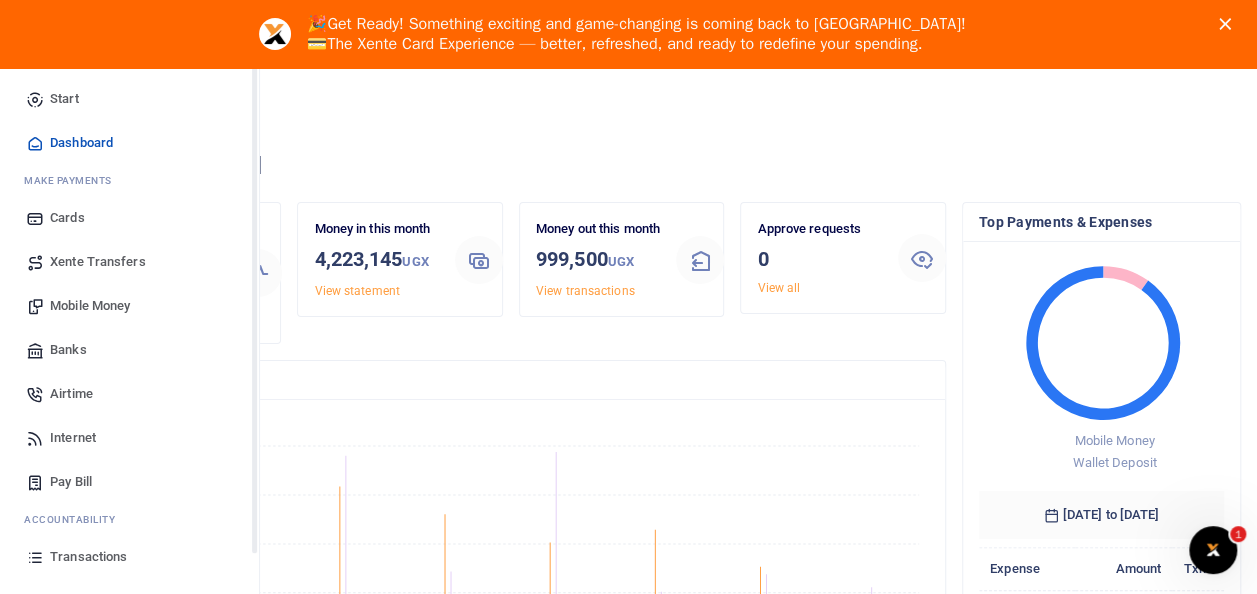 click on "Mobile Money" at bounding box center [90, 306] 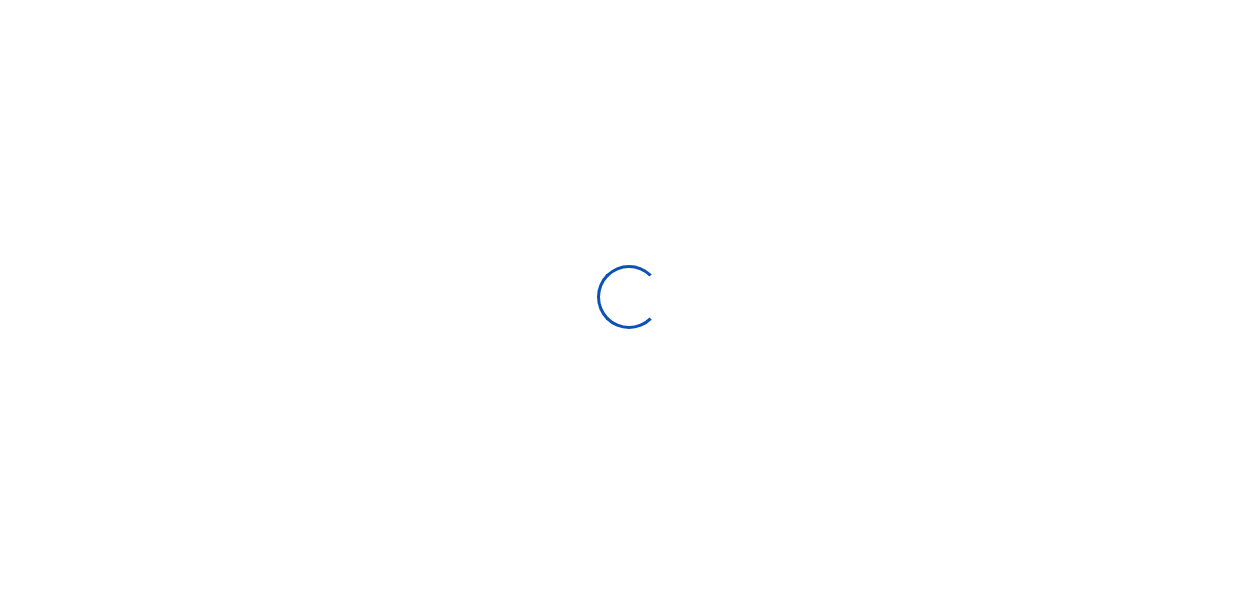 scroll, scrollTop: 0, scrollLeft: 0, axis: both 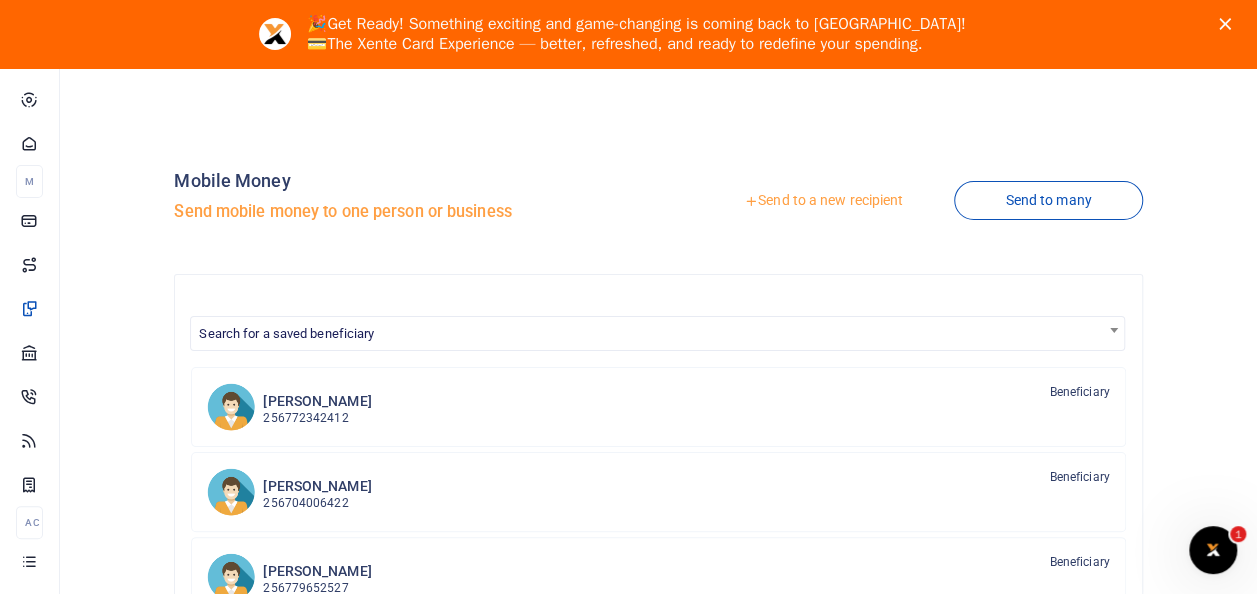 click on "Send to a new recipient" at bounding box center [823, 201] 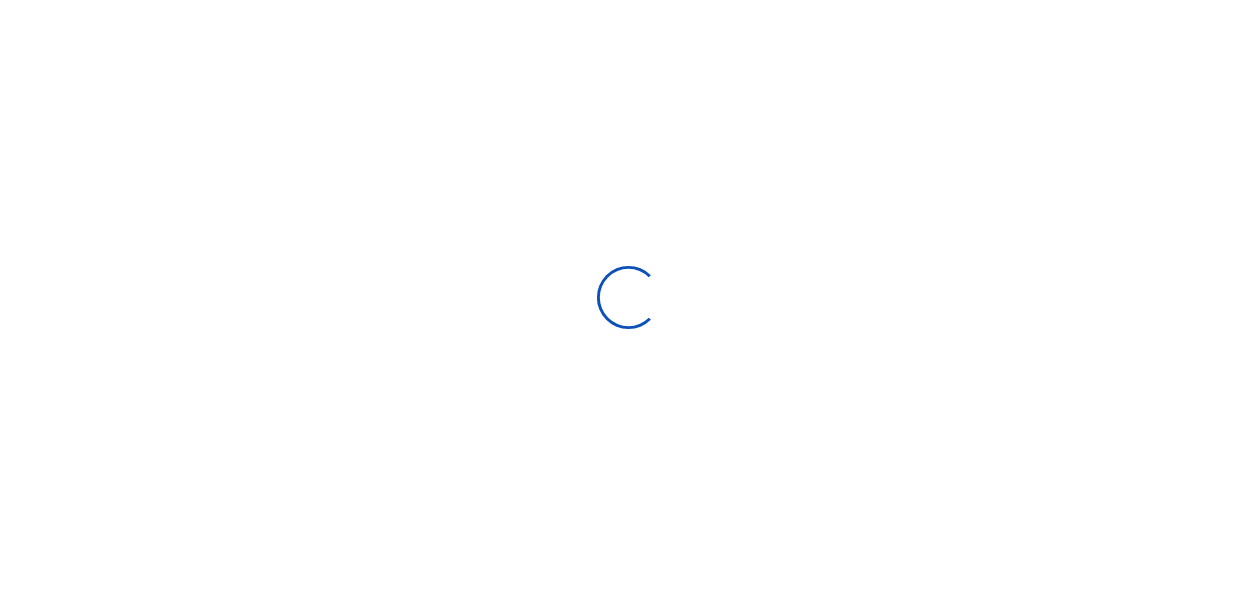 scroll, scrollTop: 0, scrollLeft: 0, axis: both 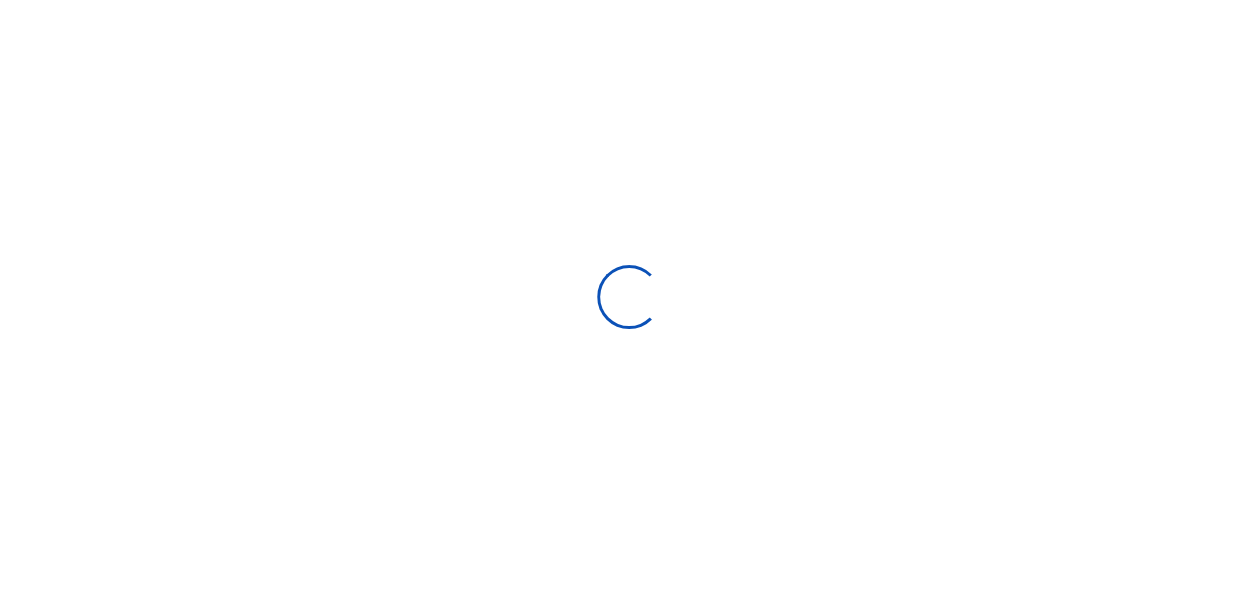 select 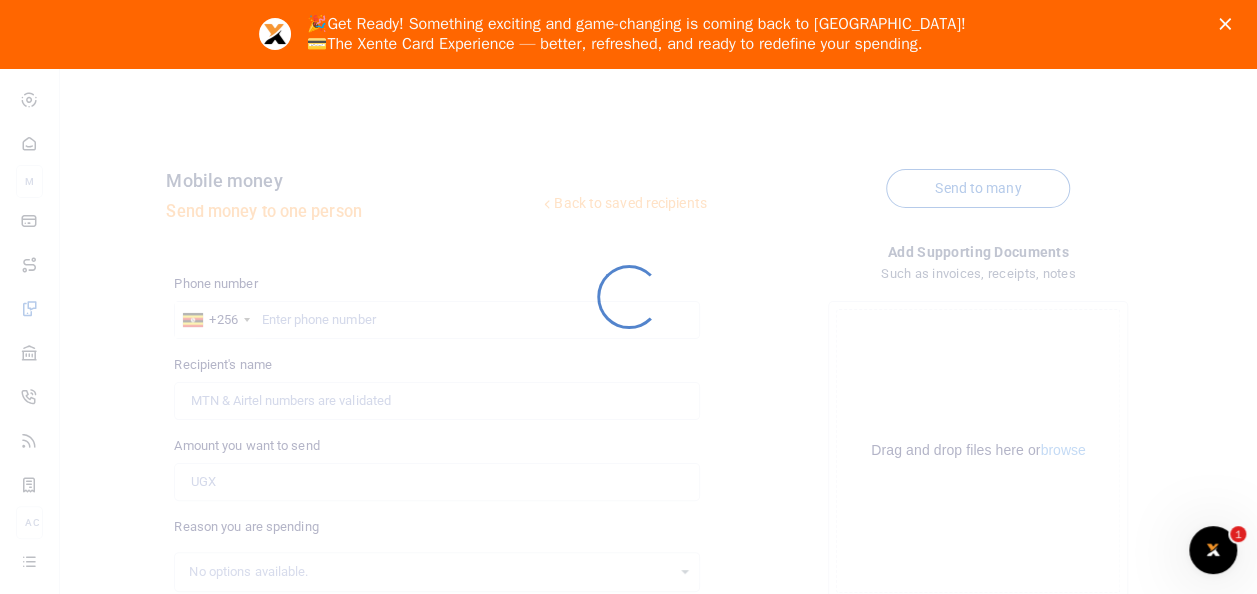 scroll, scrollTop: 0, scrollLeft: 0, axis: both 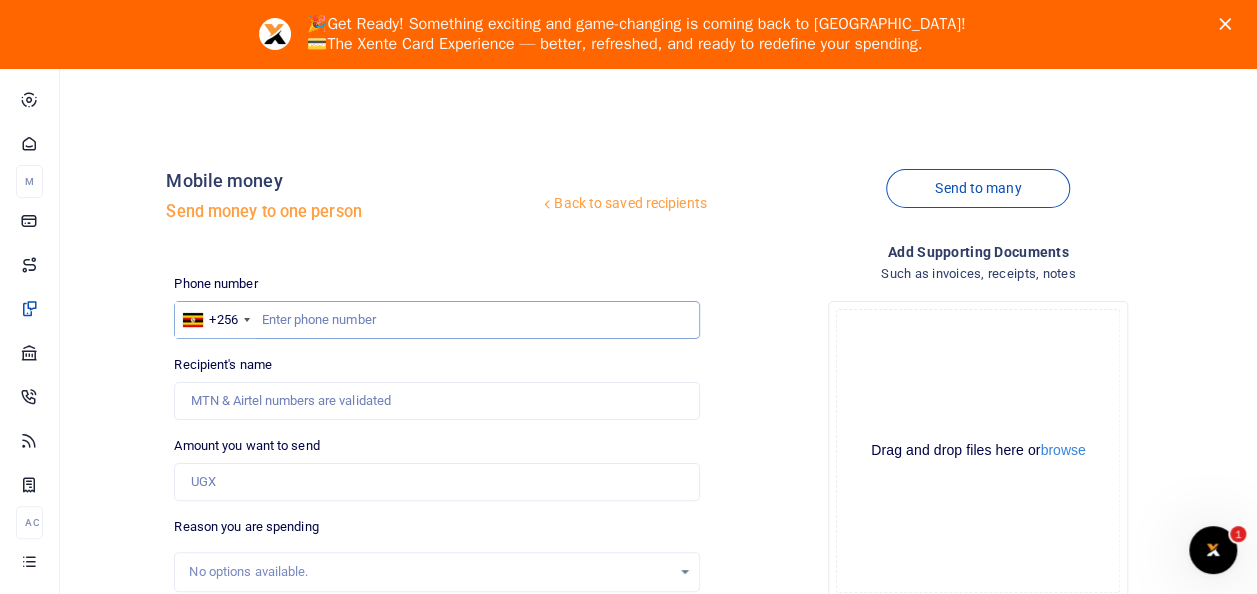 click at bounding box center [436, 320] 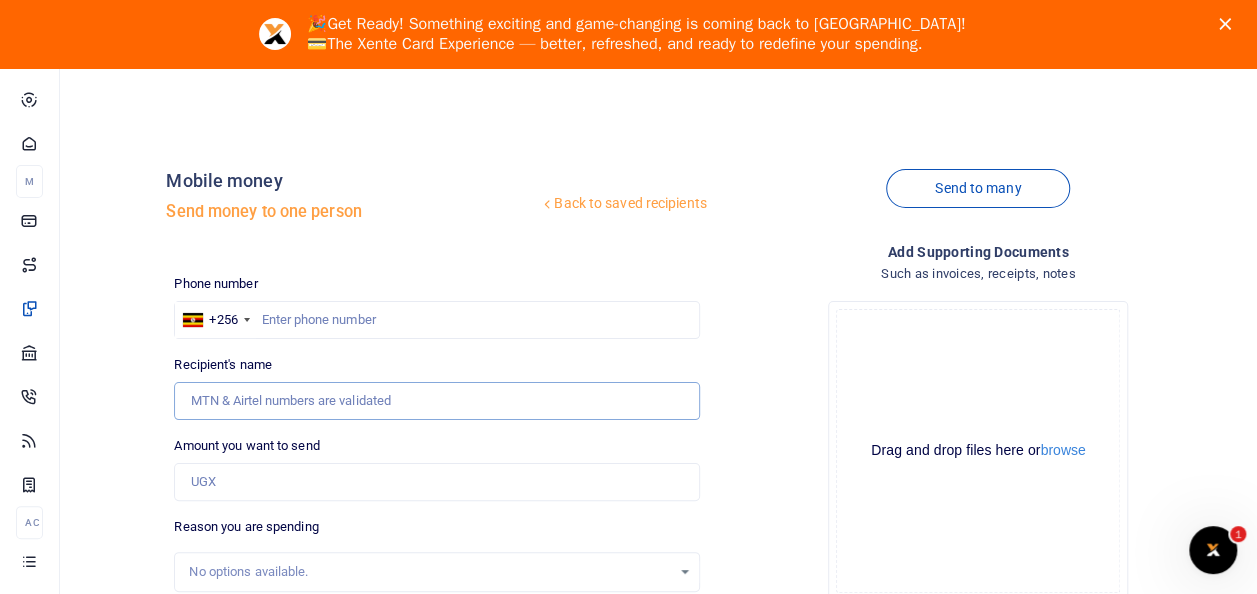click on "Recipient's name" at bounding box center [436, 401] 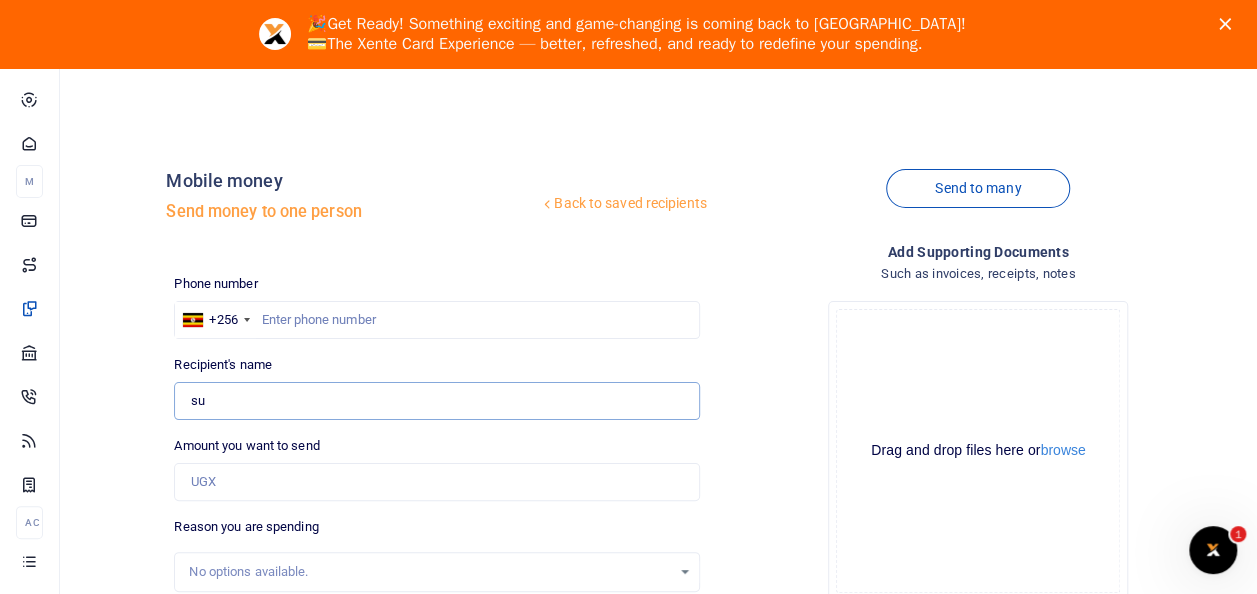 type on "Susan Nafula" 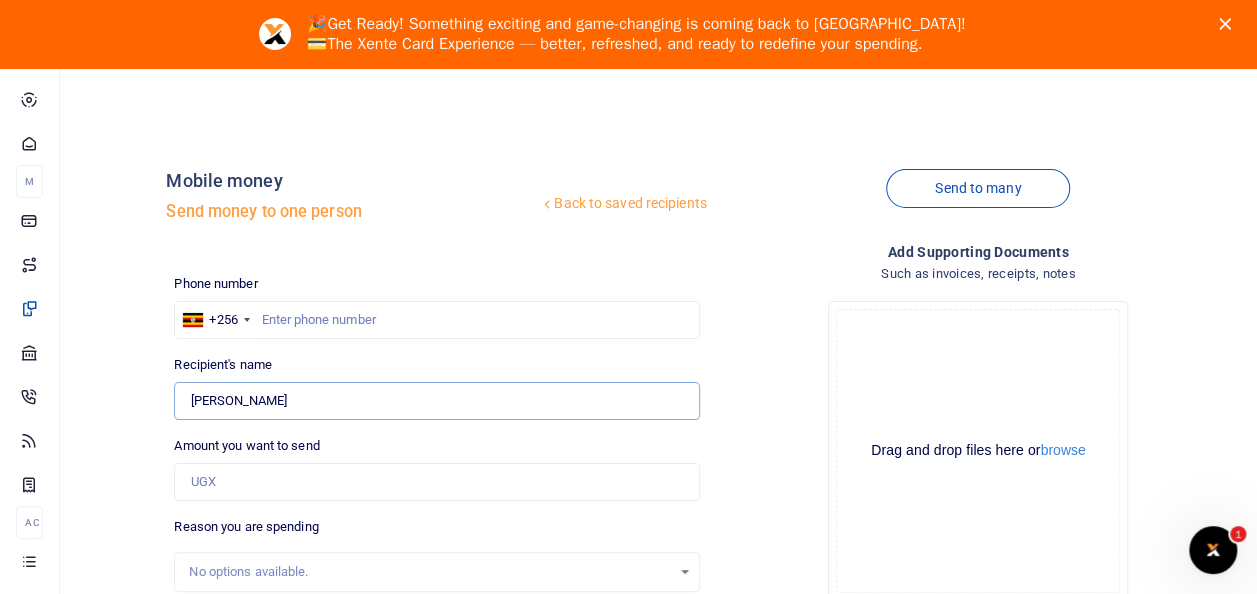 drag, startPoint x: 276, startPoint y: 400, endPoint x: 128, endPoint y: 387, distance: 148.56985 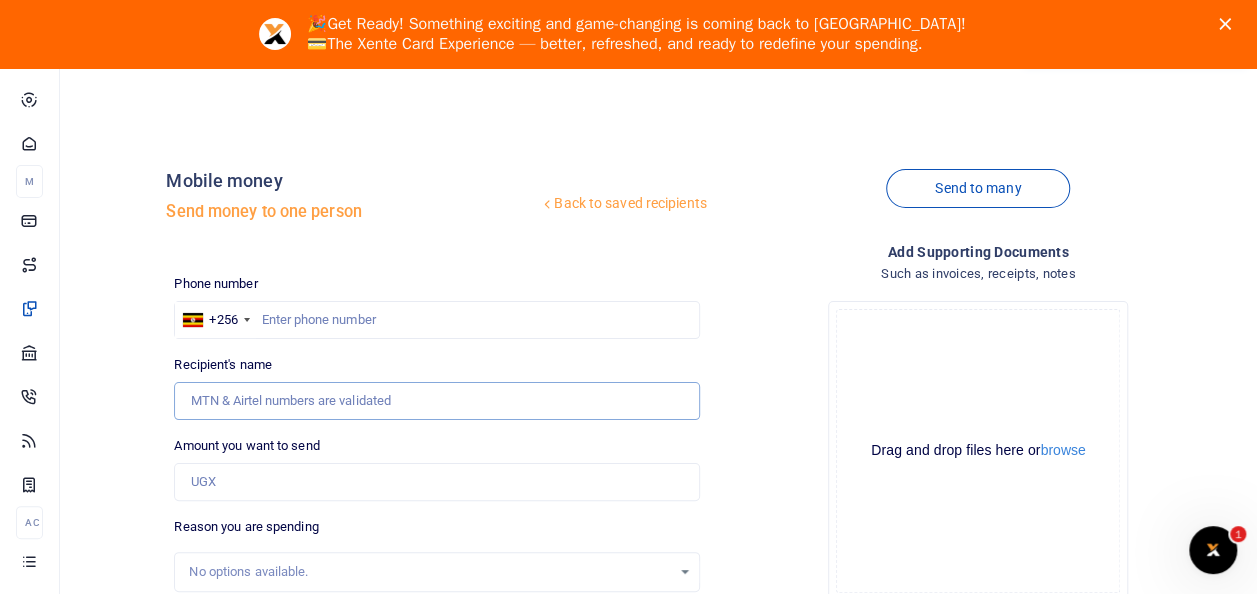 click on "Recipient's name" at bounding box center [436, 401] 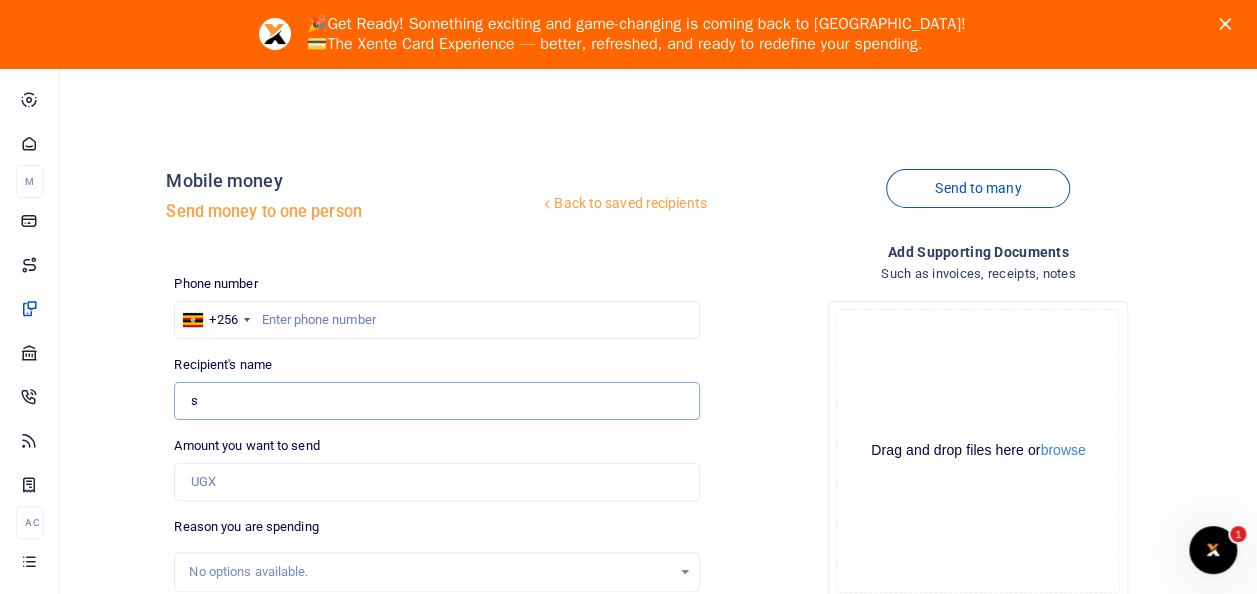 type on "Susan Nafula" 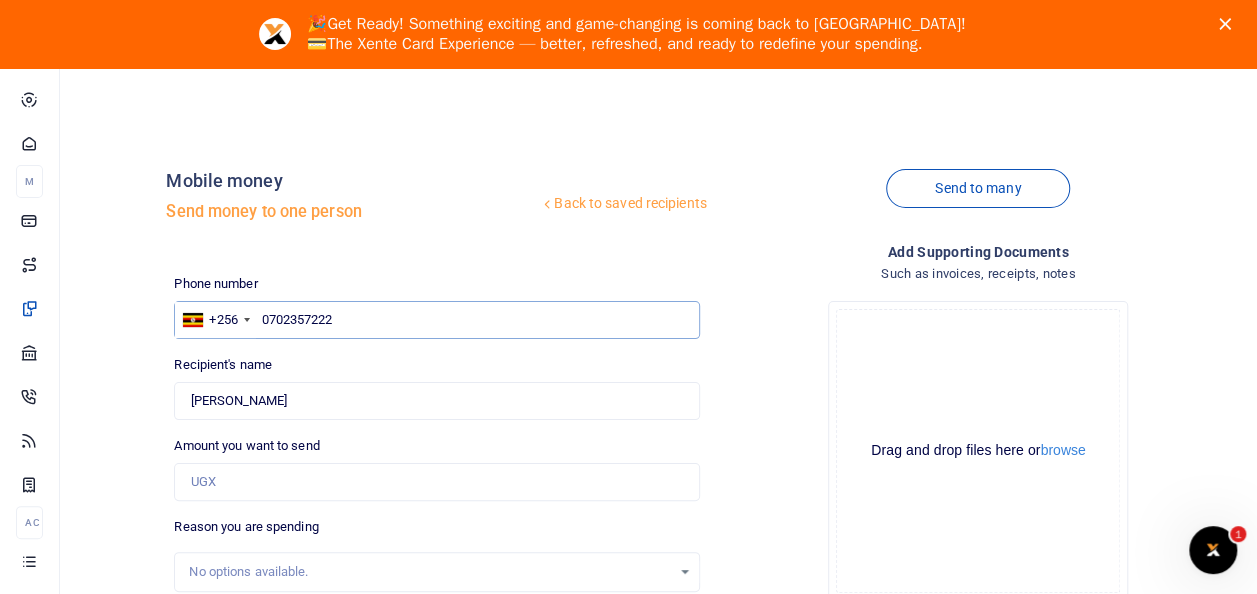 click on "0702357222" at bounding box center (436, 320) 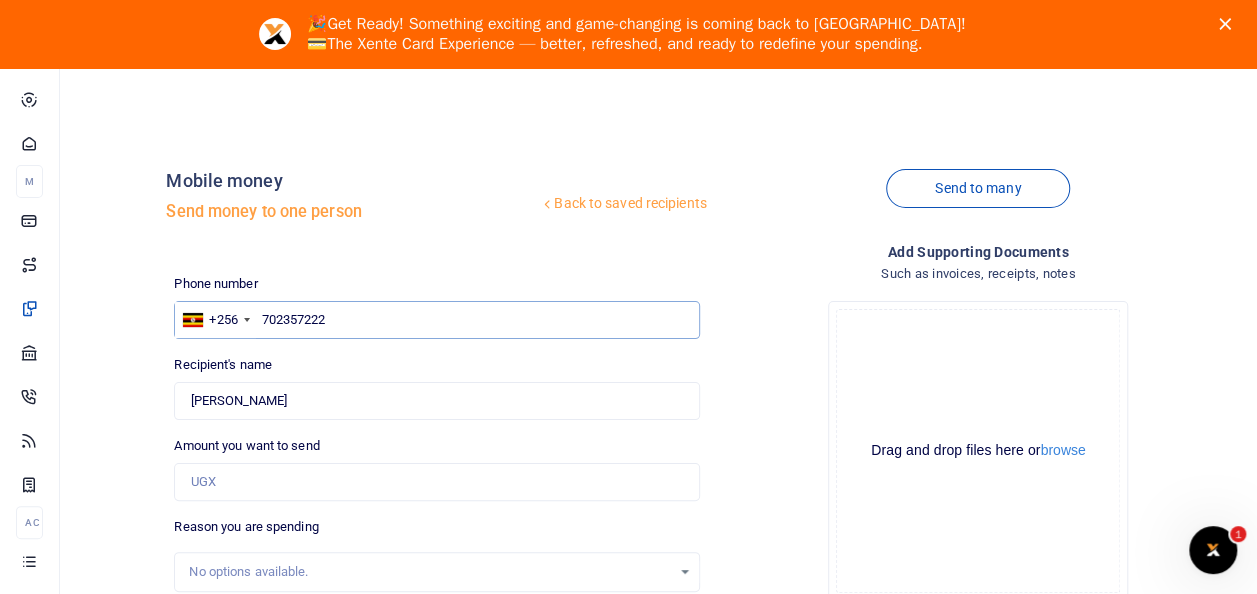 scroll, scrollTop: 300, scrollLeft: 0, axis: vertical 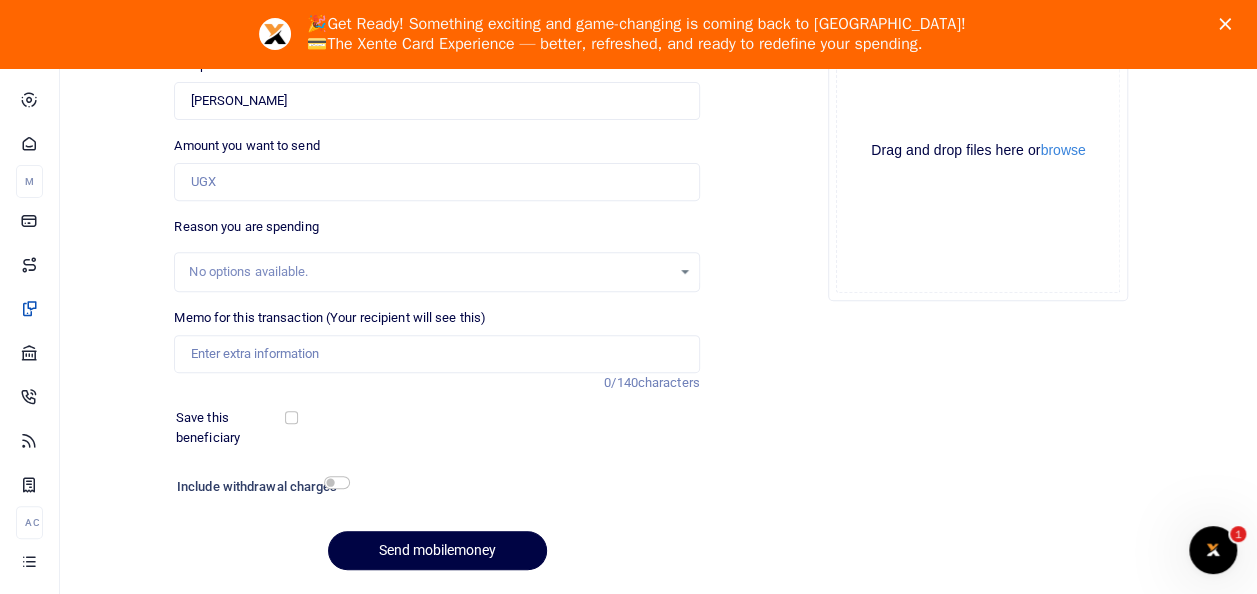 type on "702357222" 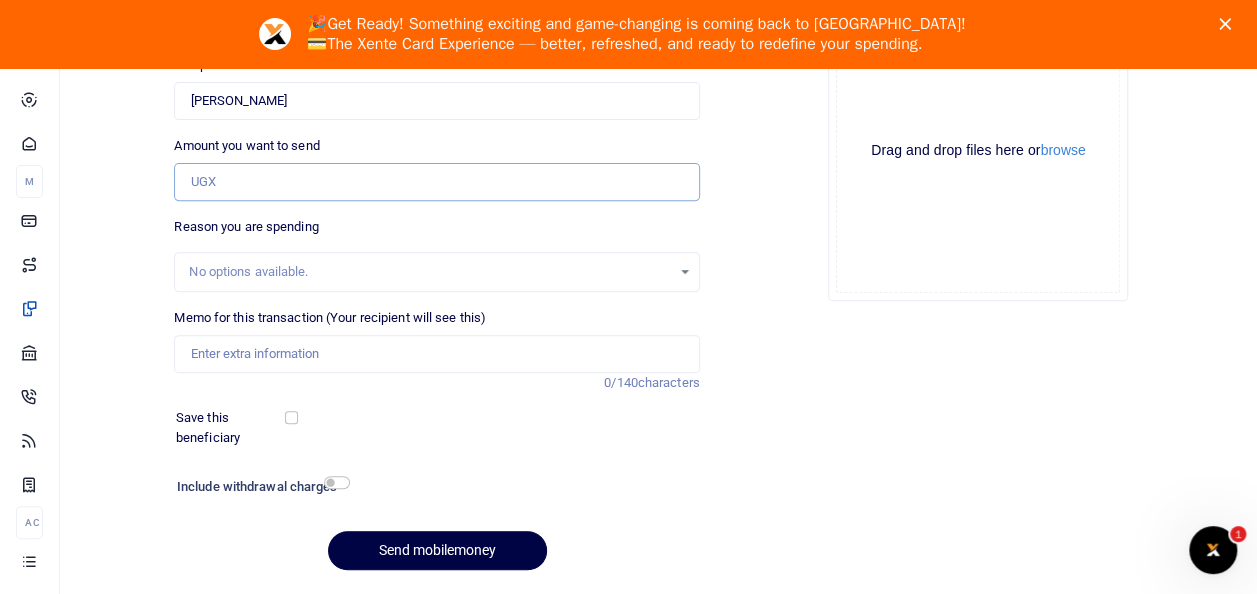 click on "Amount you want to send" at bounding box center [436, 182] 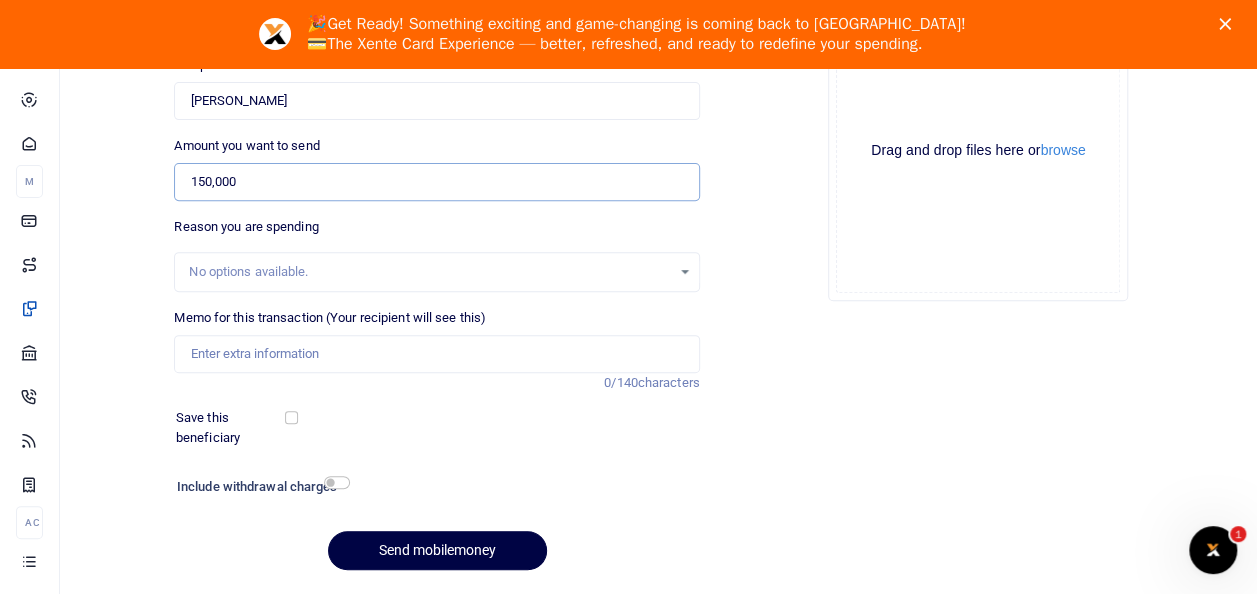 type on "150,000" 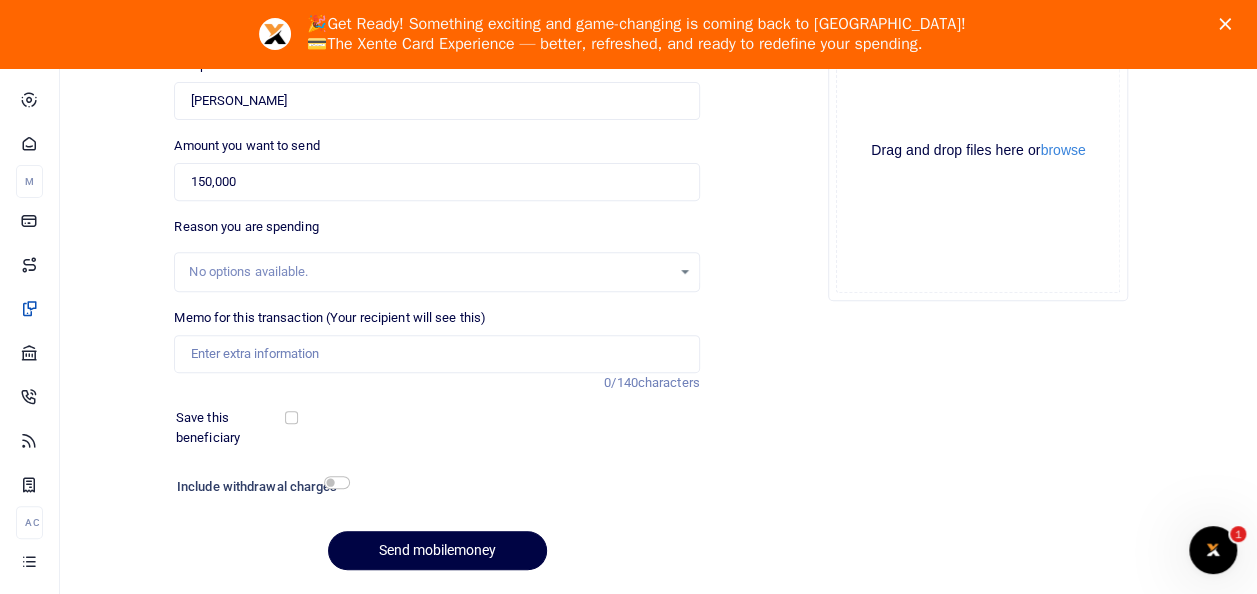 click on "No options available." at bounding box center (429, 272) 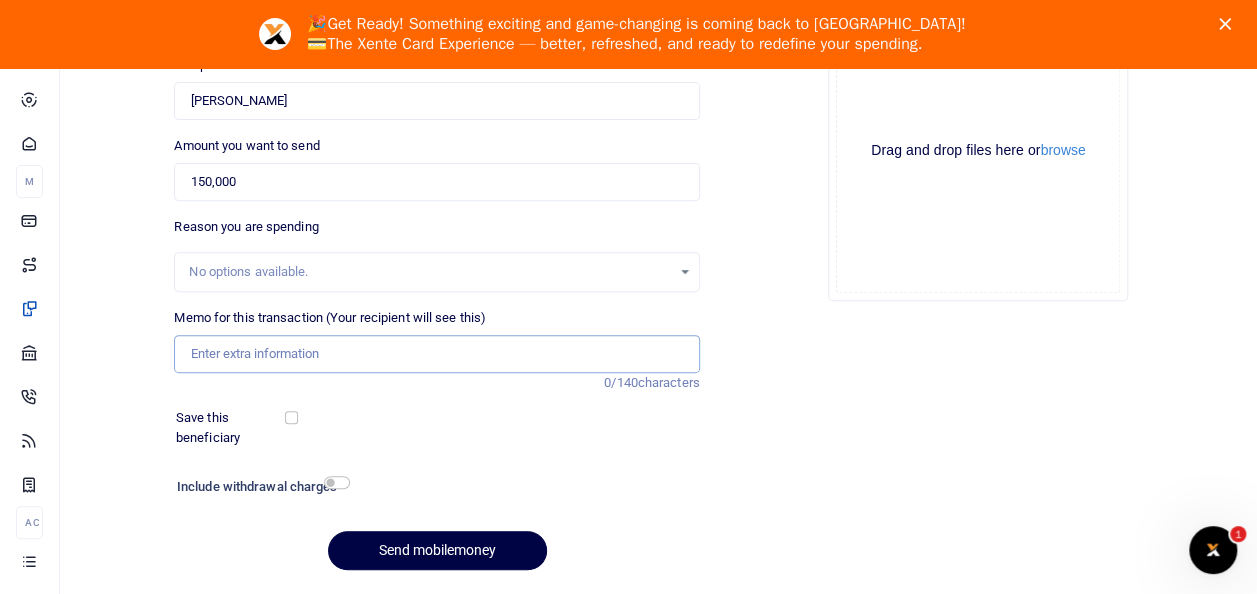 click on "Memo for this transaction (Your recipient will see this)" at bounding box center (436, 354) 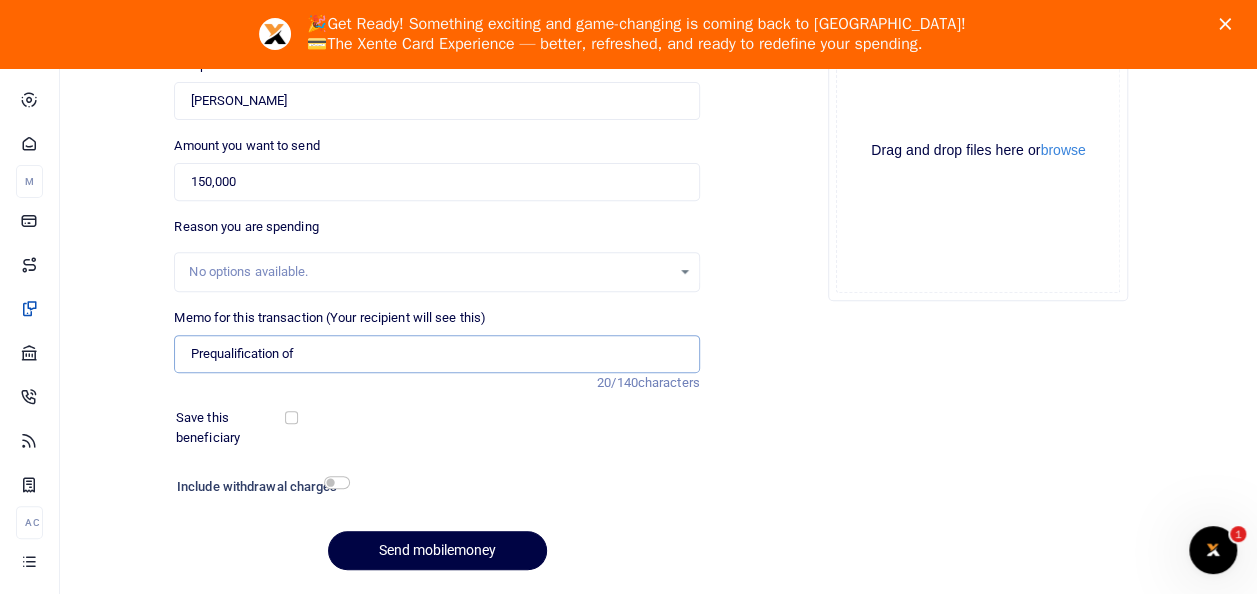 click on "Prequalification of" at bounding box center (436, 354) 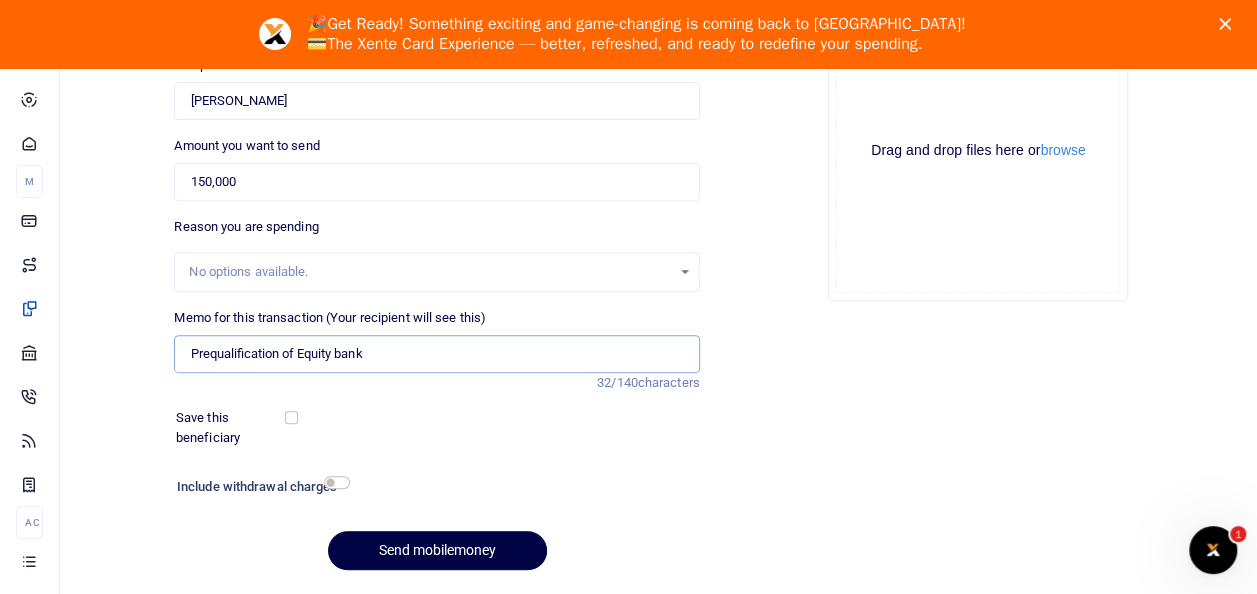 click on "Prequalification of Equity bank" at bounding box center [436, 354] 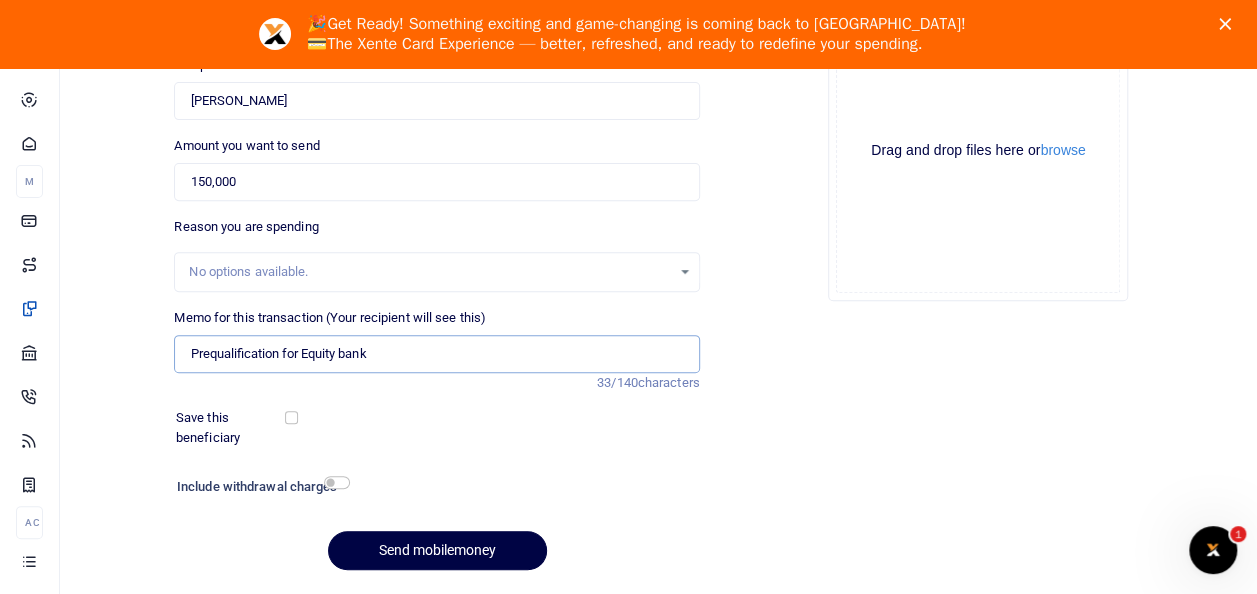 type on "Prequalification for Equity bank" 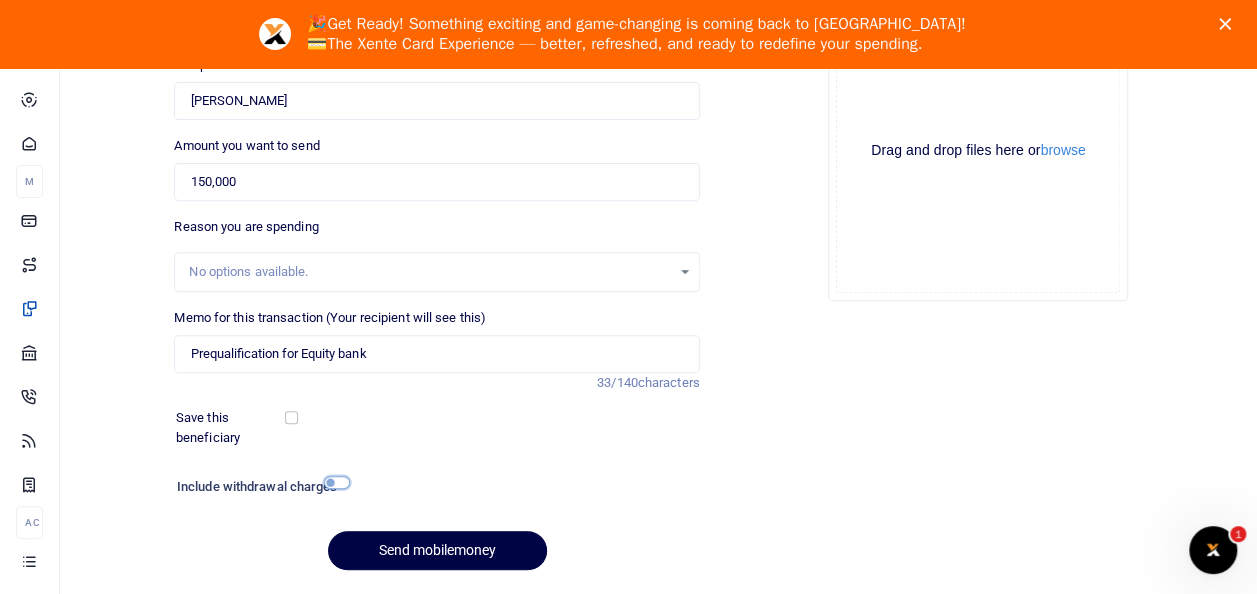 click at bounding box center (337, 482) 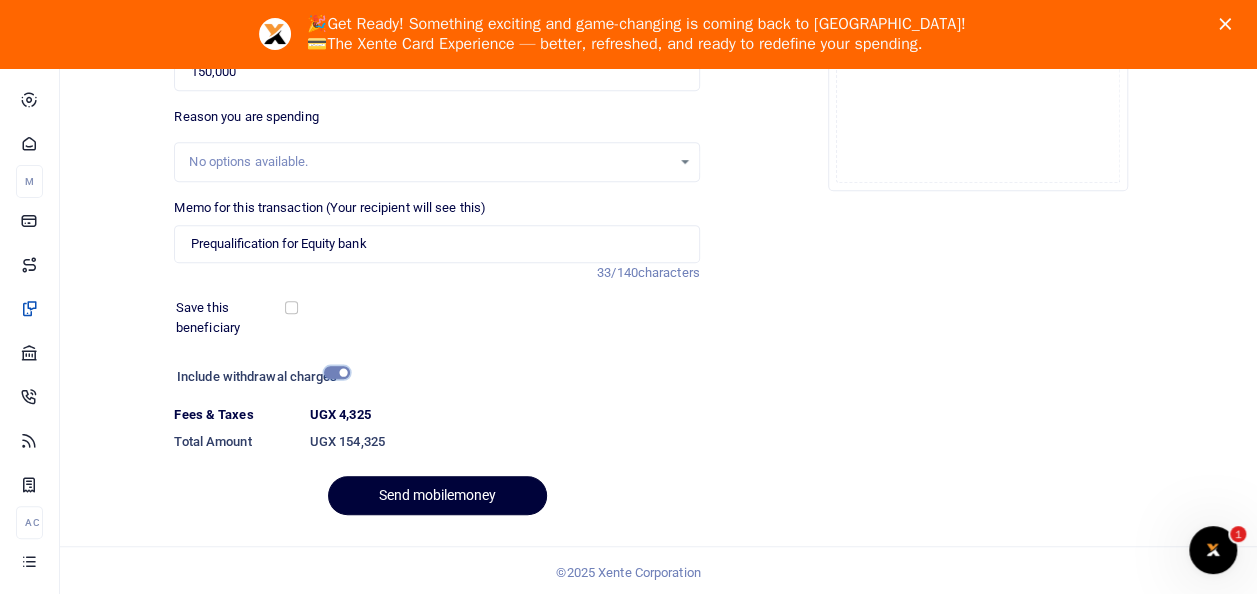 scroll, scrollTop: 413, scrollLeft: 0, axis: vertical 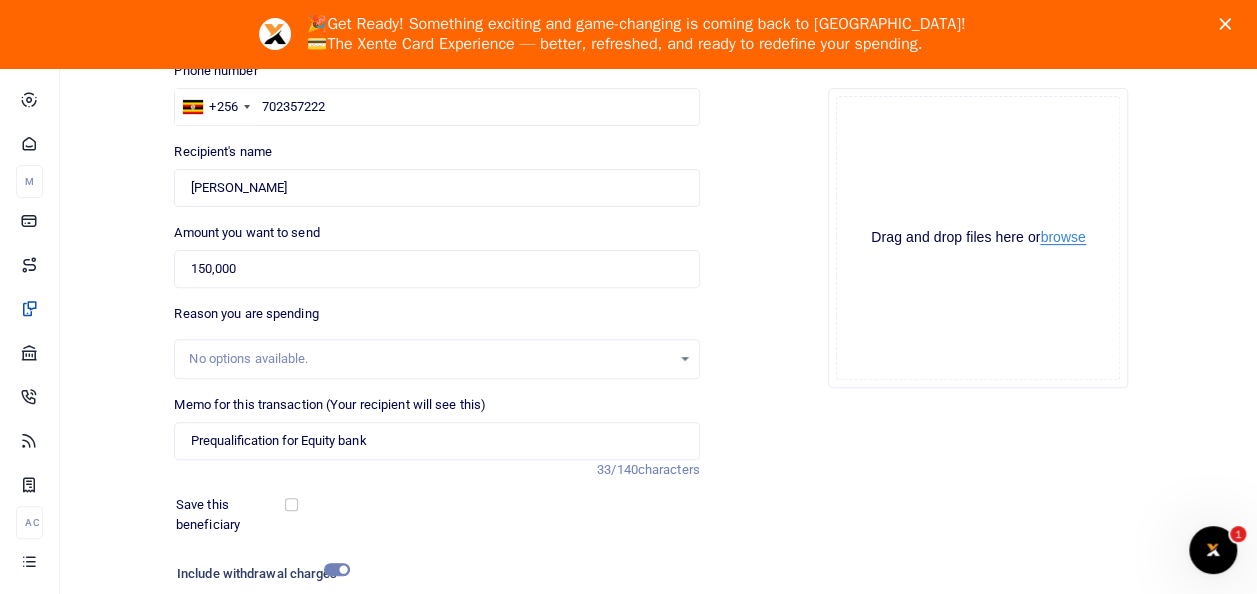 click on "browse" at bounding box center [1062, 237] 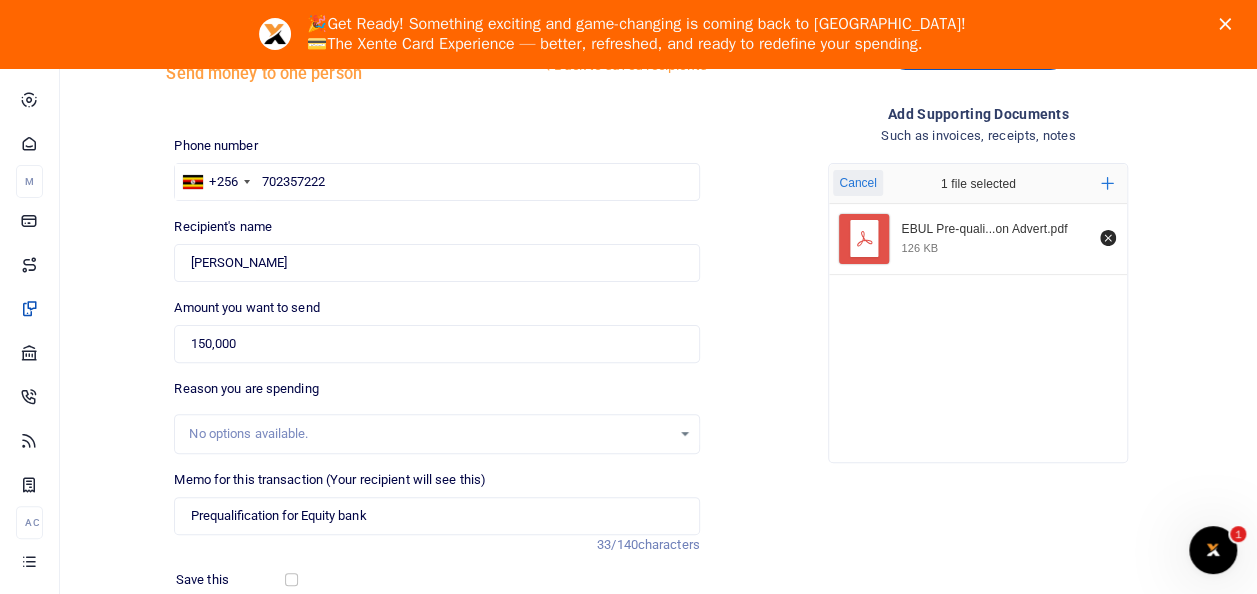 scroll, scrollTop: 100, scrollLeft: 0, axis: vertical 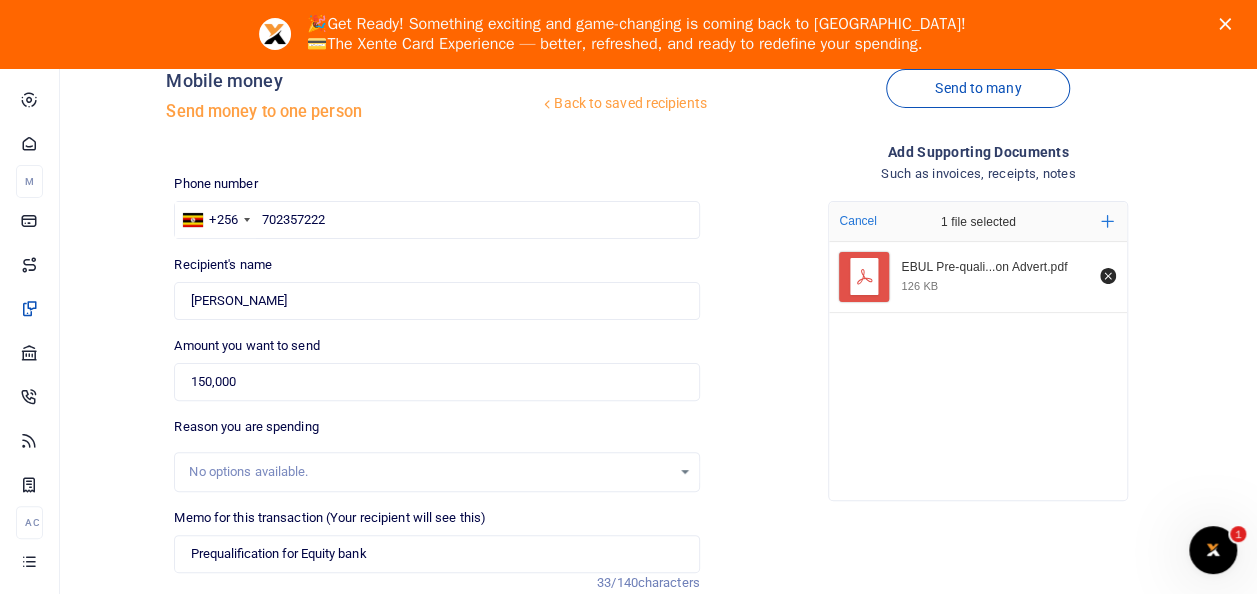 click on "EBUL Pre-quali...on Advert.pdf 126 KB" at bounding box center [978, 366] 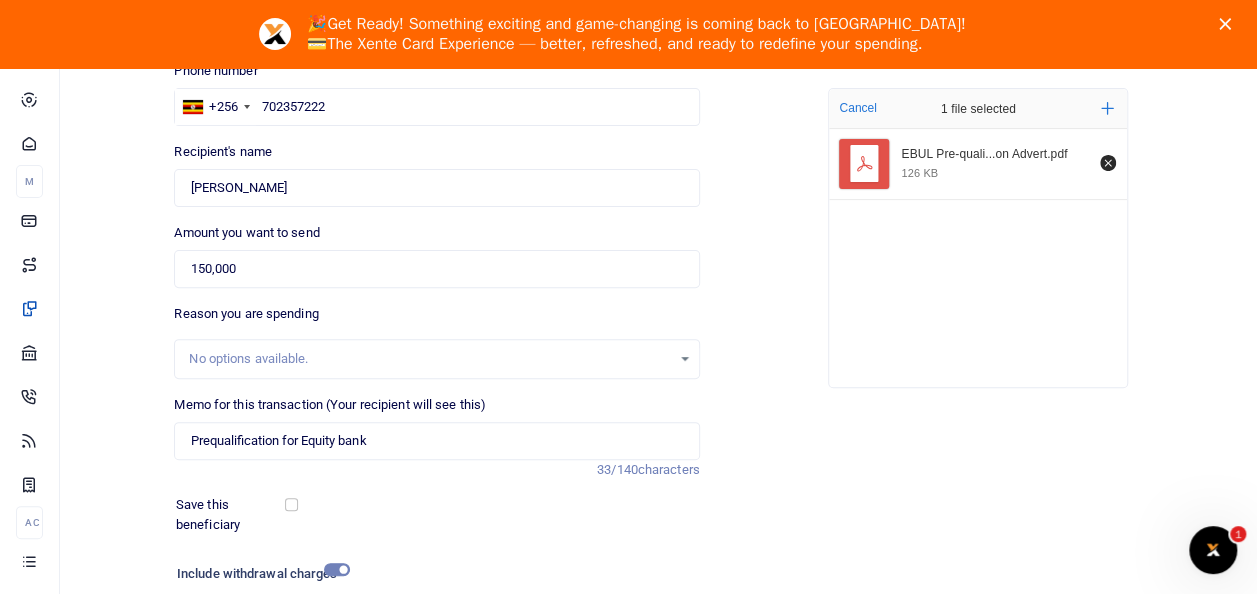 scroll, scrollTop: 113, scrollLeft: 0, axis: vertical 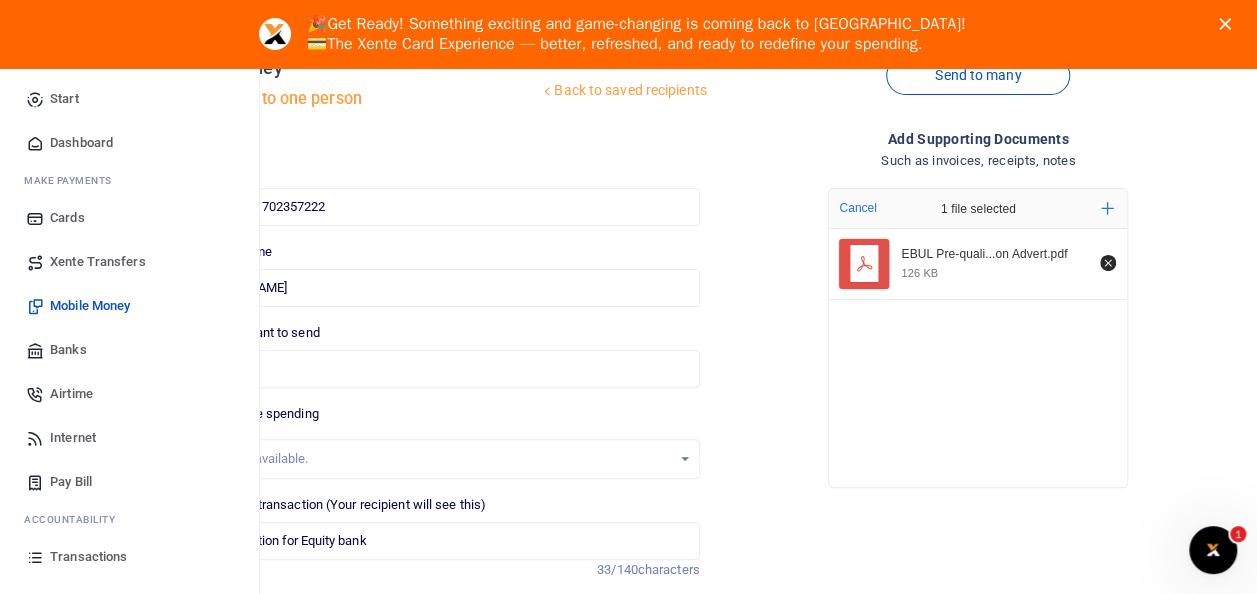 click on "Mobile Money" at bounding box center (90, 306) 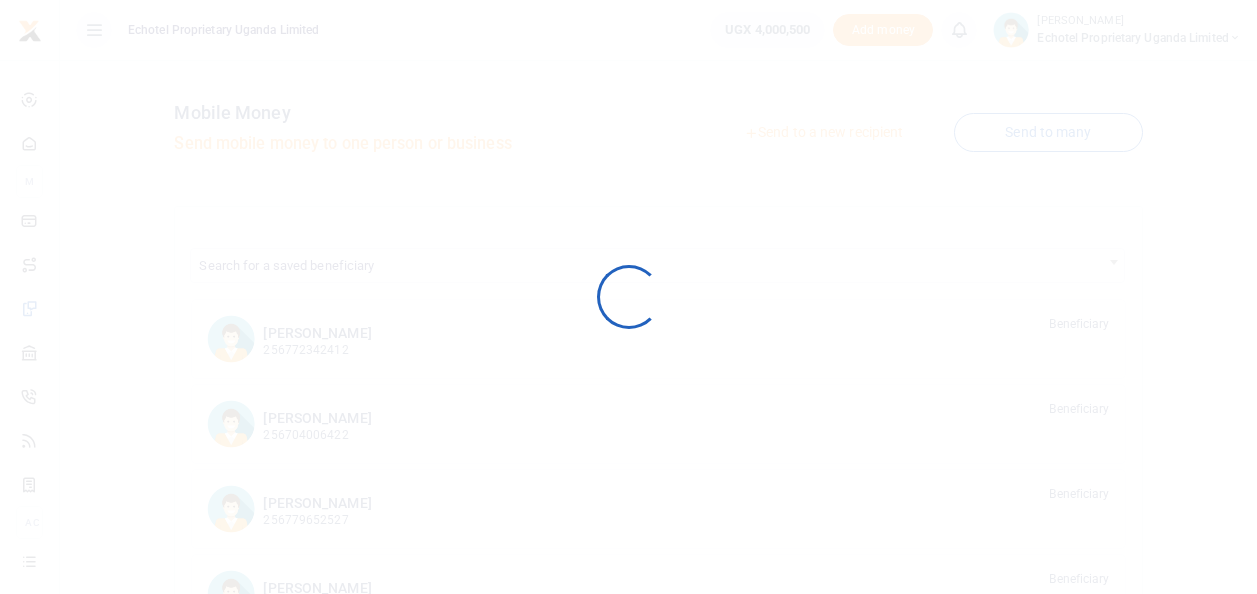 scroll, scrollTop: 0, scrollLeft: 0, axis: both 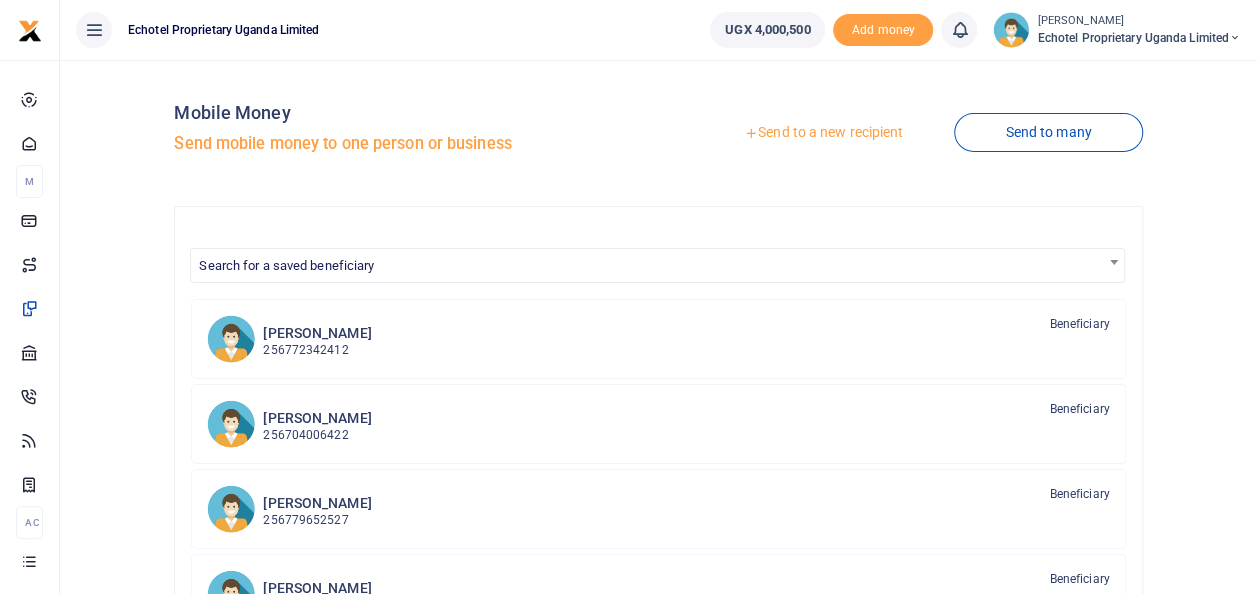 click on "Send to a new recipient" at bounding box center [823, 133] 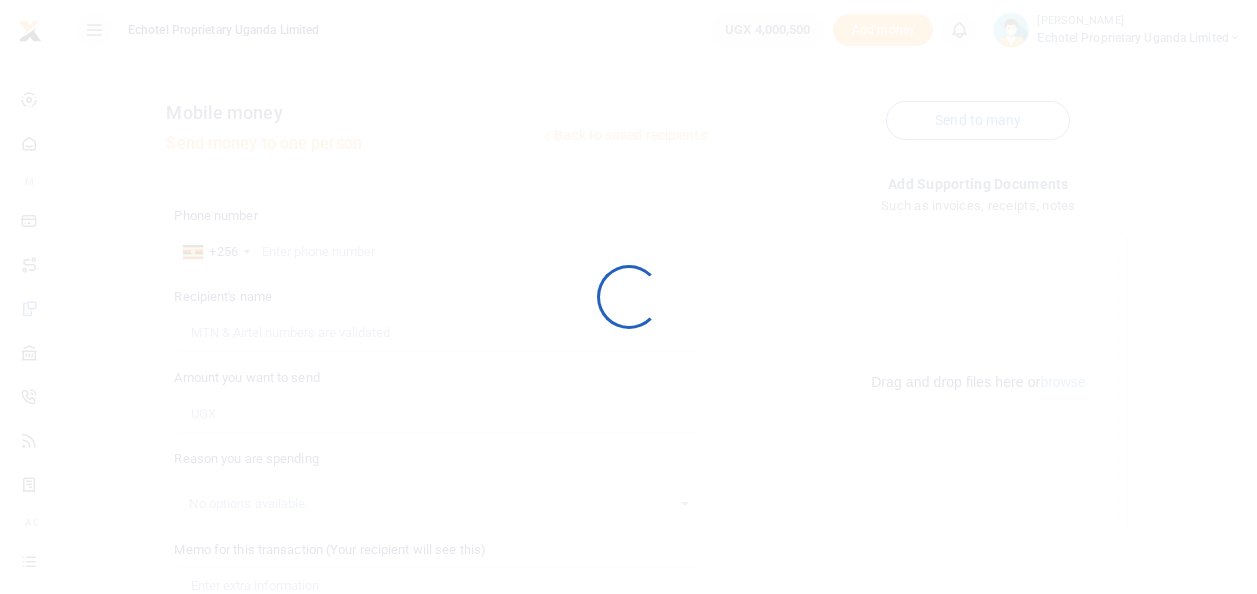 scroll, scrollTop: 0, scrollLeft: 0, axis: both 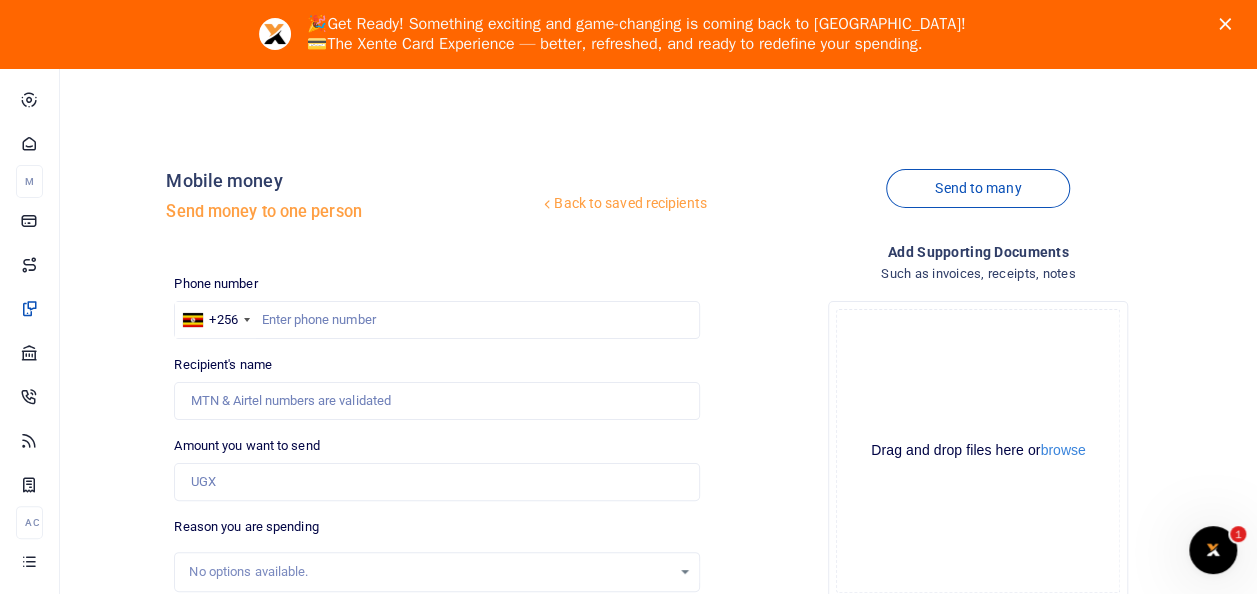 click on "Back to saved recipients
Mobile money
Send money to one person" at bounding box center [436, 201] 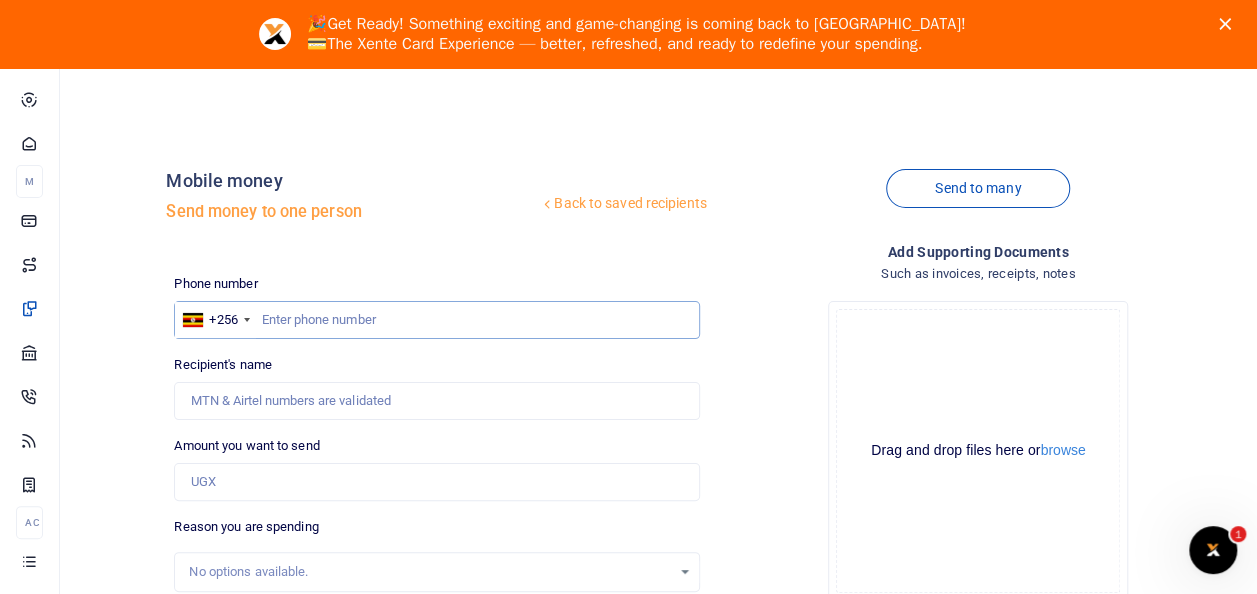 click at bounding box center [436, 320] 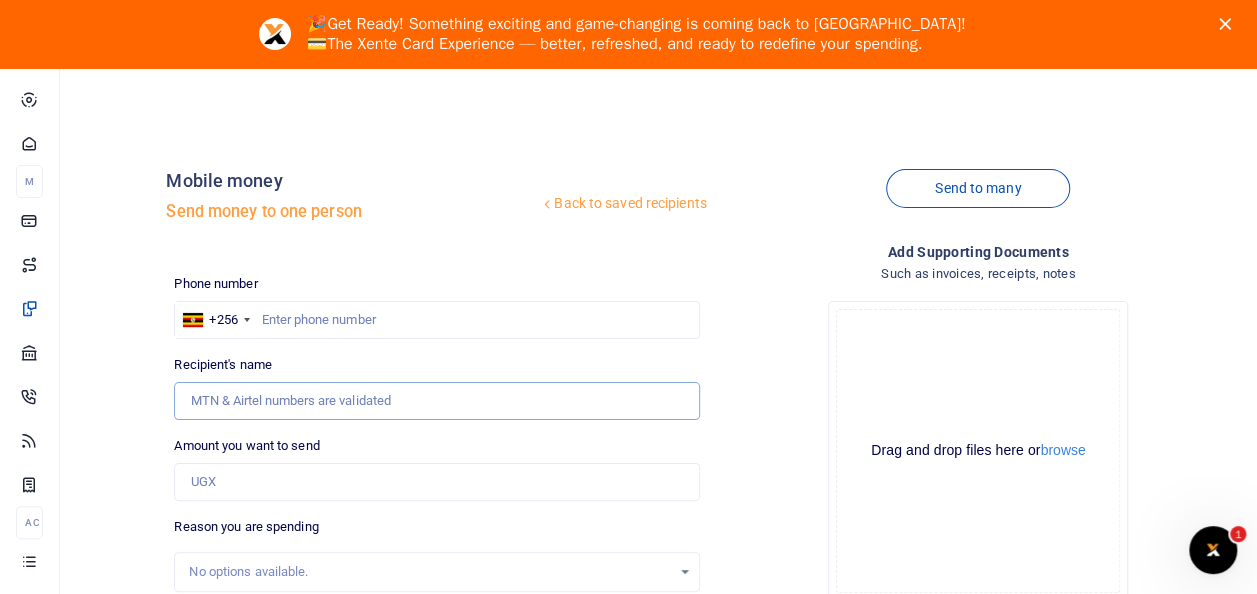 click on "Recipient's name" at bounding box center (436, 401) 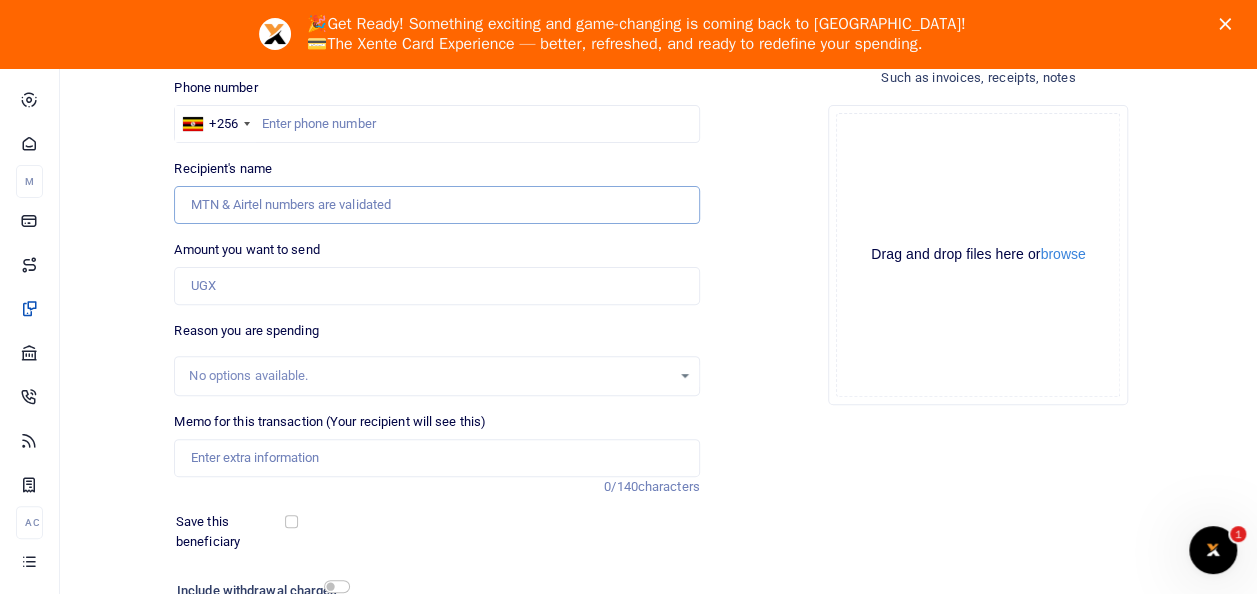 scroll, scrollTop: 200, scrollLeft: 0, axis: vertical 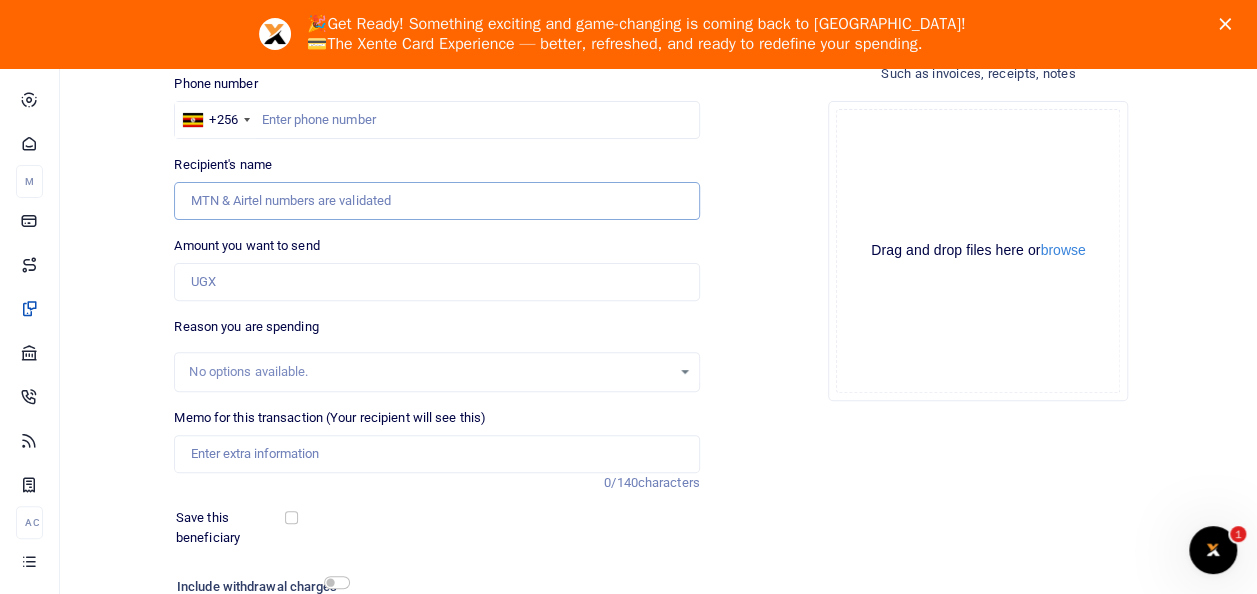 click on "Recipient's name" at bounding box center (436, 201) 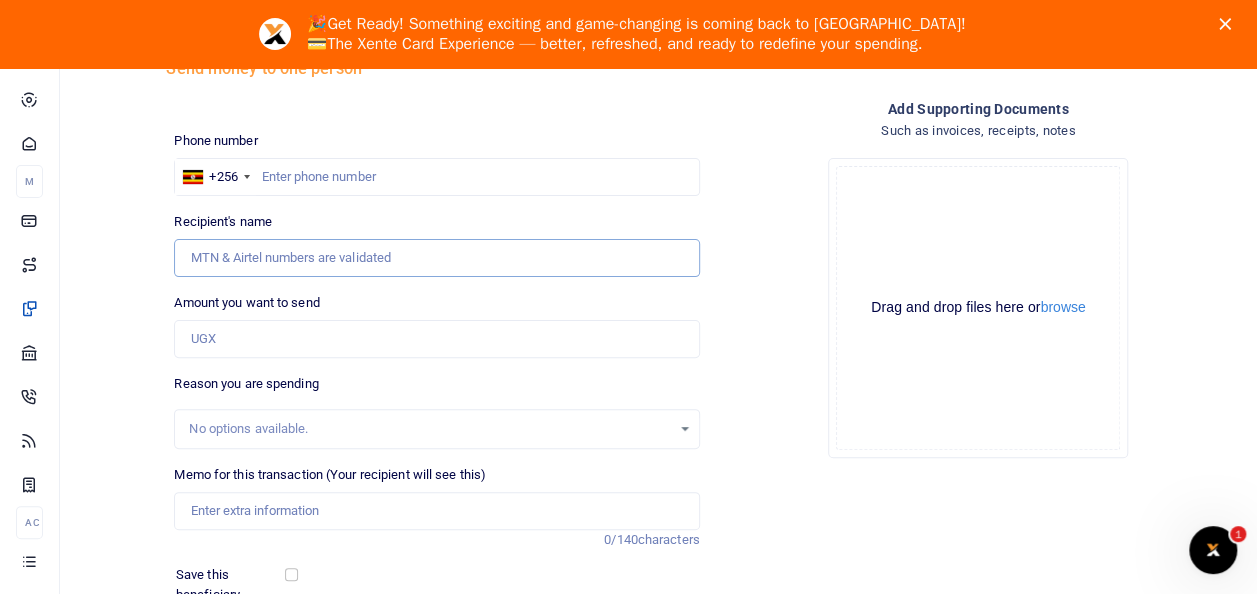 scroll, scrollTop: 100, scrollLeft: 0, axis: vertical 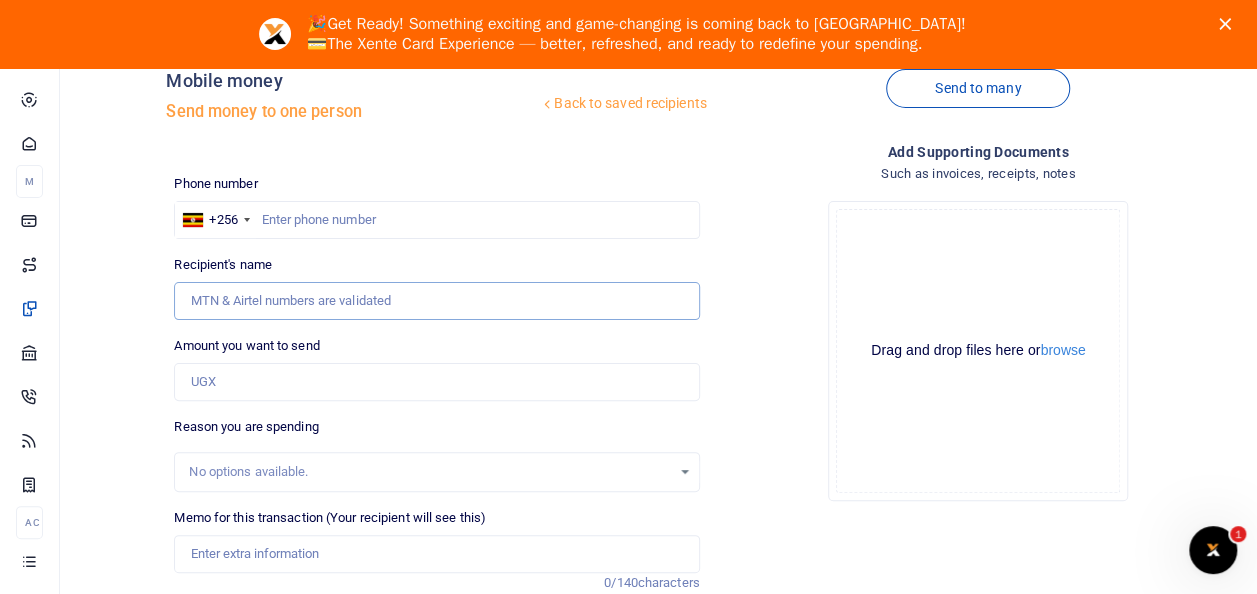 click on "Recipient's name" at bounding box center [436, 301] 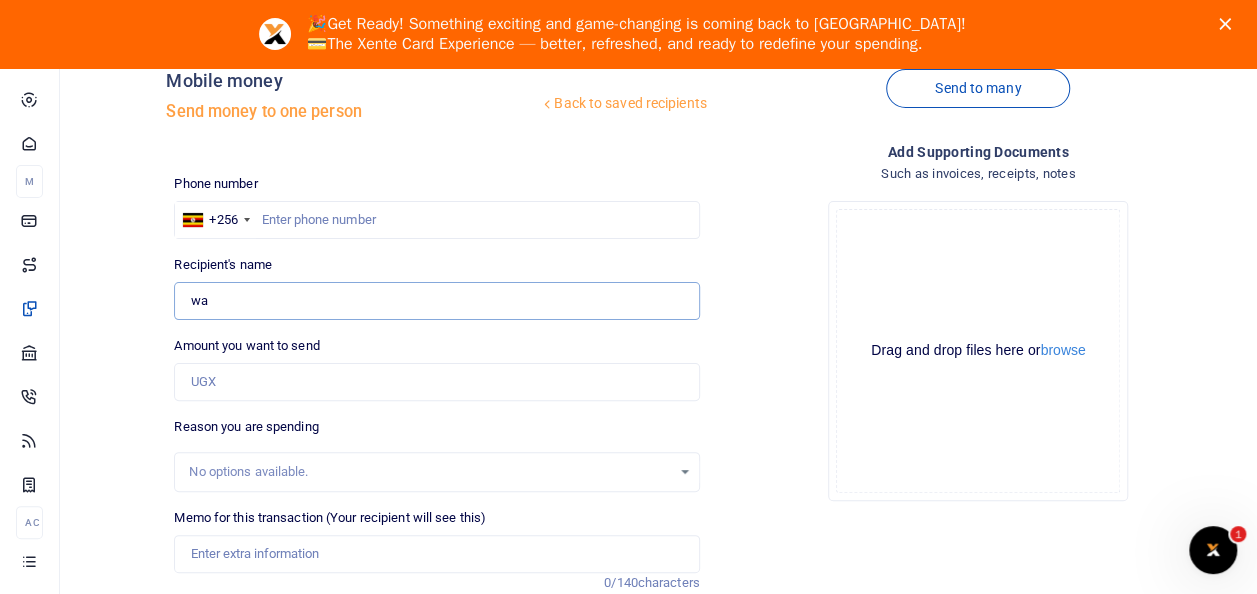 type on "w" 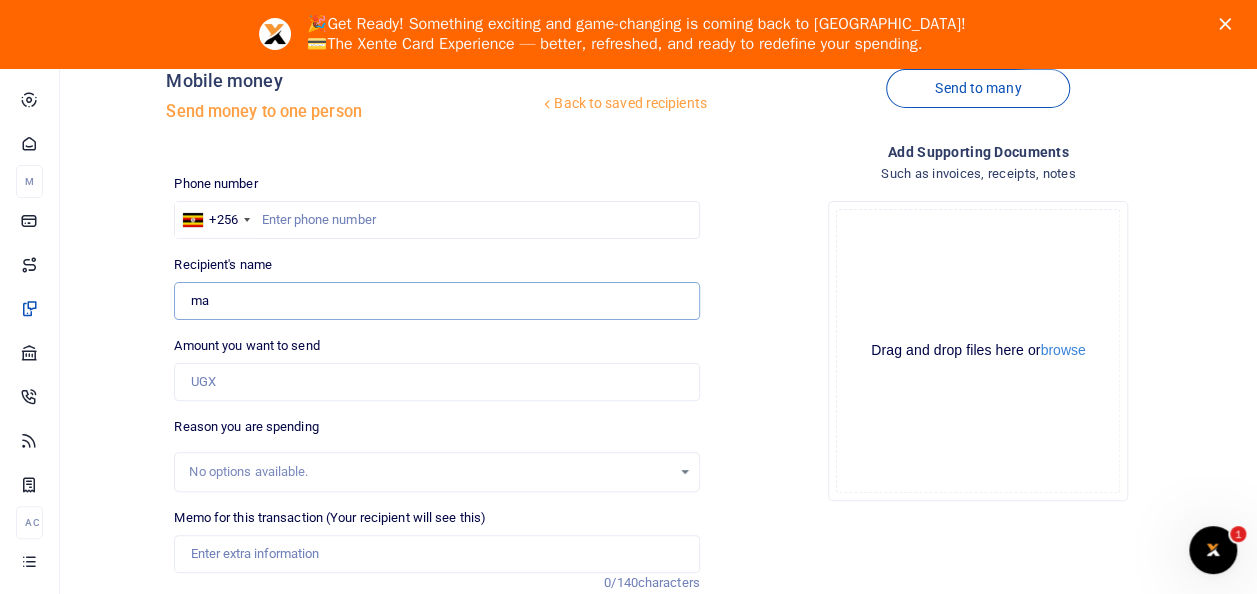 type on "m" 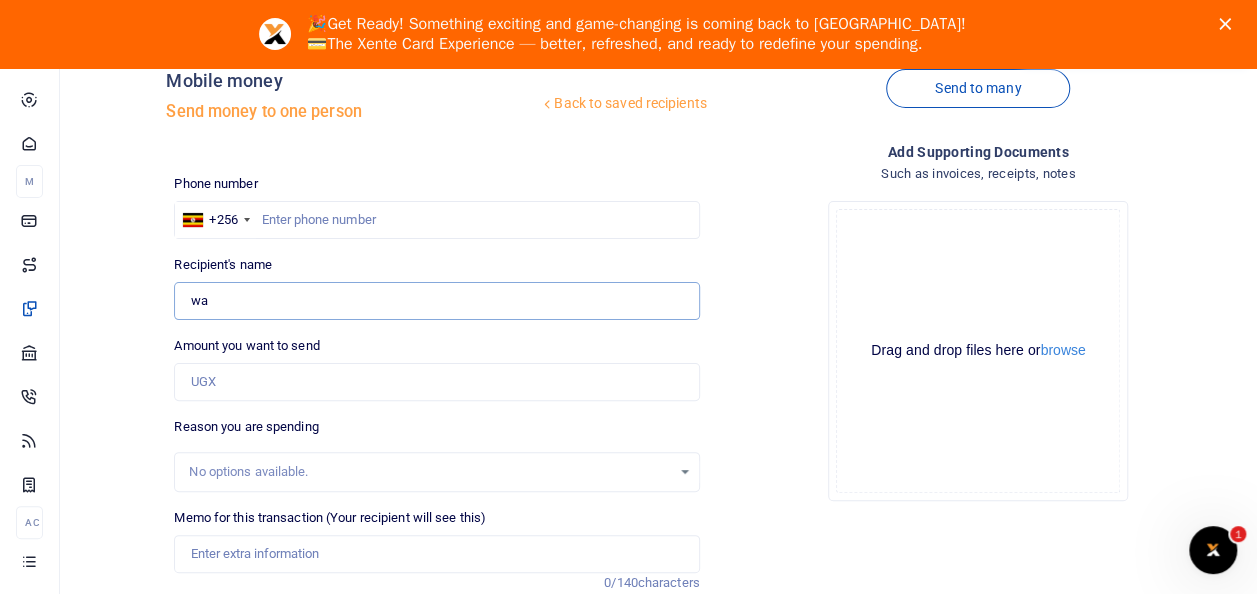 type on "Walusimbi Julius Mark" 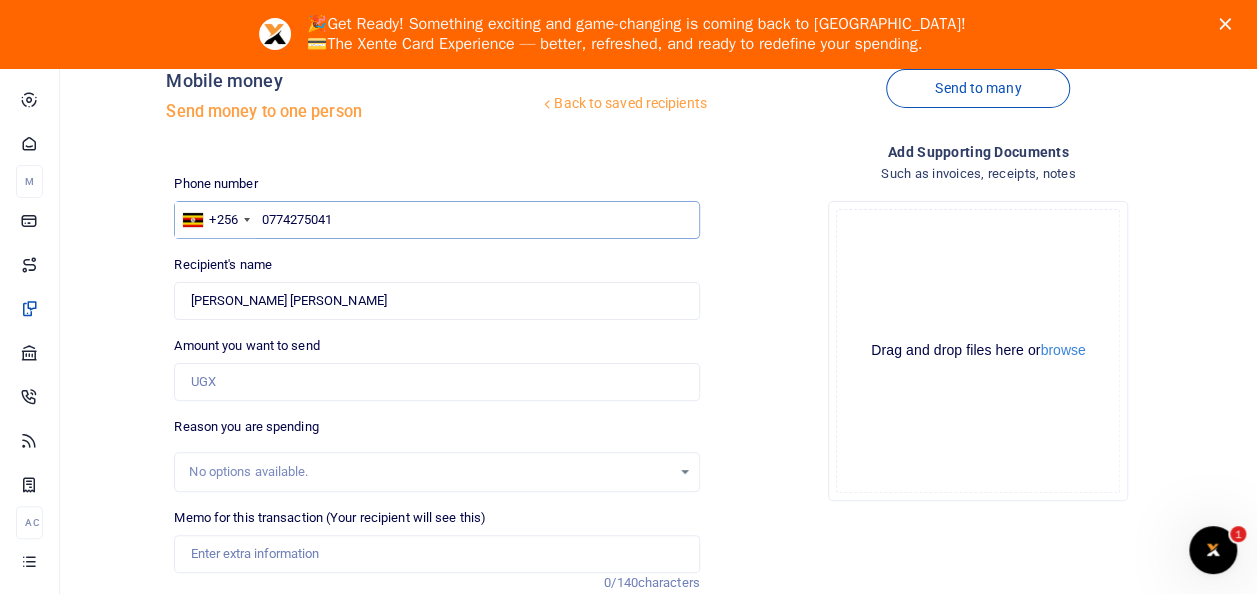 click on "0774275041" at bounding box center [436, 220] 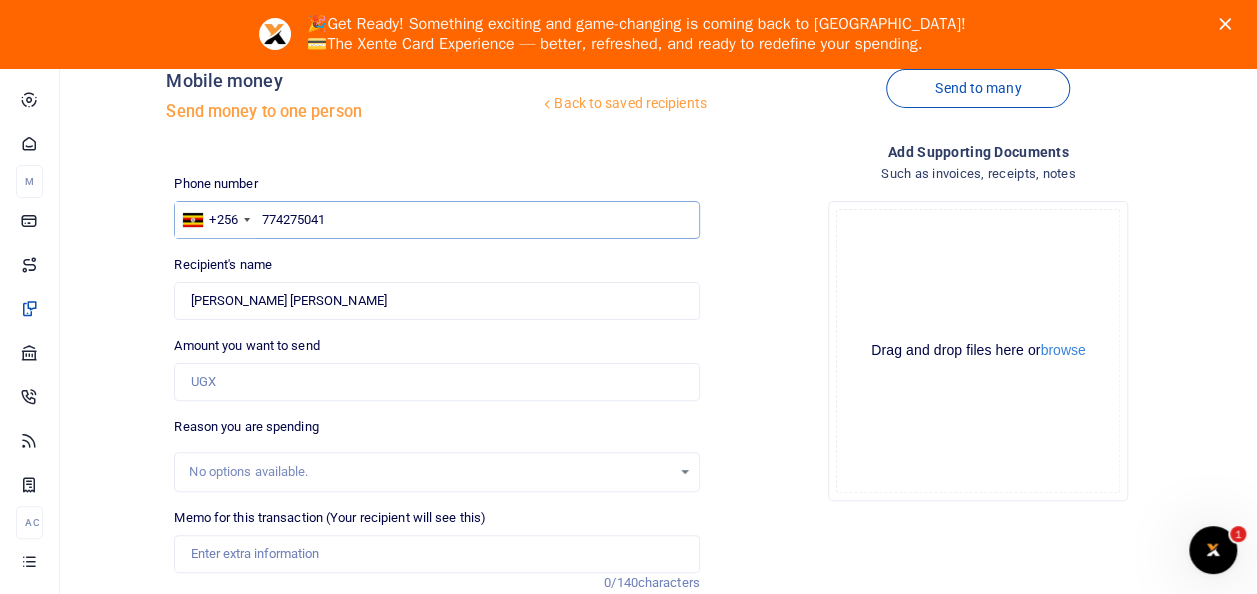 type on "774275041" 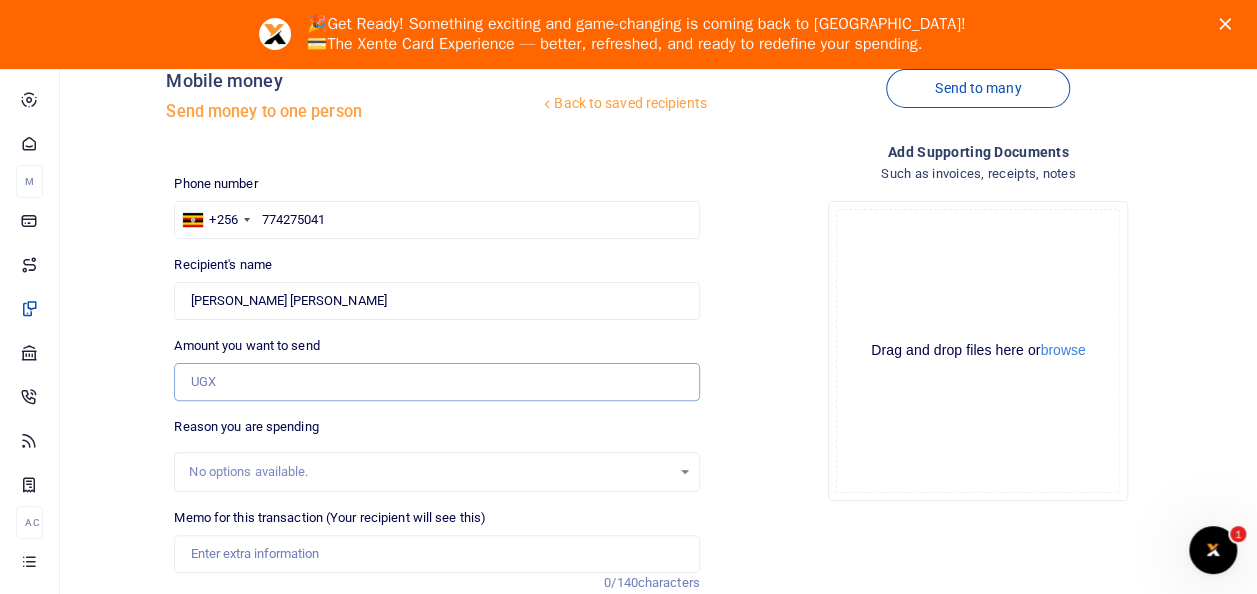 click on "Amount you want to send" at bounding box center [436, 382] 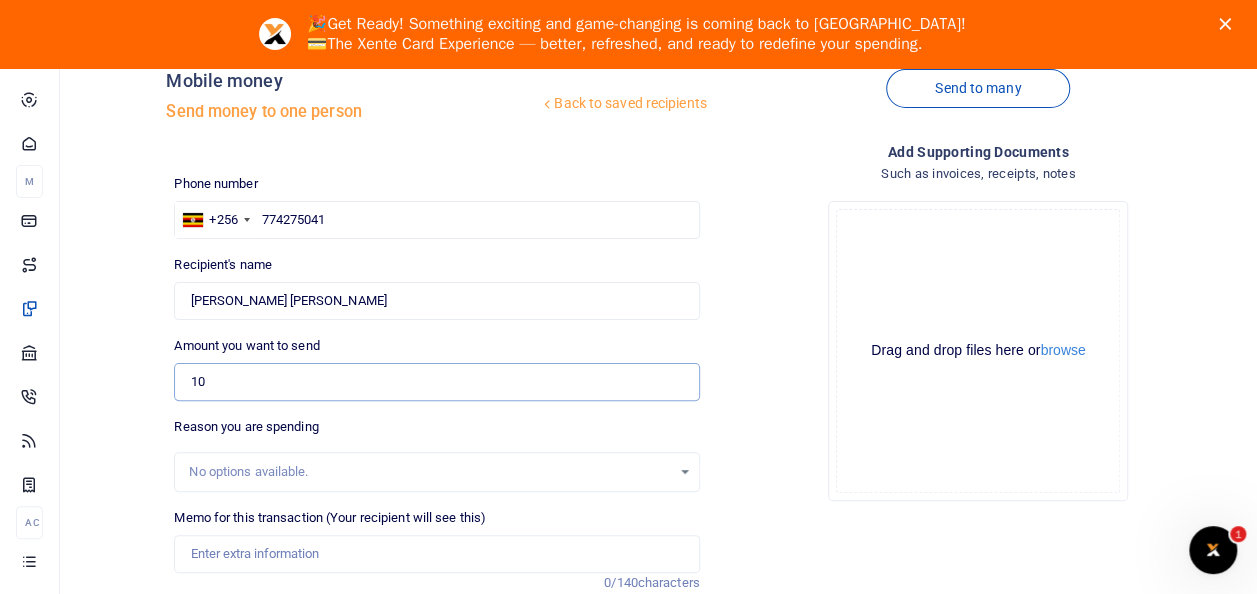 type on "100,000" 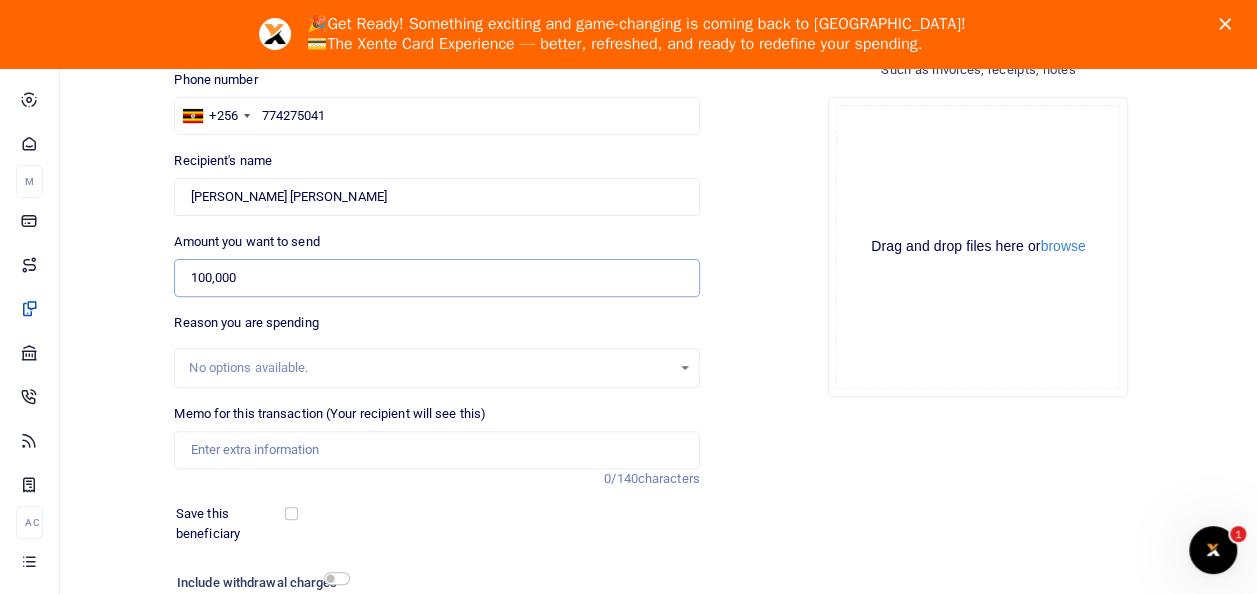 scroll, scrollTop: 300, scrollLeft: 0, axis: vertical 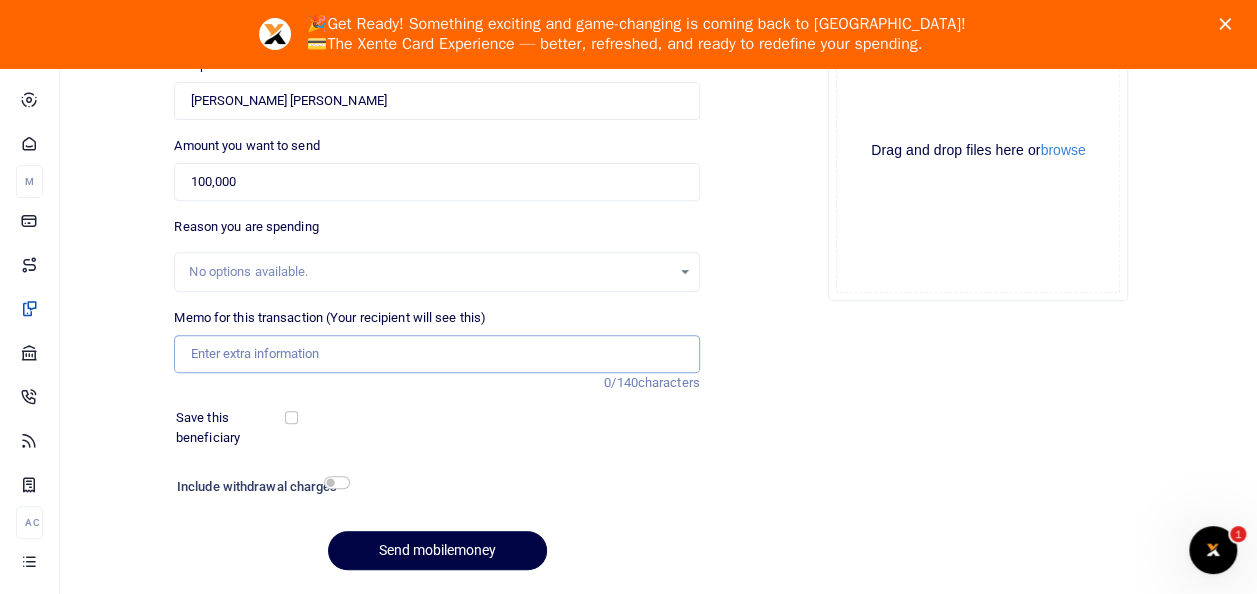 click on "Memo for this transaction (Your recipient will see this)" at bounding box center (436, 354) 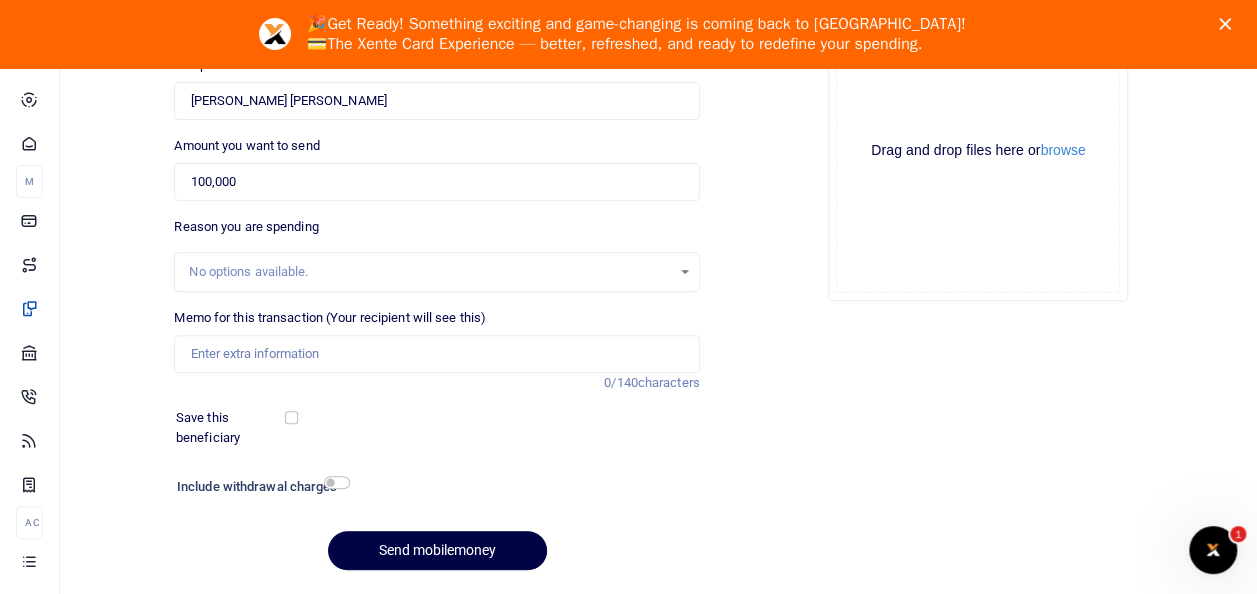 click on "Memo for this transaction (Your recipient will see this)
Reason is required.
0/140  characters" at bounding box center [436, 350] 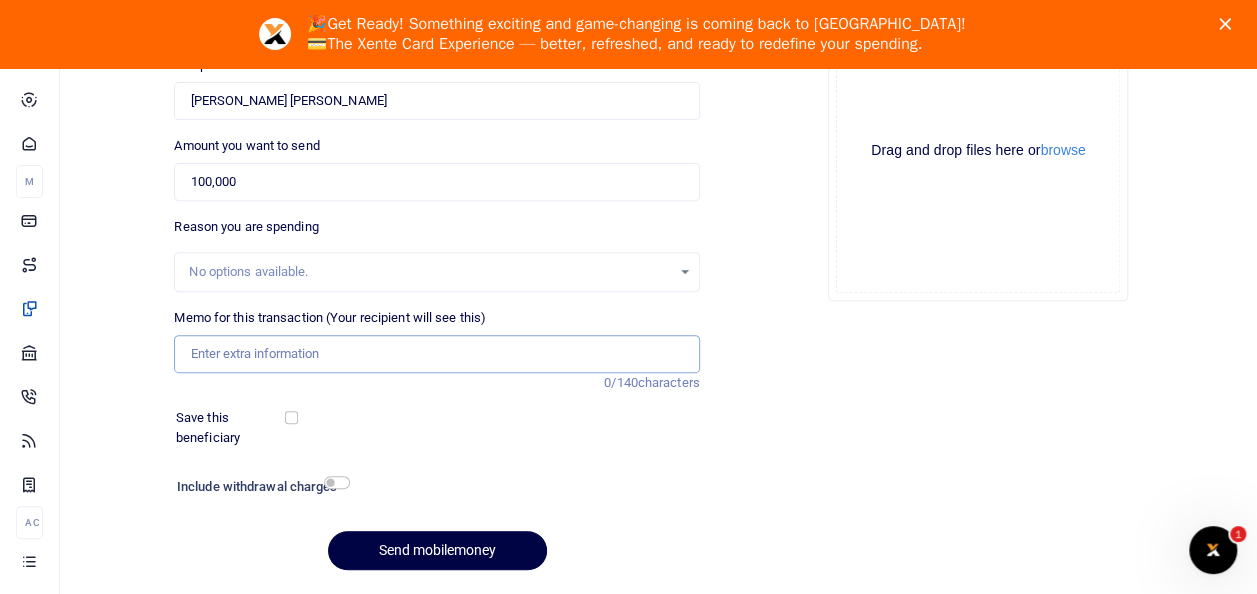 click on "Memo for this transaction (Your recipient will see this)" at bounding box center (436, 354) 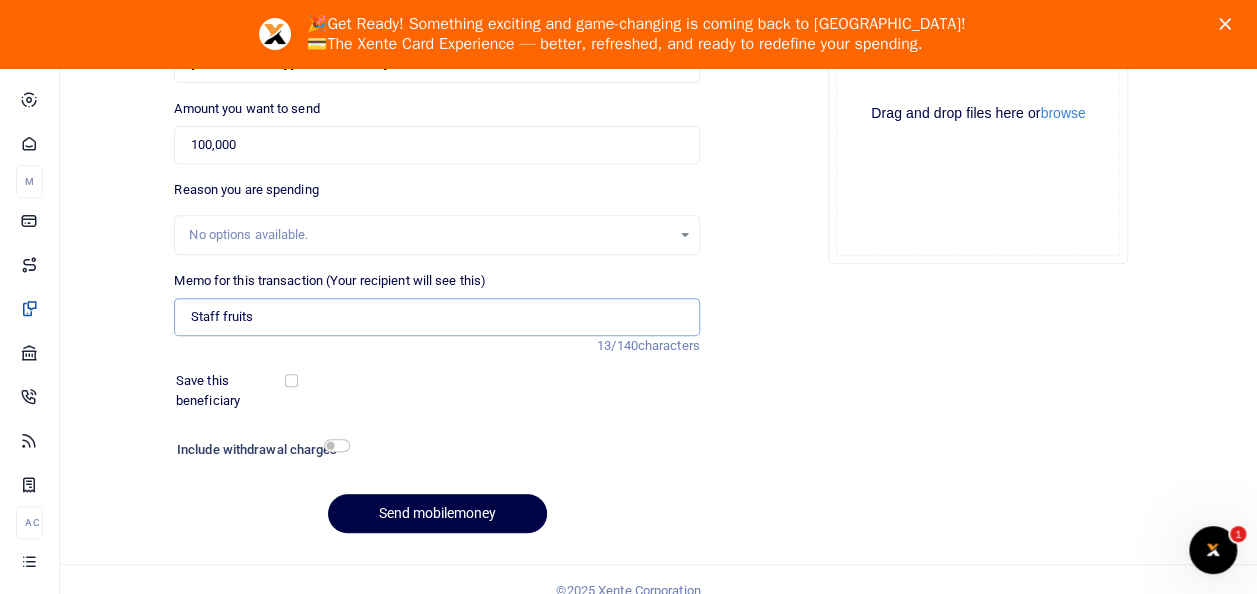 scroll, scrollTop: 358, scrollLeft: 0, axis: vertical 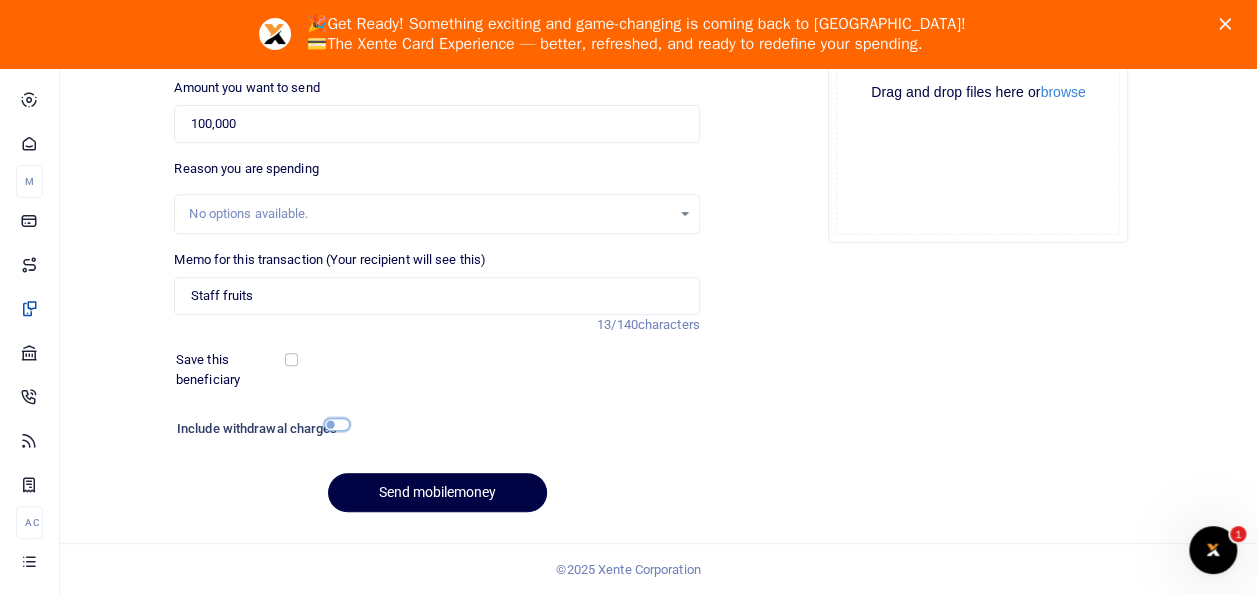 click at bounding box center (337, 424) 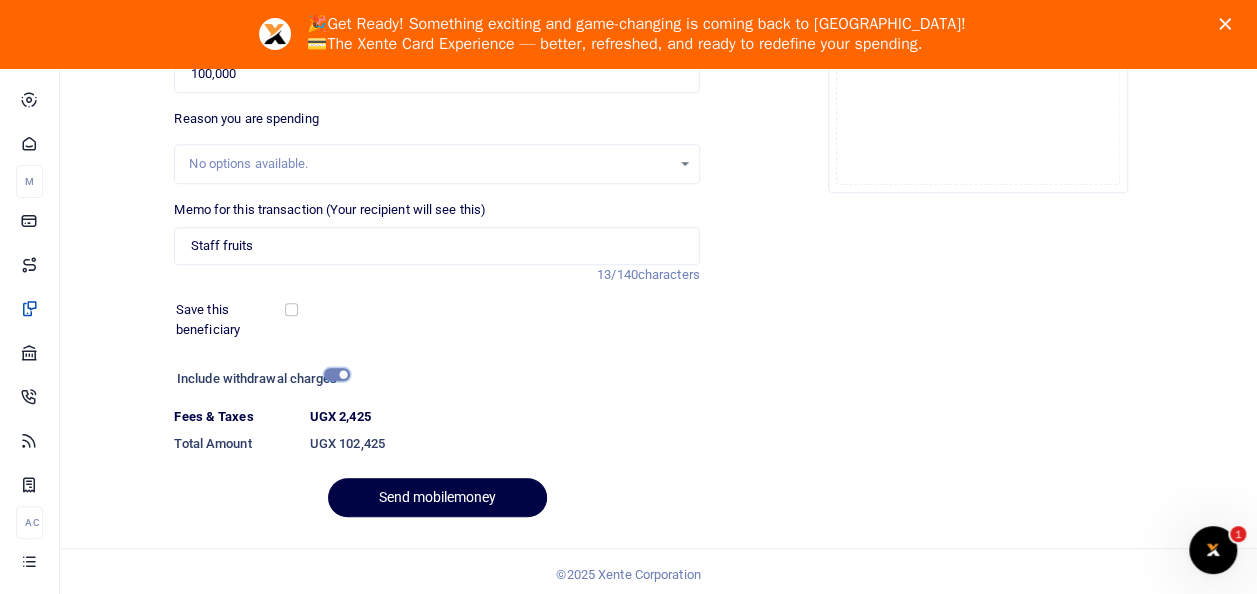 scroll, scrollTop: 413, scrollLeft: 0, axis: vertical 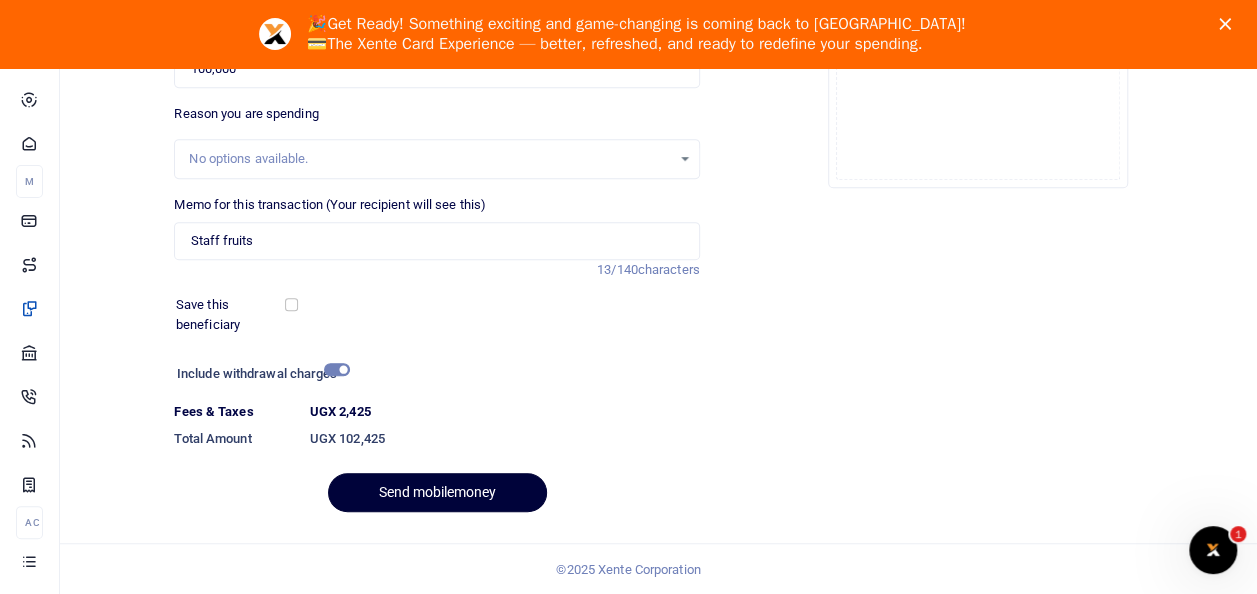 click on "Send mobilemoney" at bounding box center (437, 492) 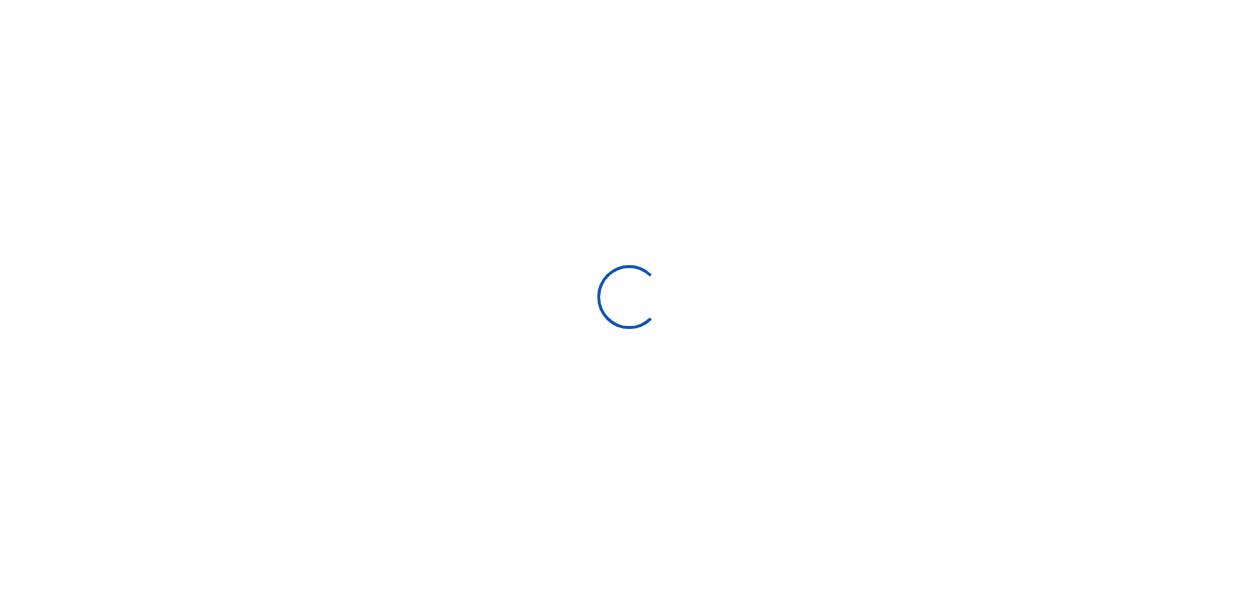 scroll, scrollTop: 290, scrollLeft: 0, axis: vertical 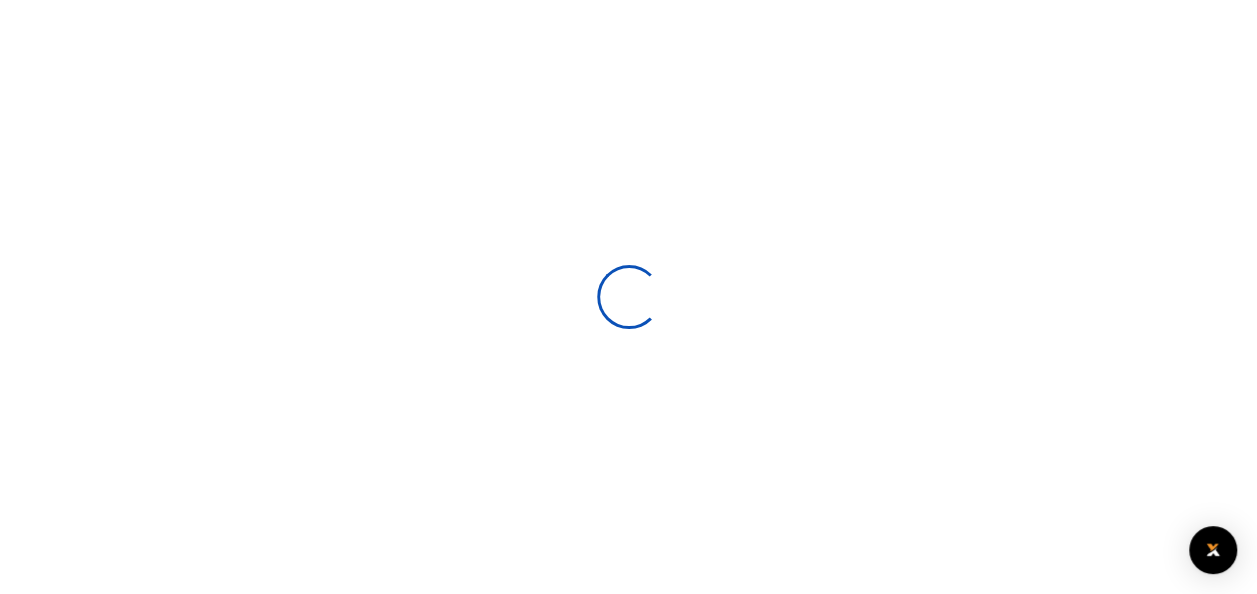 select 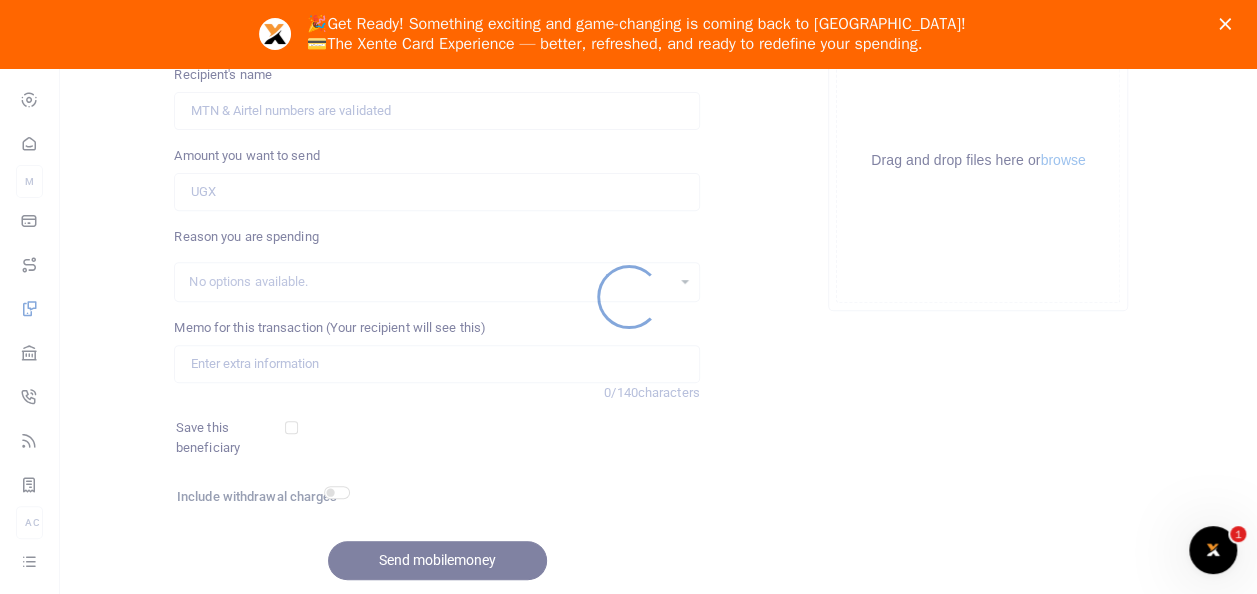 scroll, scrollTop: 0, scrollLeft: 0, axis: both 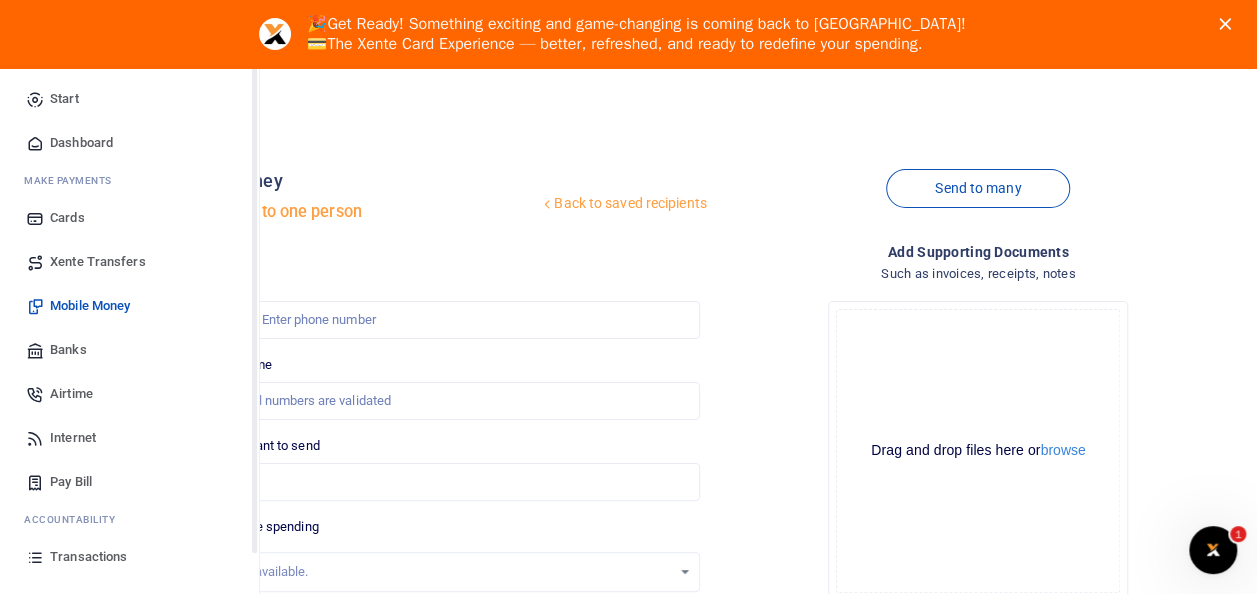 click on "Mobile Money" at bounding box center [90, 306] 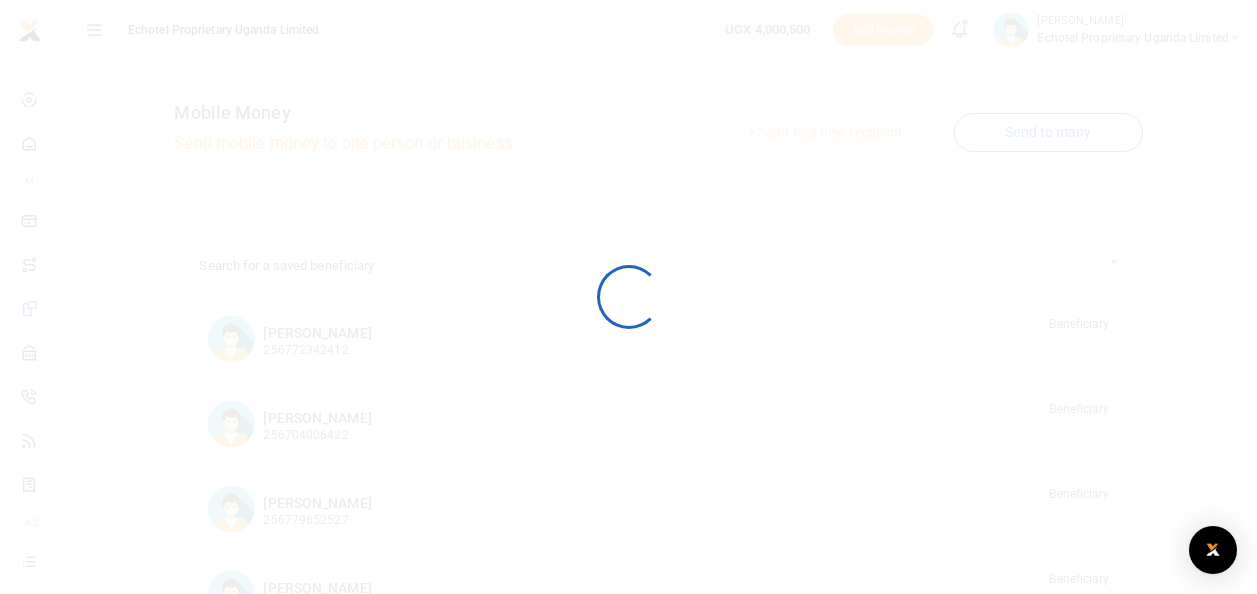 scroll, scrollTop: 0, scrollLeft: 0, axis: both 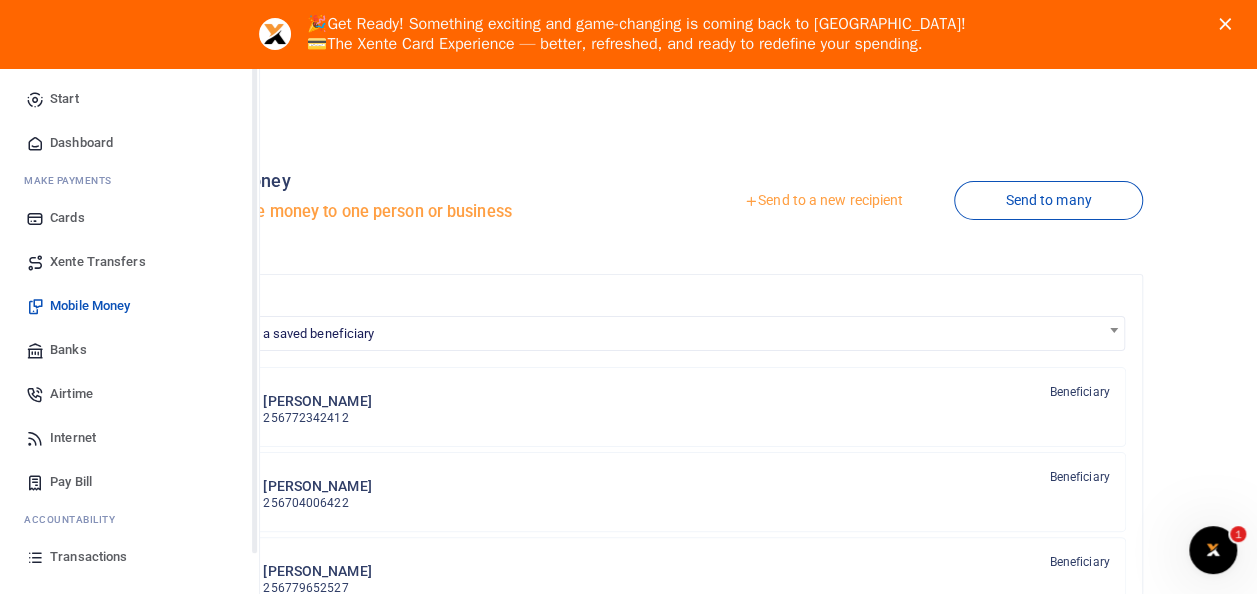 click on "Mobile Money" at bounding box center [90, 306] 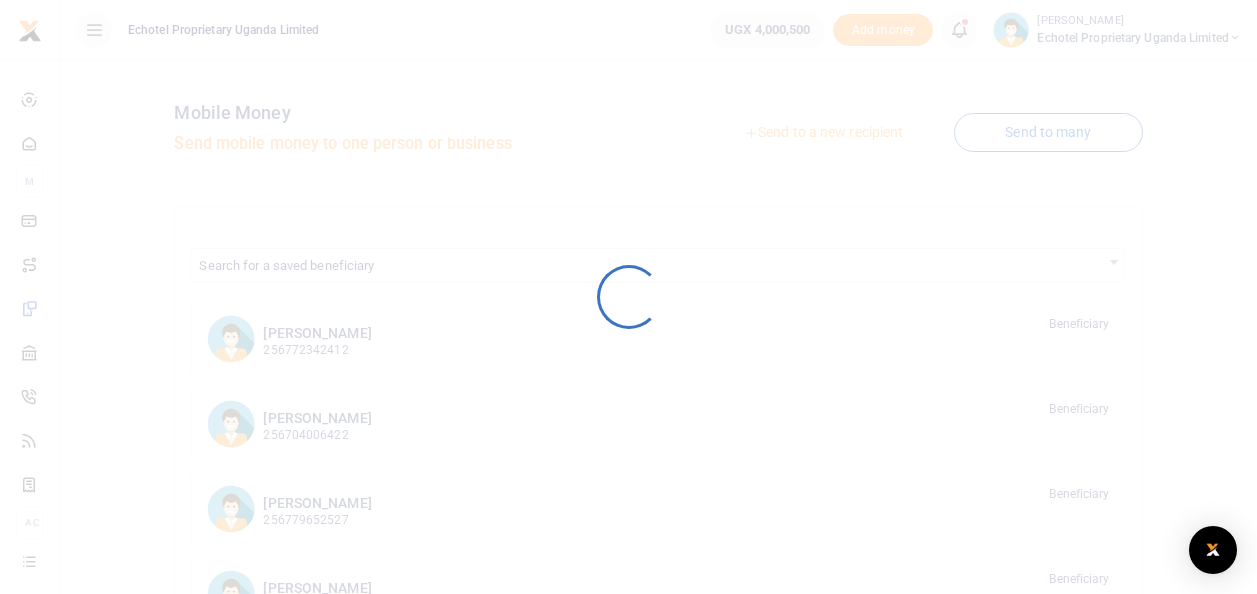 scroll, scrollTop: 0, scrollLeft: 0, axis: both 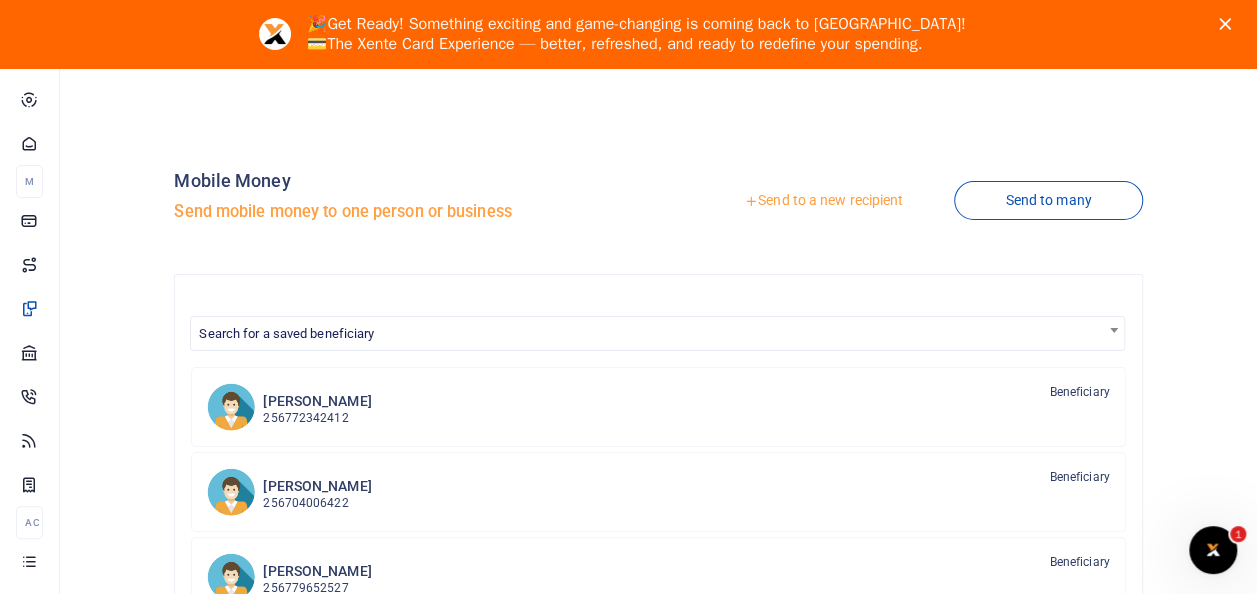 click on "Mobile Money
Send mobile money to one person or business" at bounding box center [412, 201] 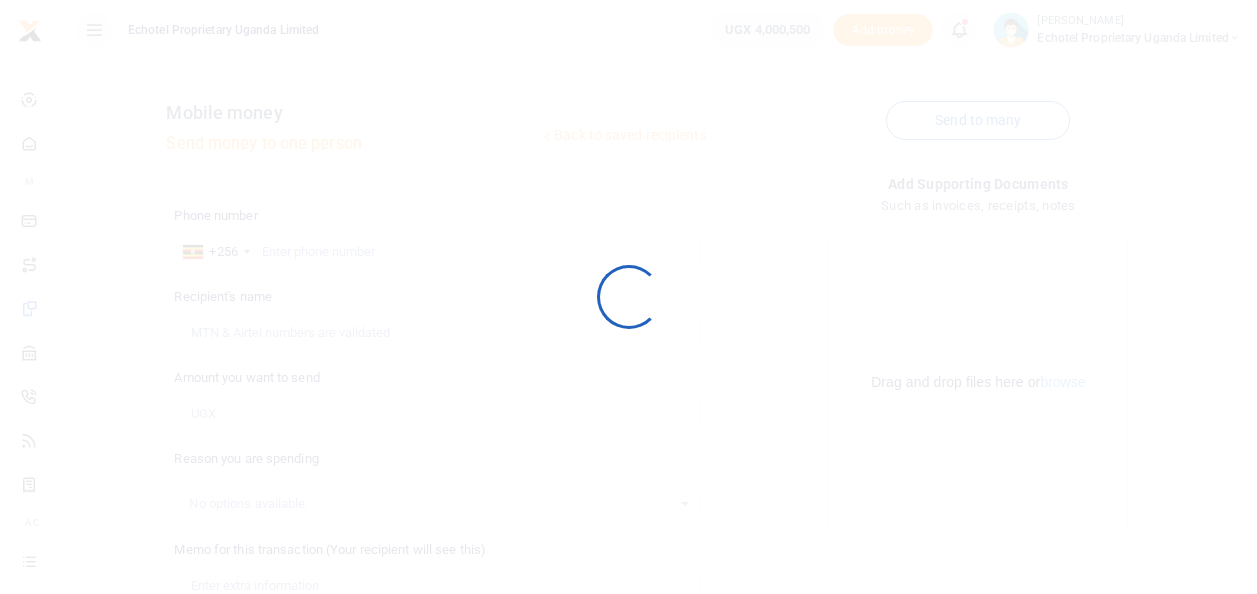 scroll, scrollTop: 0, scrollLeft: 0, axis: both 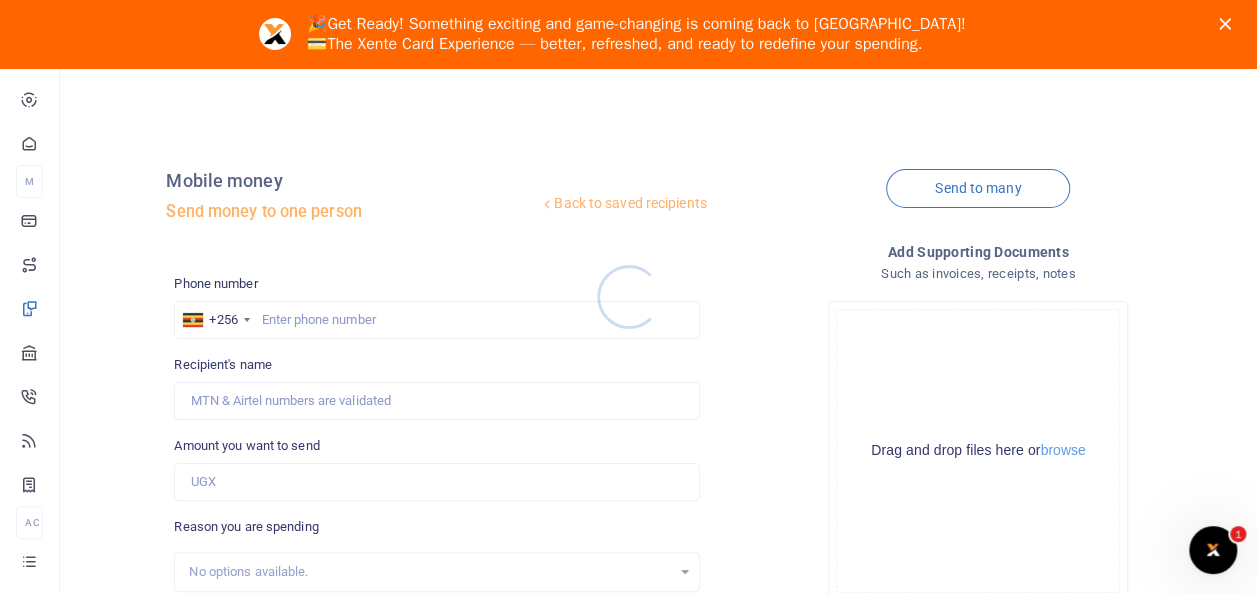 click at bounding box center (628, 297) 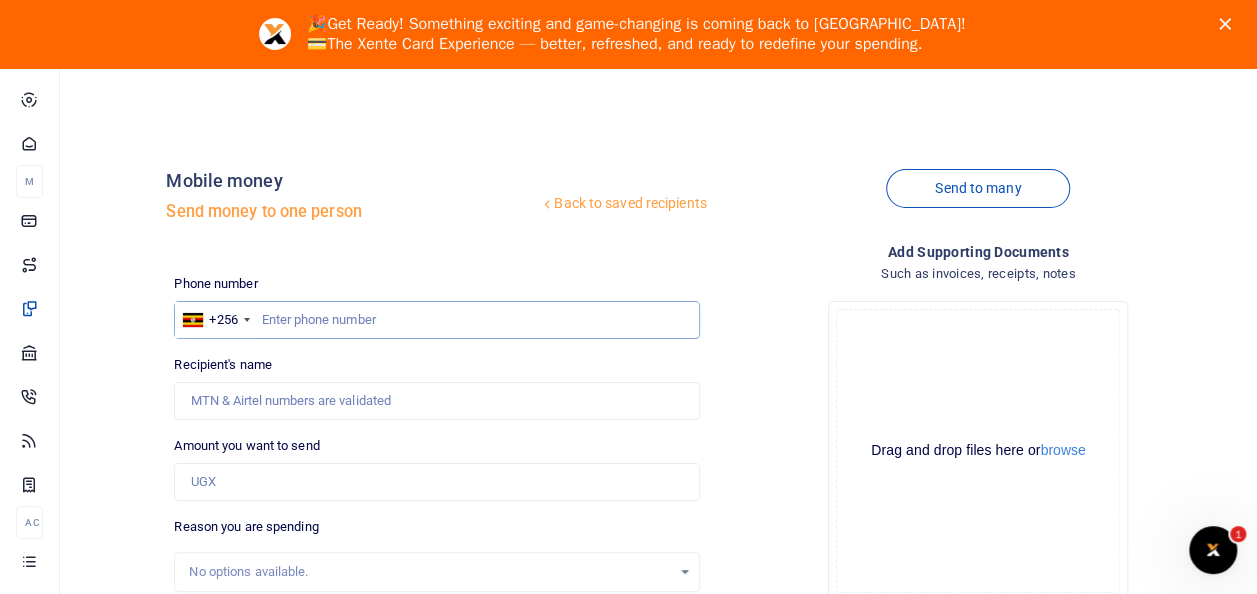 click at bounding box center (436, 320) 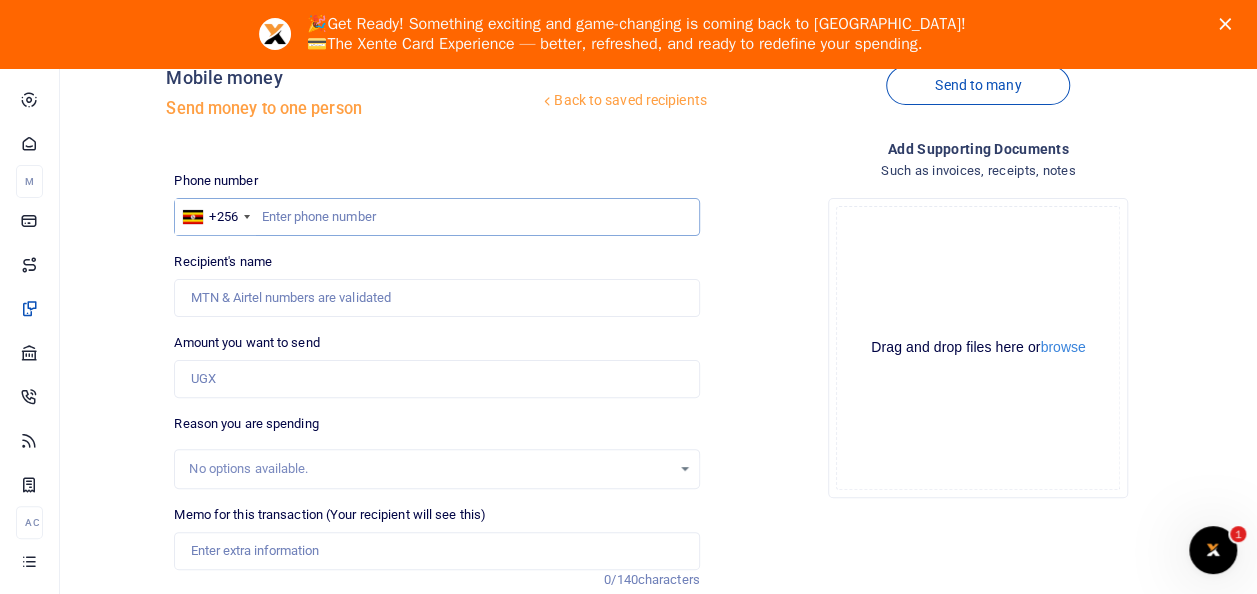 scroll, scrollTop: 200, scrollLeft: 0, axis: vertical 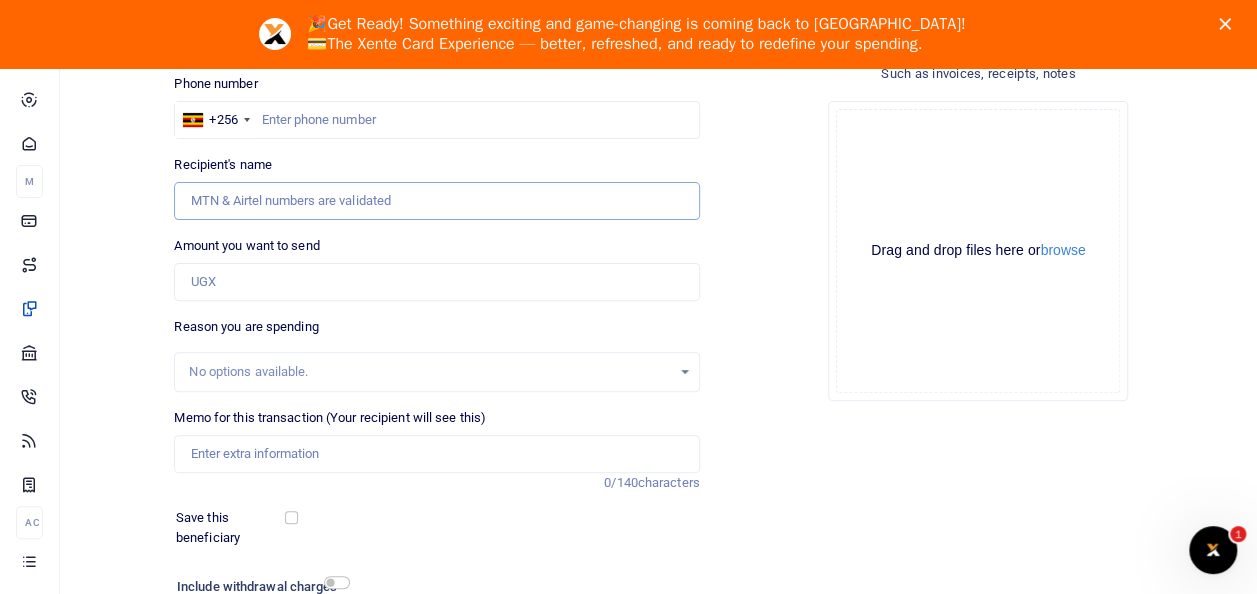 click on "Recipient's name" at bounding box center [436, 201] 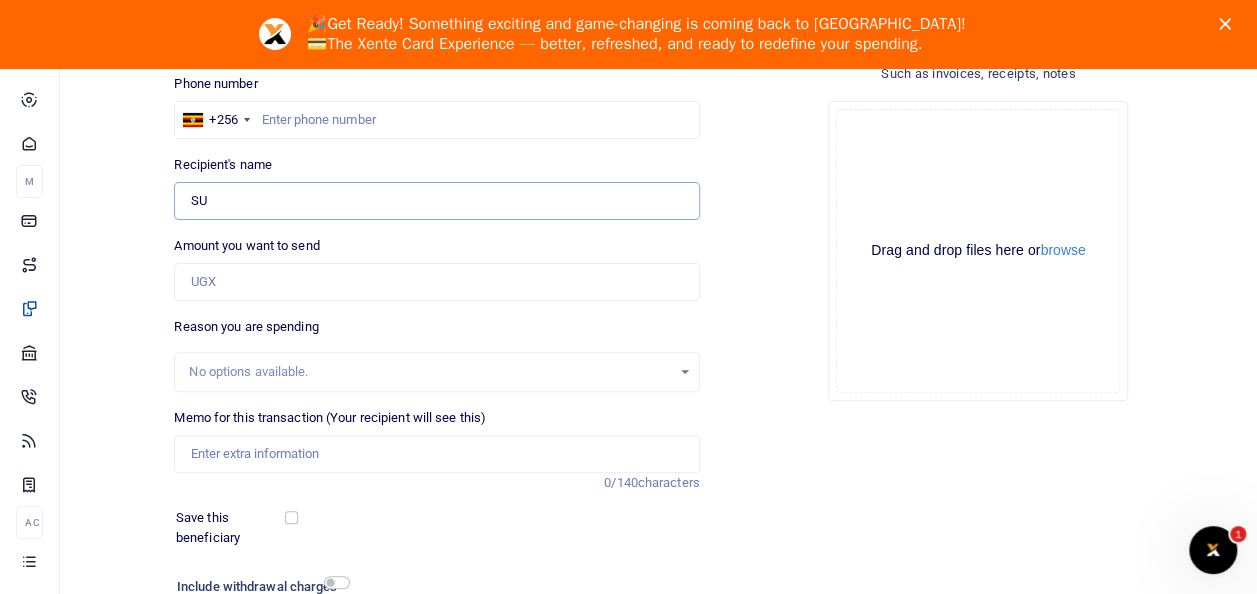 type on "Susan Nafula" 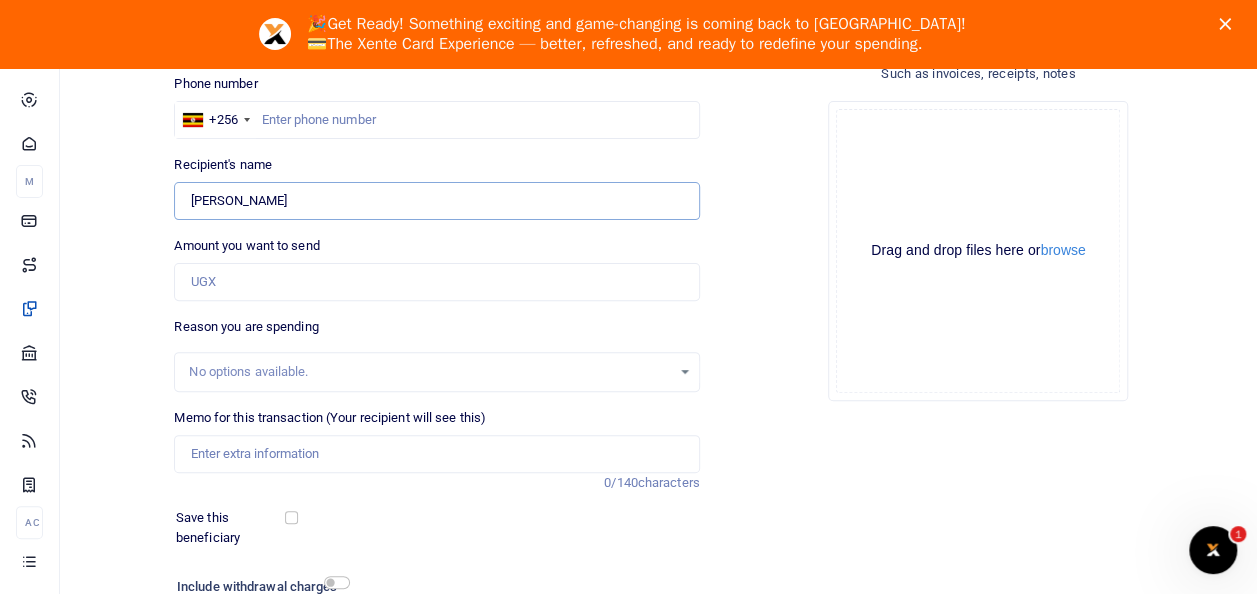 drag, startPoint x: 278, startPoint y: 200, endPoint x: 130, endPoint y: 197, distance: 148.0304 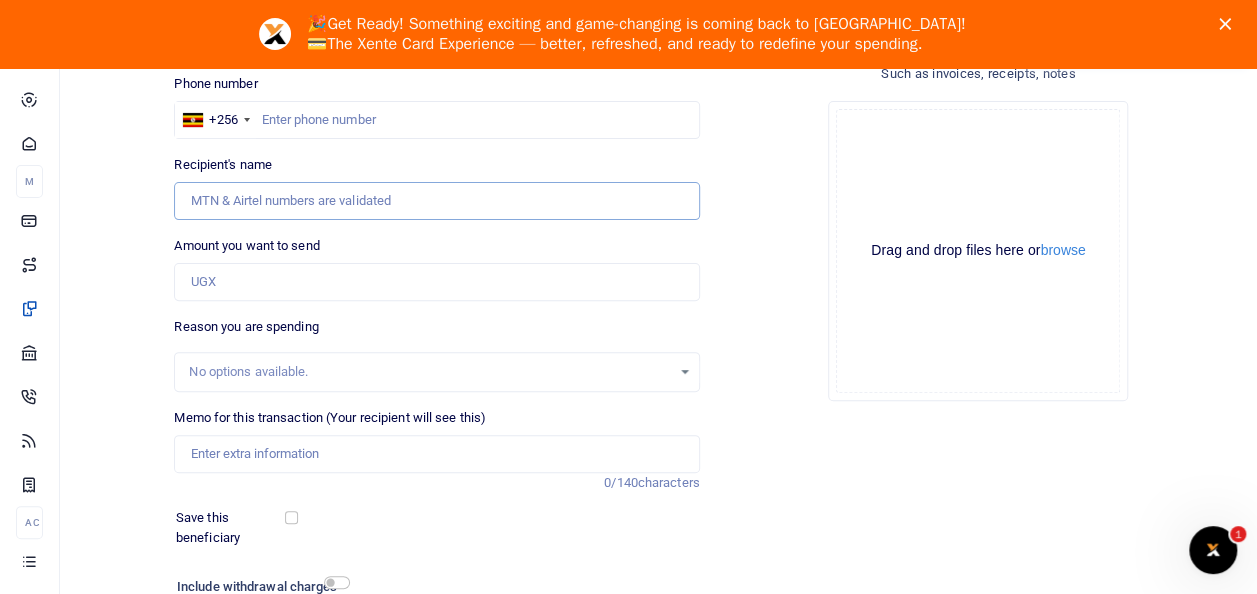type 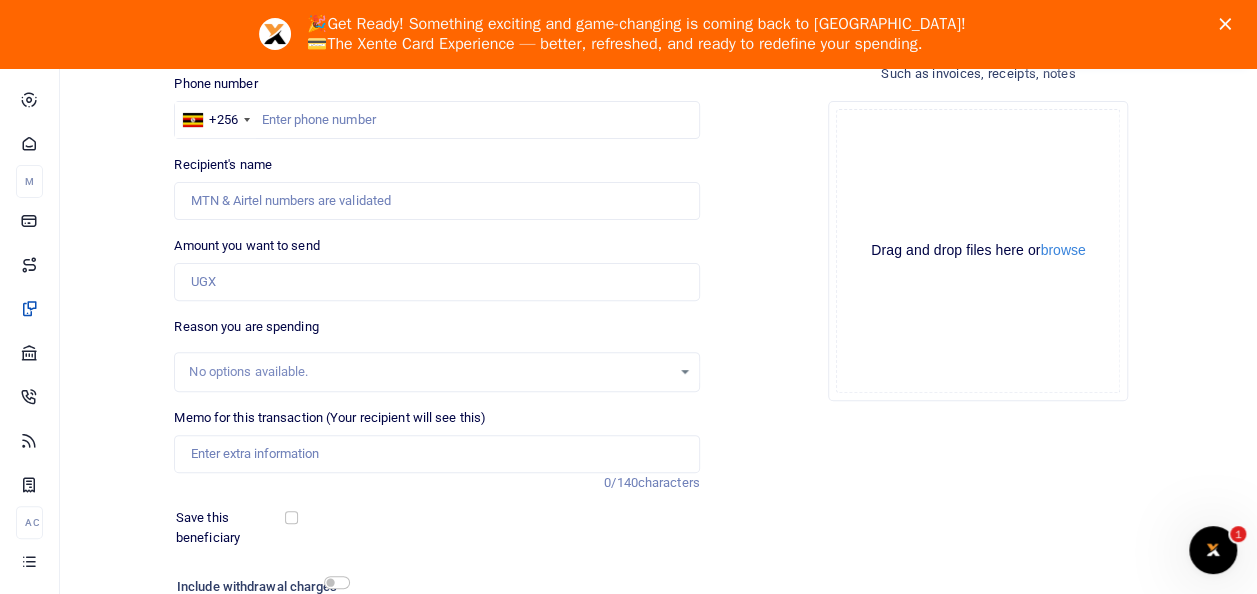 click on "Back to saved recipients
Mobile money
Send money to one person
Send to many
Phone number
+256 Uganda +256
Phone is required.
Recipient's name 0/140" at bounding box center [658, 315] 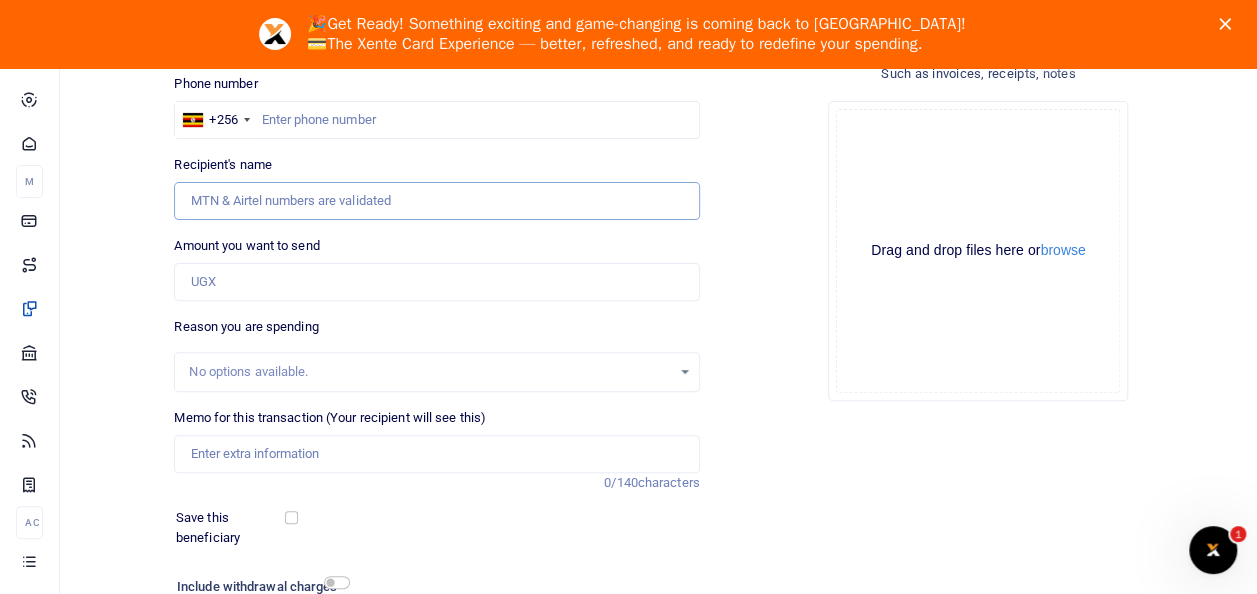 click on "Recipient's name" at bounding box center [436, 201] 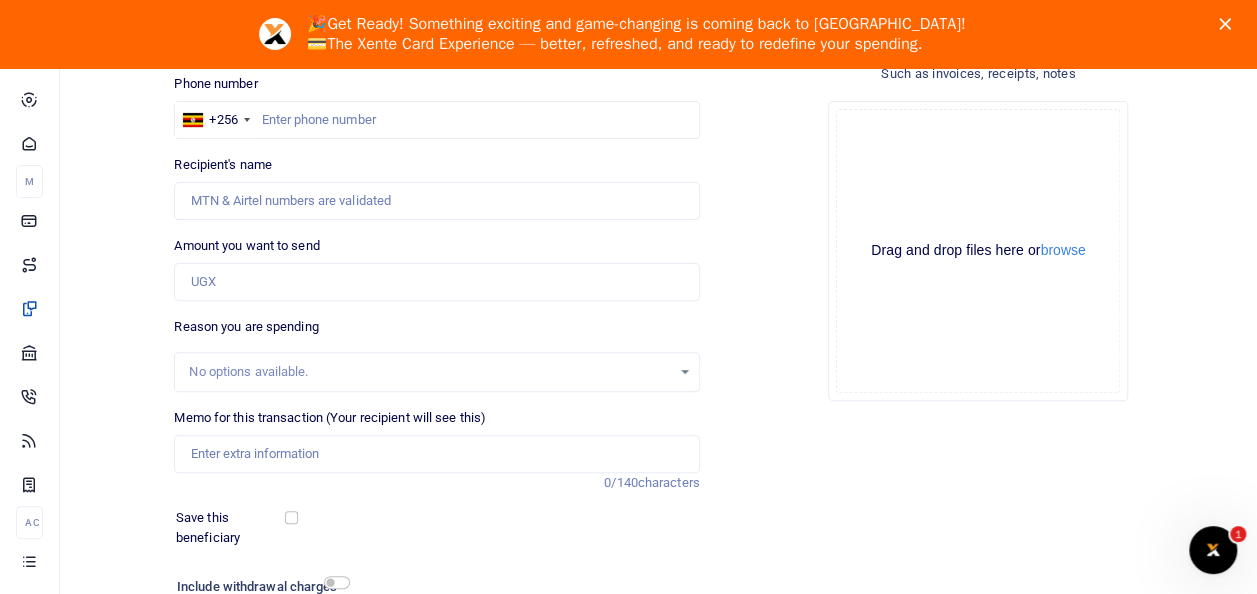 click on "Back to saved recipients
Mobile money
Send money to one person
Send to many
Phone number
+256 Uganda +256
Phone is required.
Recipient's name 0/140" at bounding box center (658, 315) 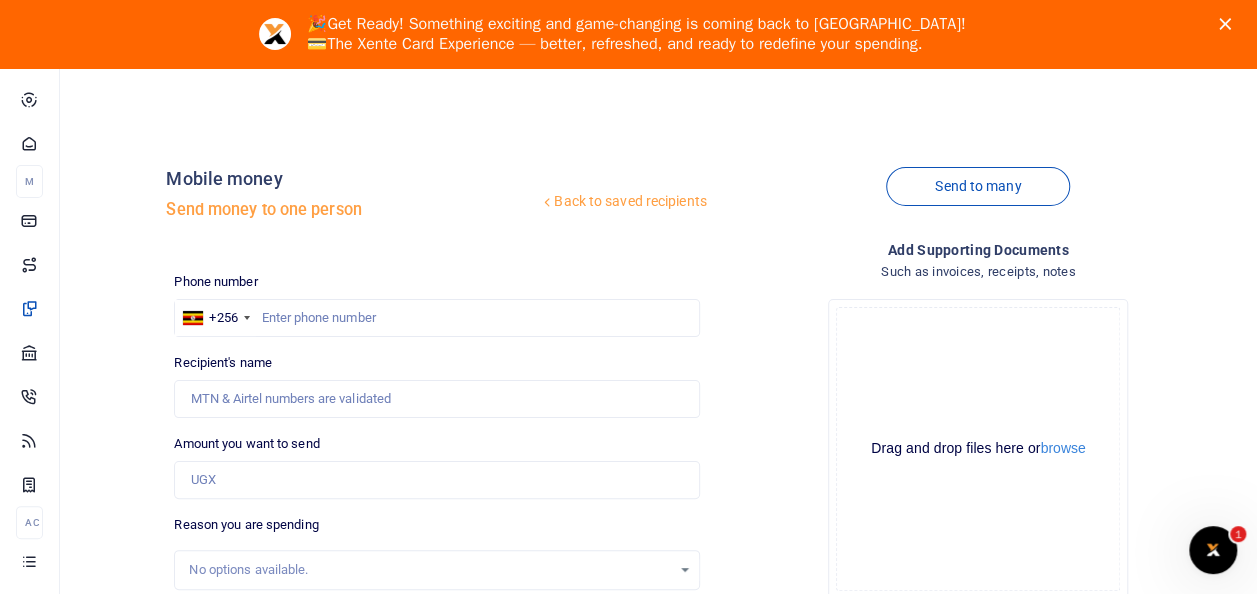 scroll, scrollTop: 0, scrollLeft: 0, axis: both 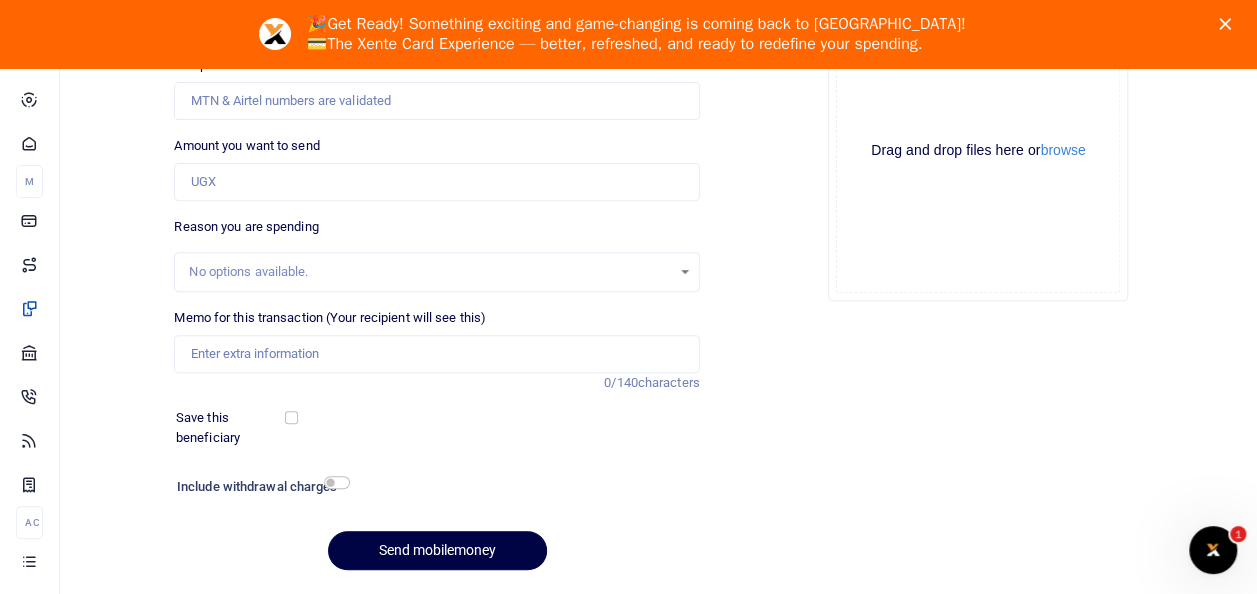 click on "Back to saved recipients
Mobile money
Send money to one person
Send to many
Phone number
+256 Uganda +256
Phone is required.
Recipient's name 0/140" at bounding box center [658, 215] 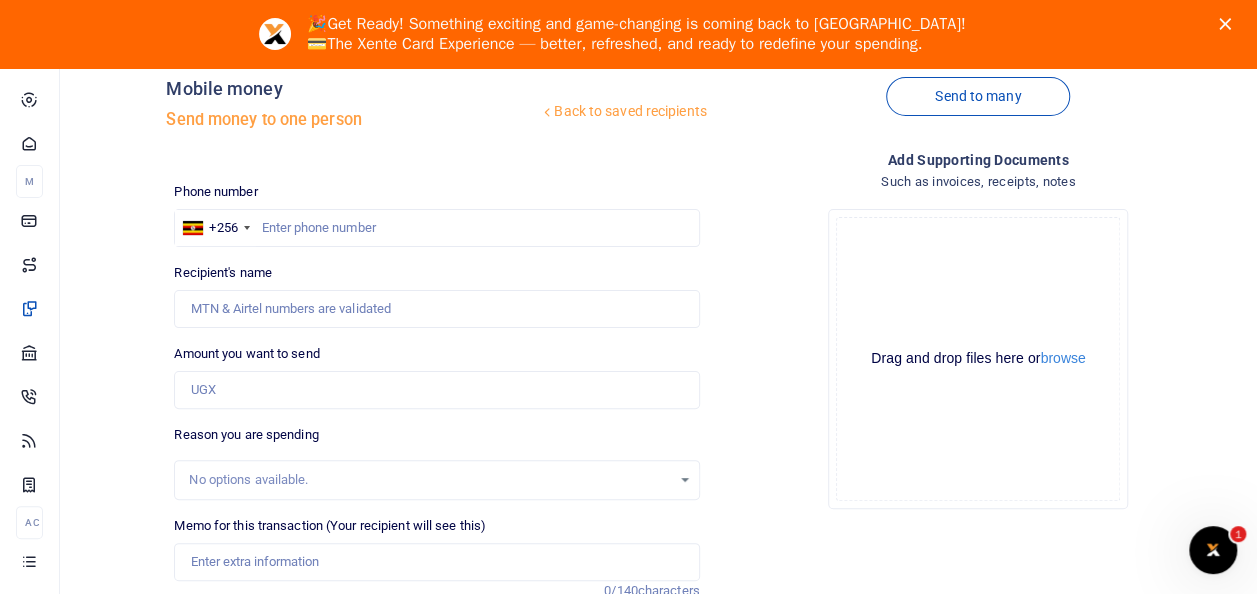 scroll, scrollTop: 0, scrollLeft: 0, axis: both 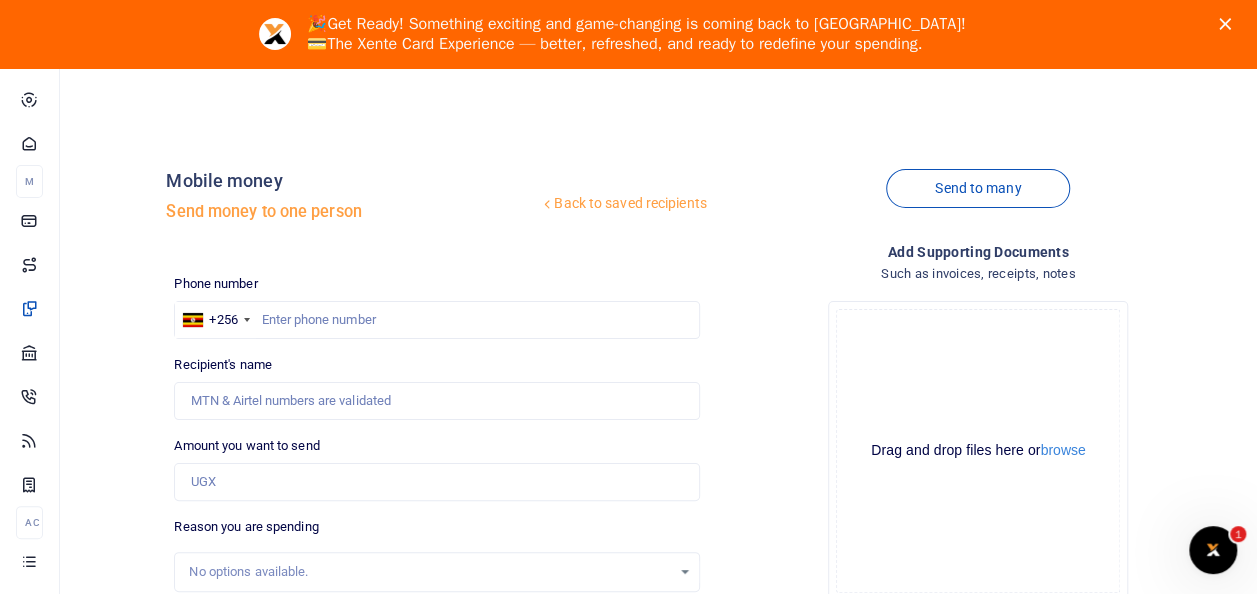 click 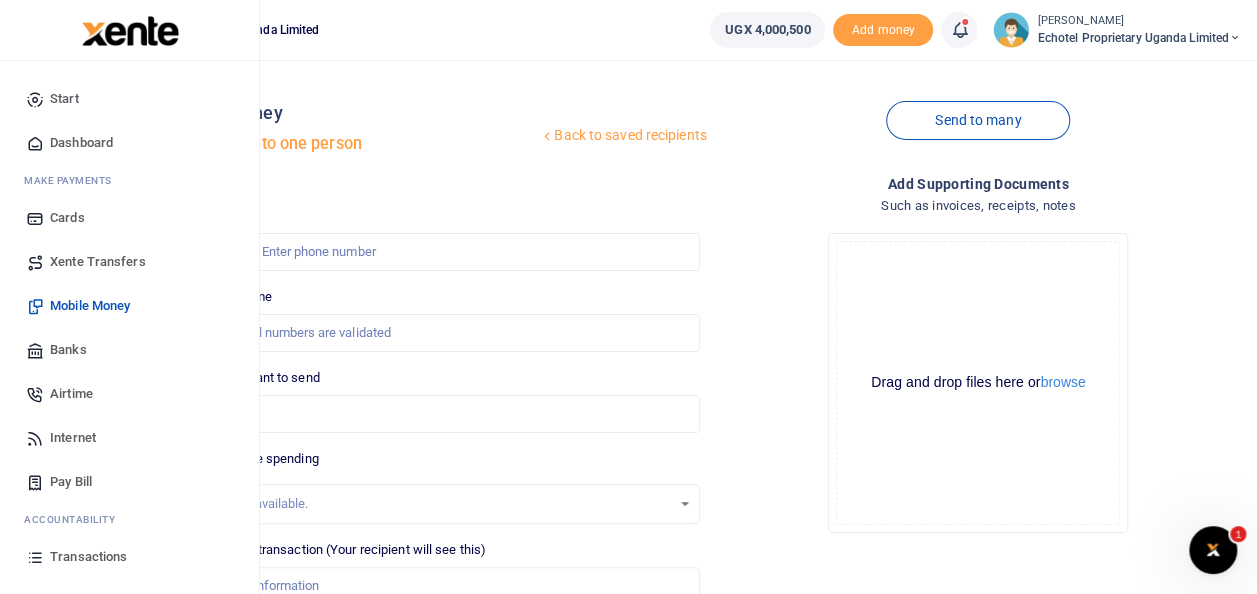 click on "Transactions" at bounding box center [88, 557] 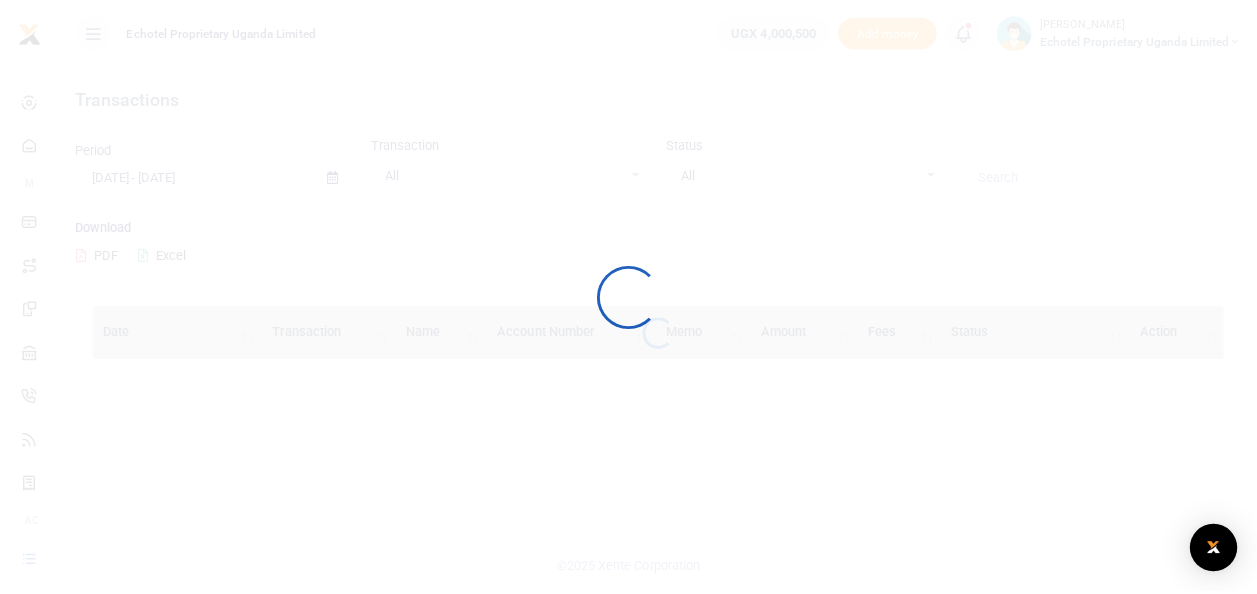 scroll, scrollTop: 0, scrollLeft: 0, axis: both 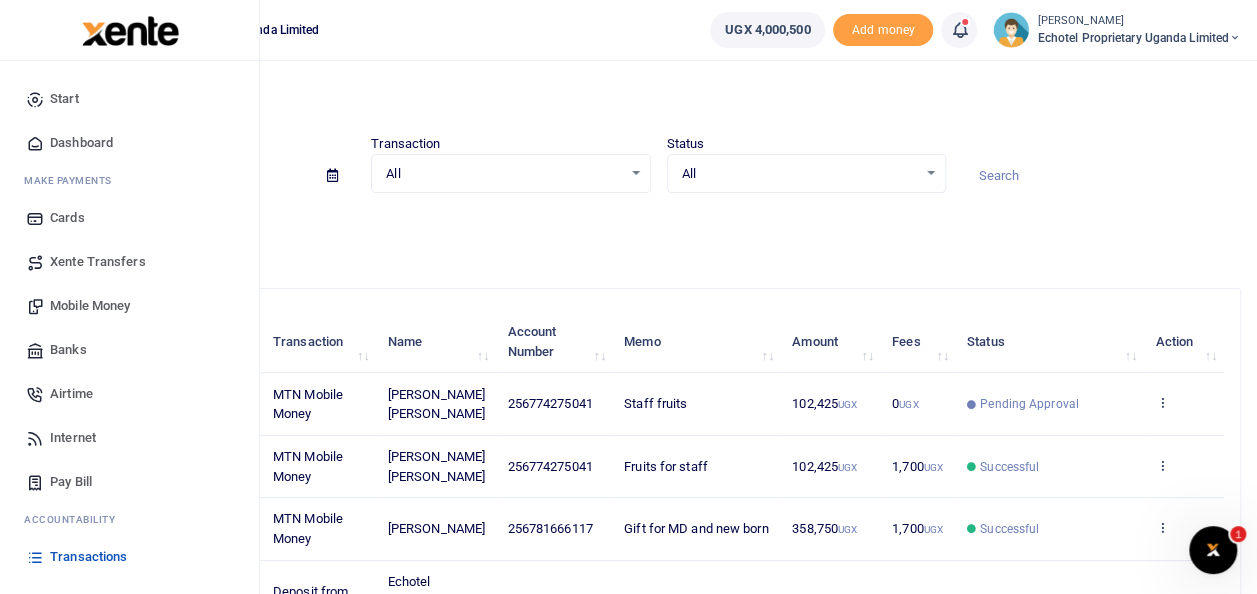 click on "Transactions" at bounding box center (88, 557) 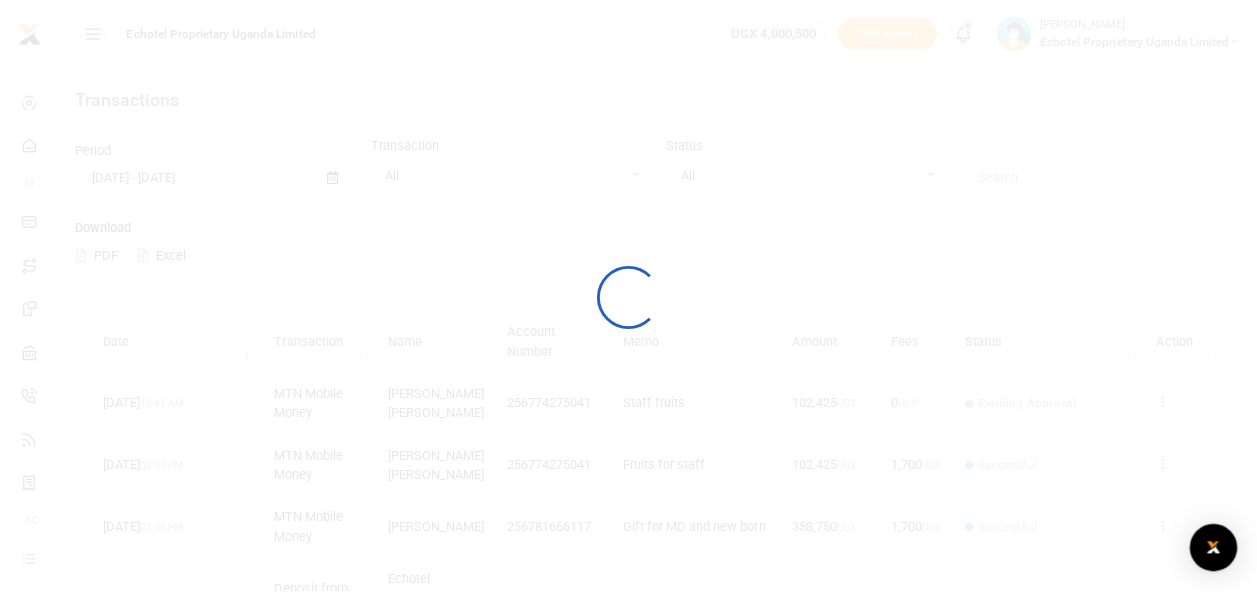 scroll, scrollTop: 0, scrollLeft: 0, axis: both 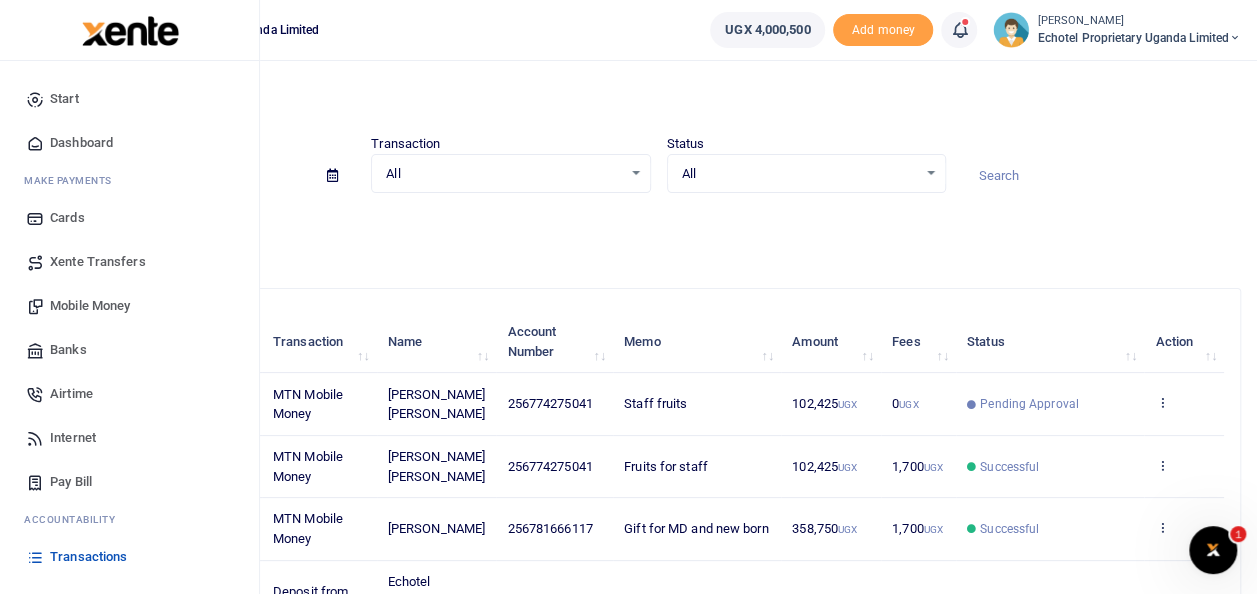 click on "Transactions" at bounding box center (88, 557) 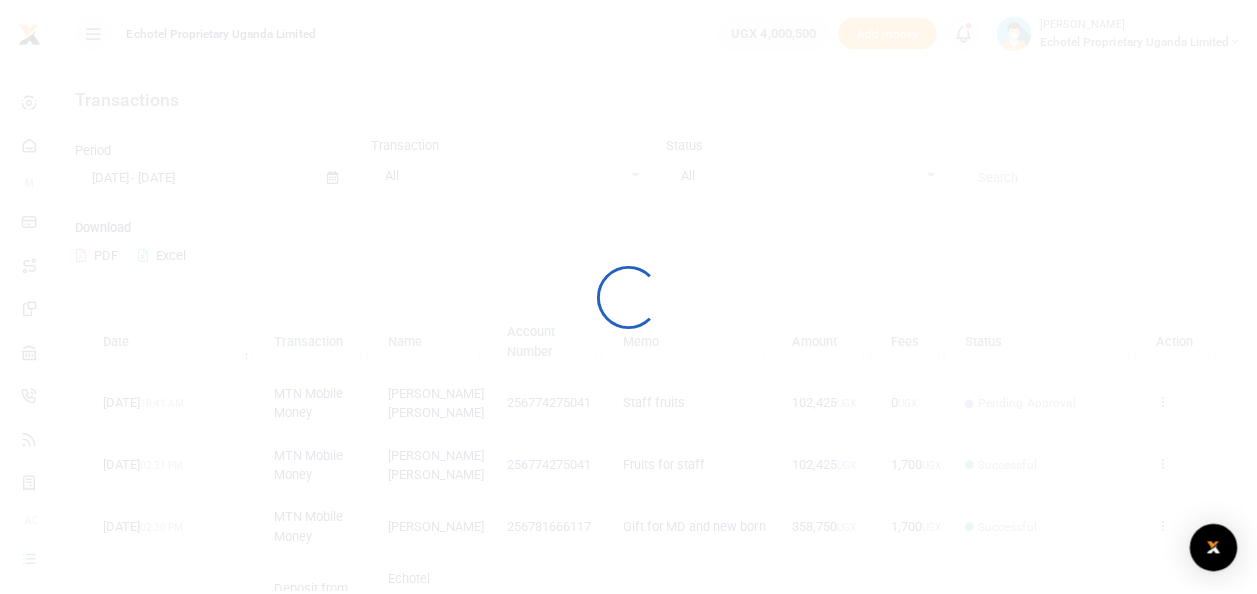 scroll, scrollTop: 0, scrollLeft: 0, axis: both 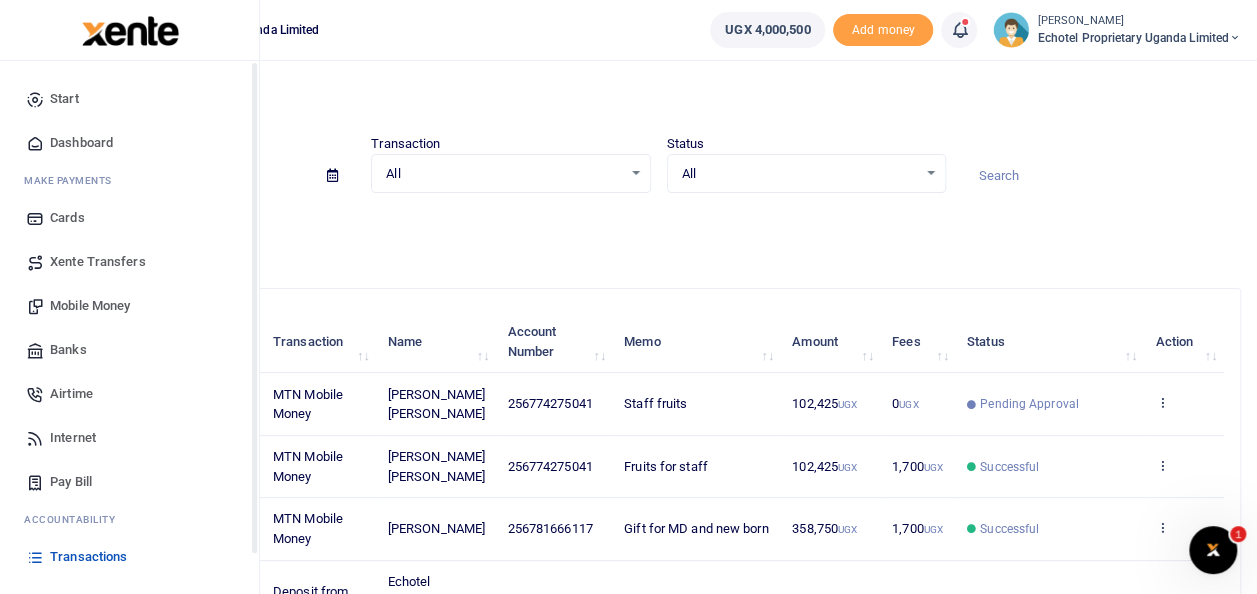 click on "Transactions" at bounding box center (88, 557) 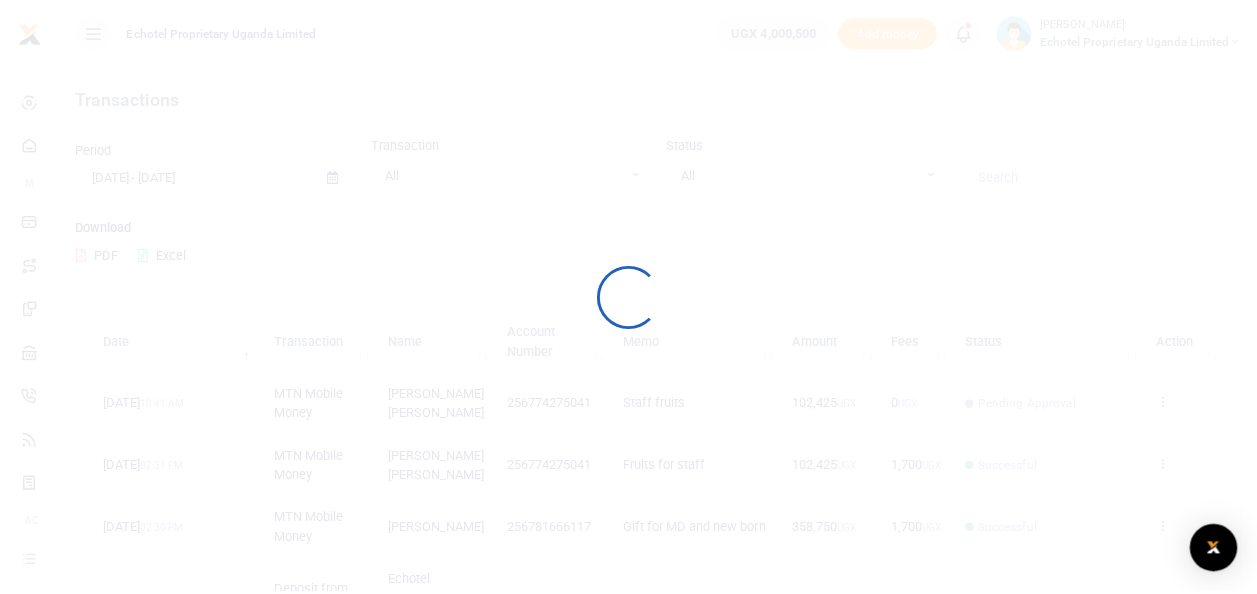 scroll, scrollTop: 0, scrollLeft: 0, axis: both 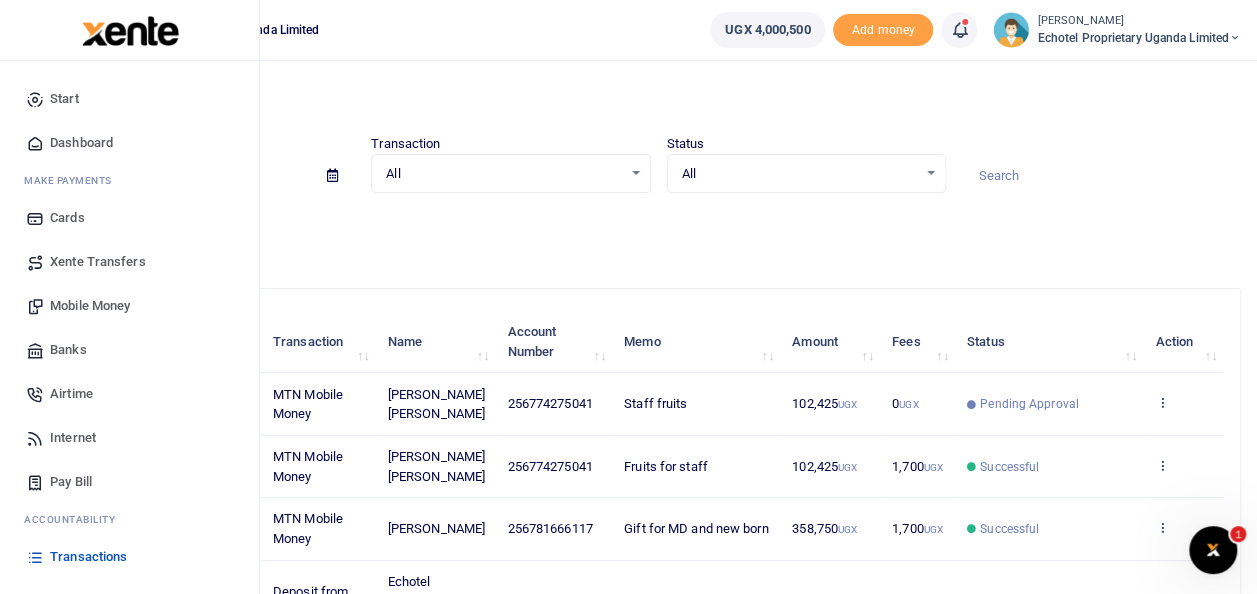 click on "Mobile Money" at bounding box center (90, 306) 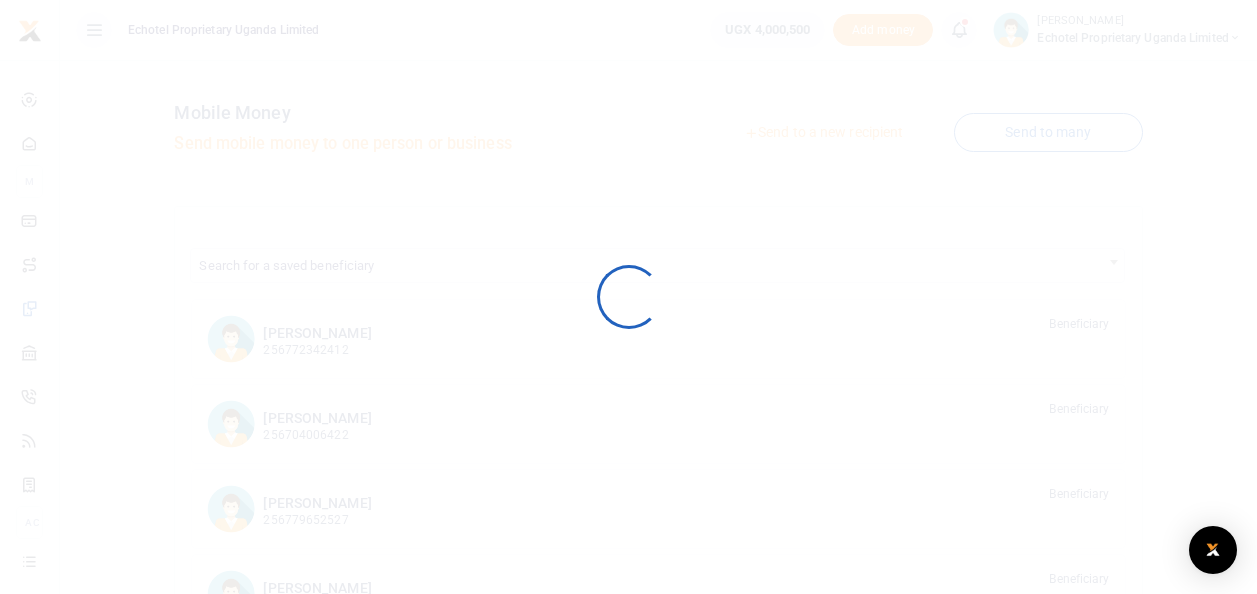 scroll, scrollTop: 0, scrollLeft: 0, axis: both 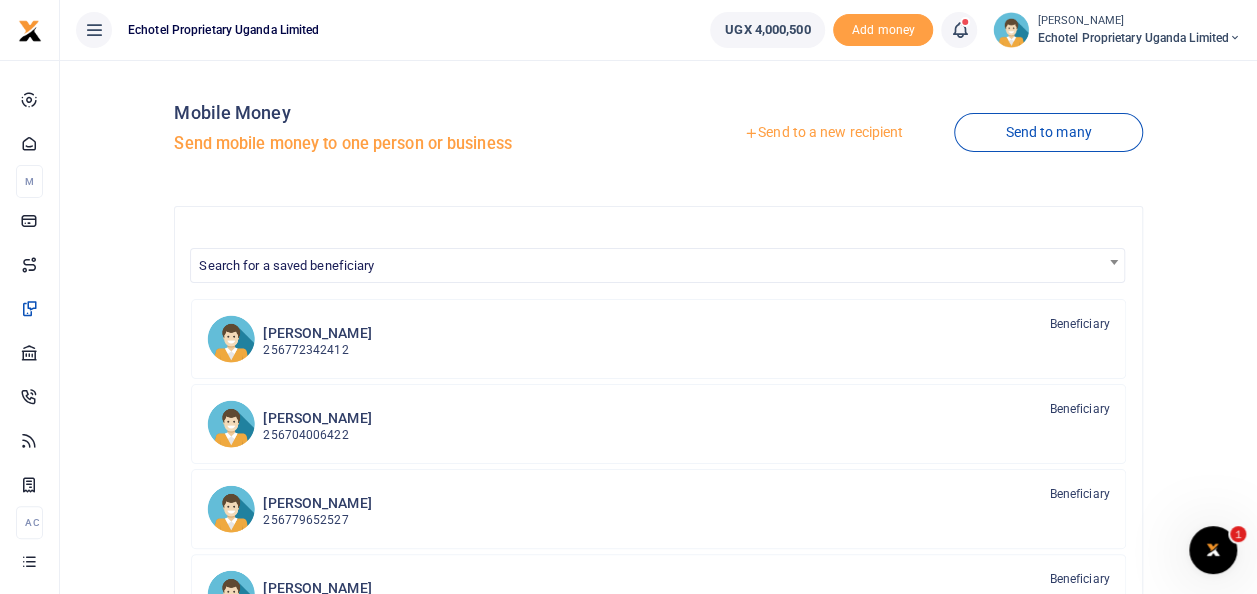click on "Send to a new recipient" at bounding box center (823, 133) 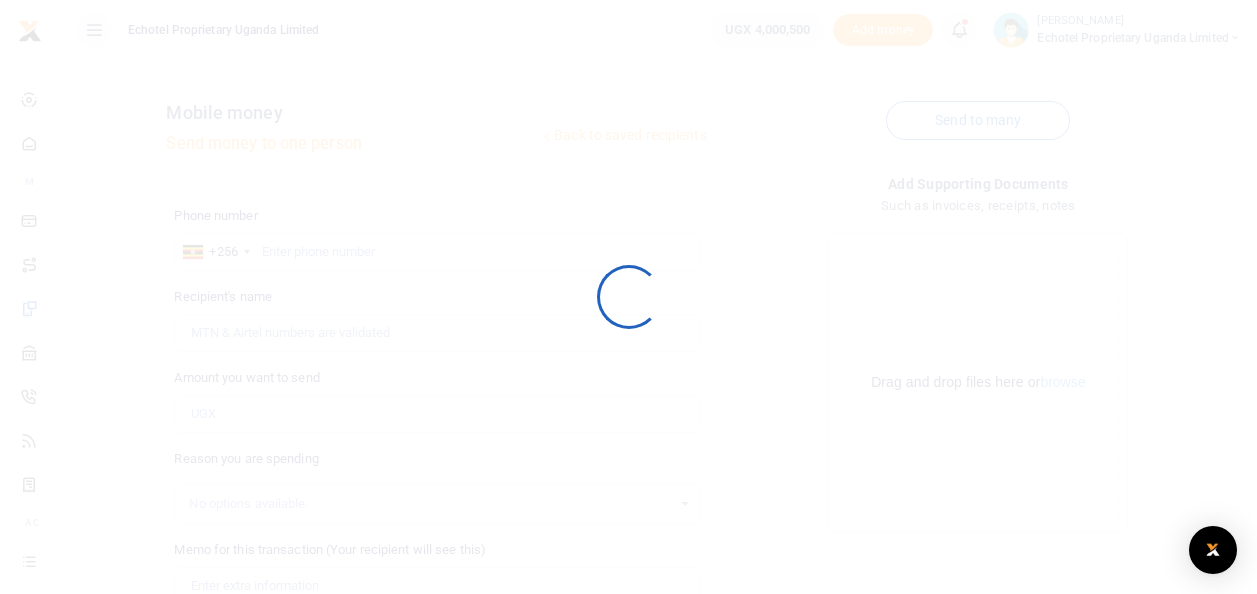 scroll, scrollTop: 0, scrollLeft: 0, axis: both 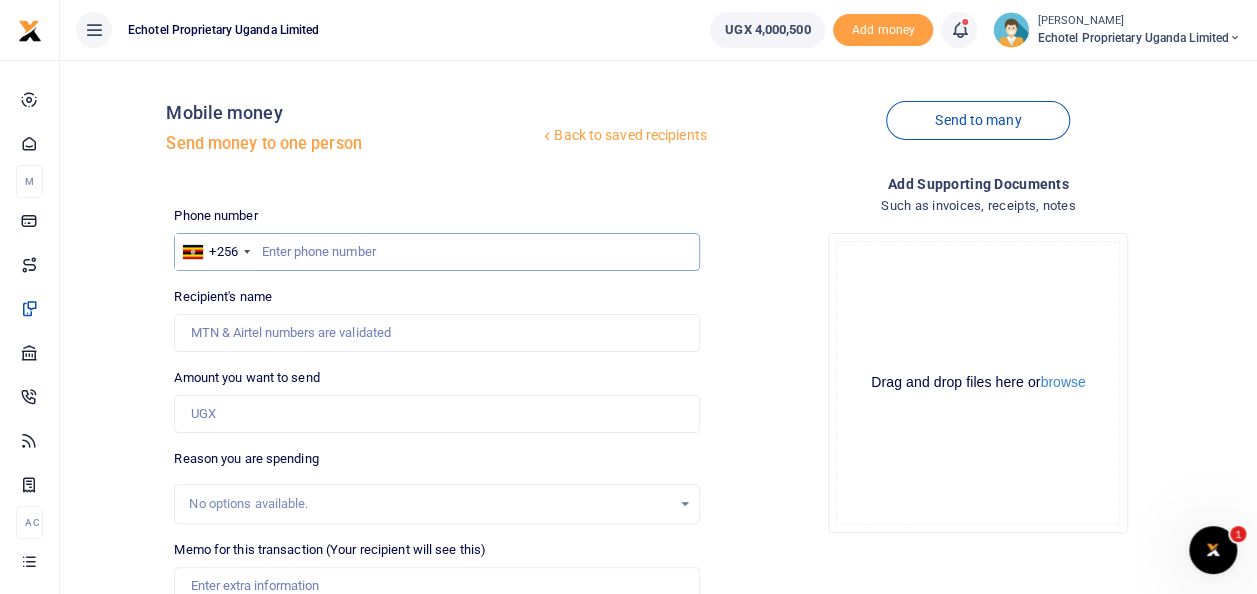 click at bounding box center [436, 252] 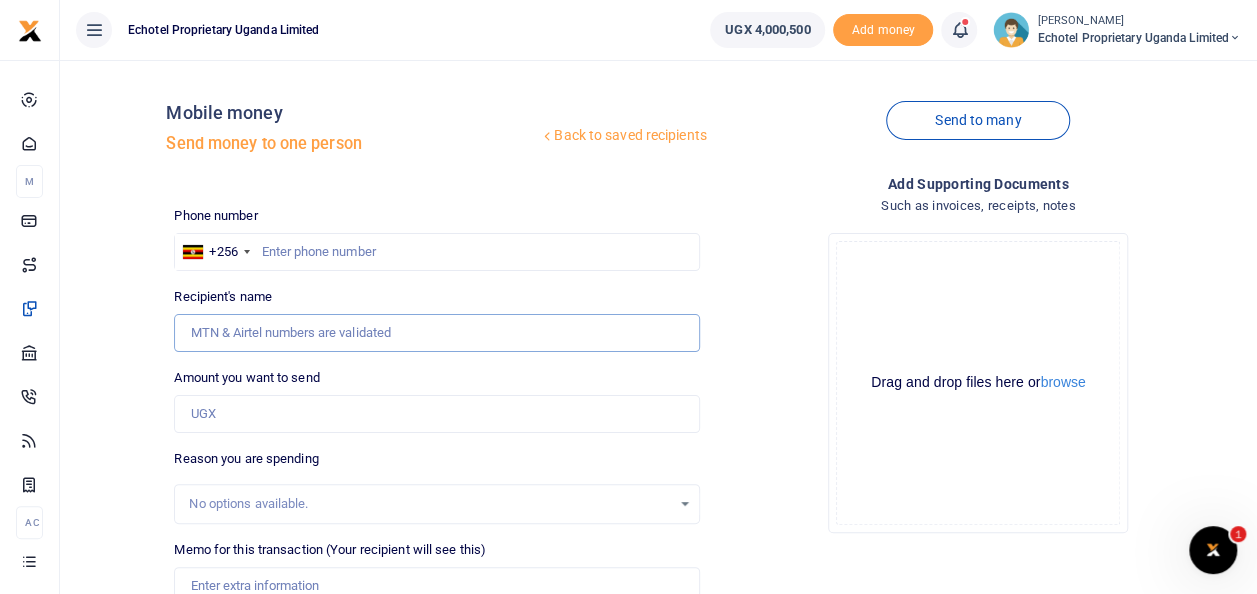 click on "Recipient's name" at bounding box center [436, 333] 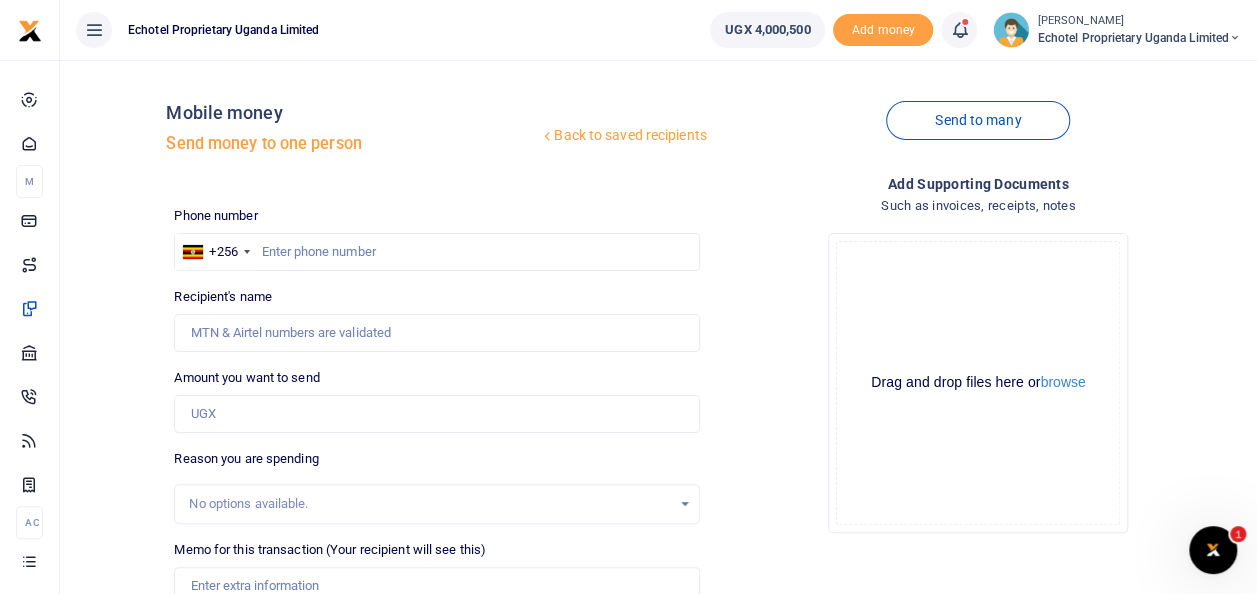 click on "Back to saved recipients
Mobile money
Send money to one person
Send to many
Phone number
+256 Uganda +256
Phone is required.
Recipient's name 0/140 UGX0" at bounding box center (707, 447) 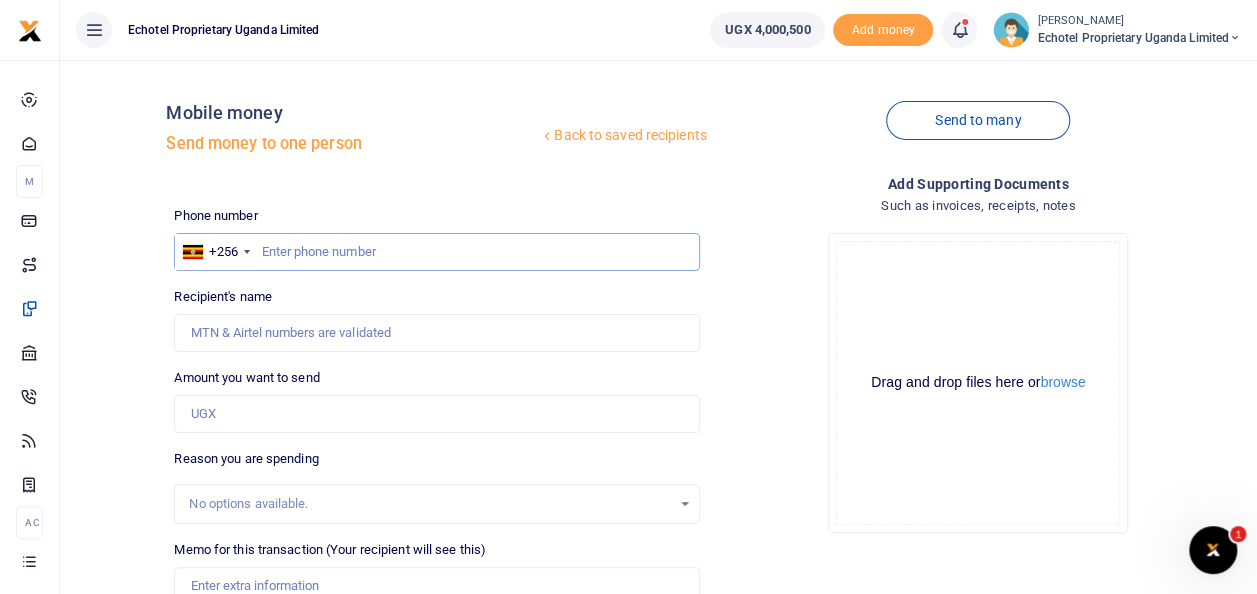 click at bounding box center (436, 252) 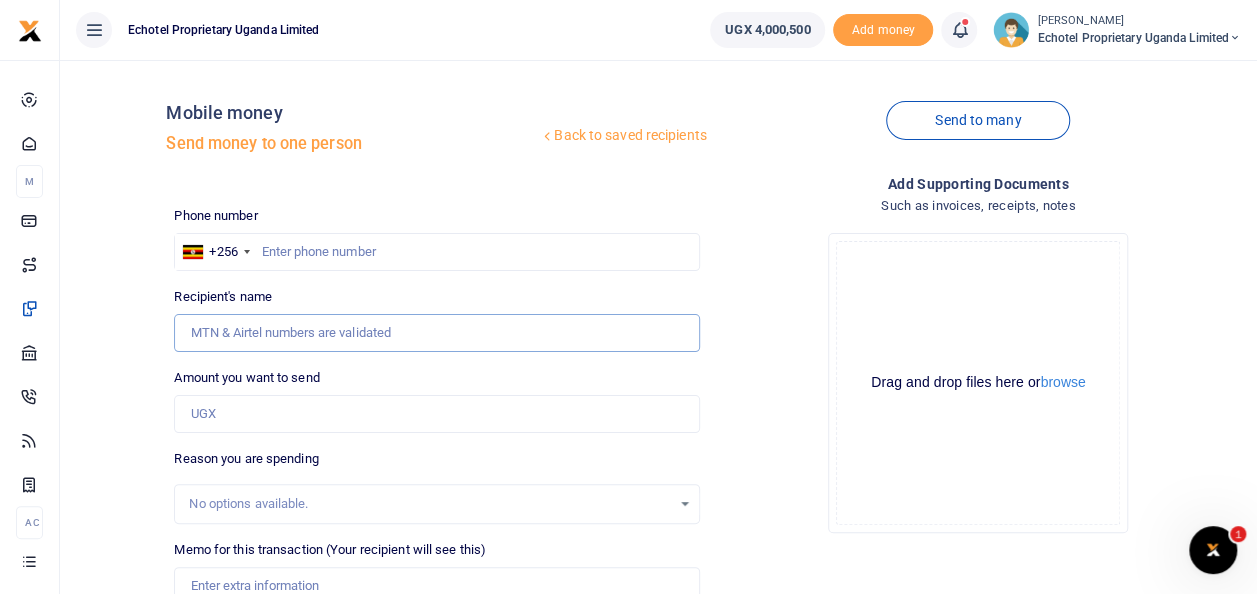 drag, startPoint x: 258, startPoint y: 335, endPoint x: 262, endPoint y: 322, distance: 13.601471 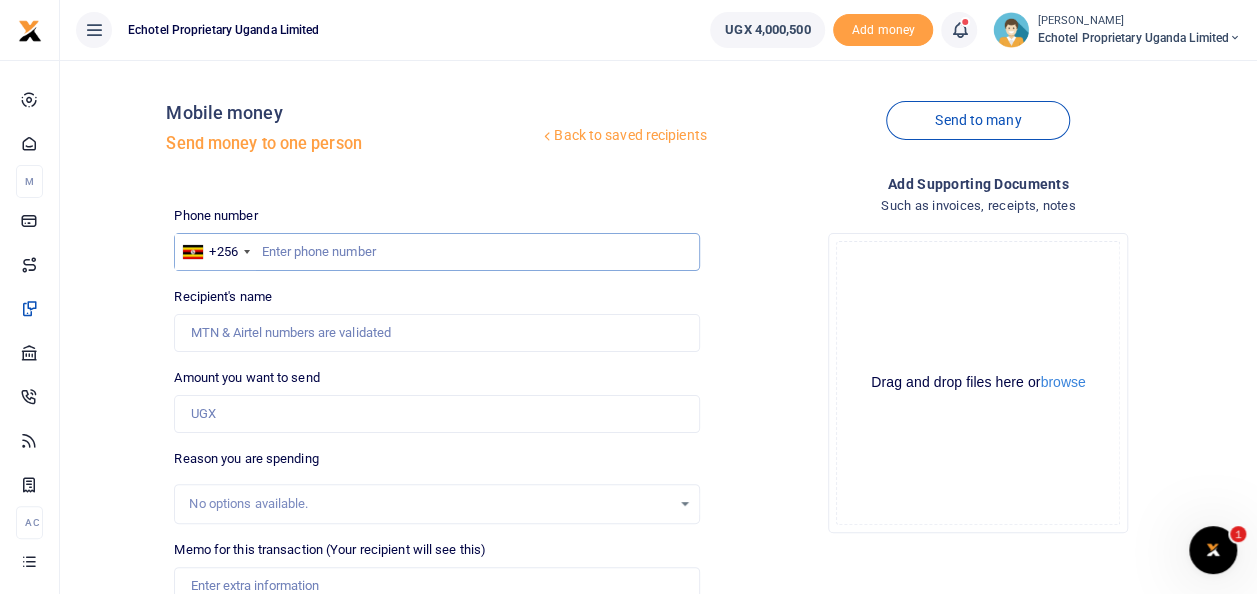 click at bounding box center [436, 252] 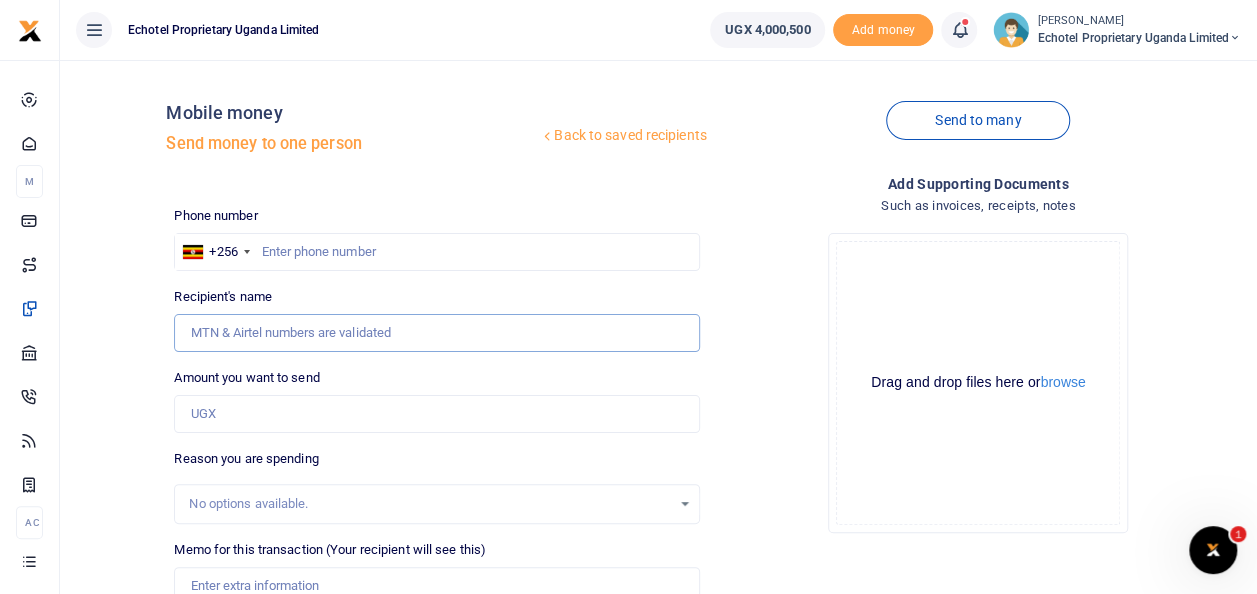 click on "Recipient's name" at bounding box center (436, 333) 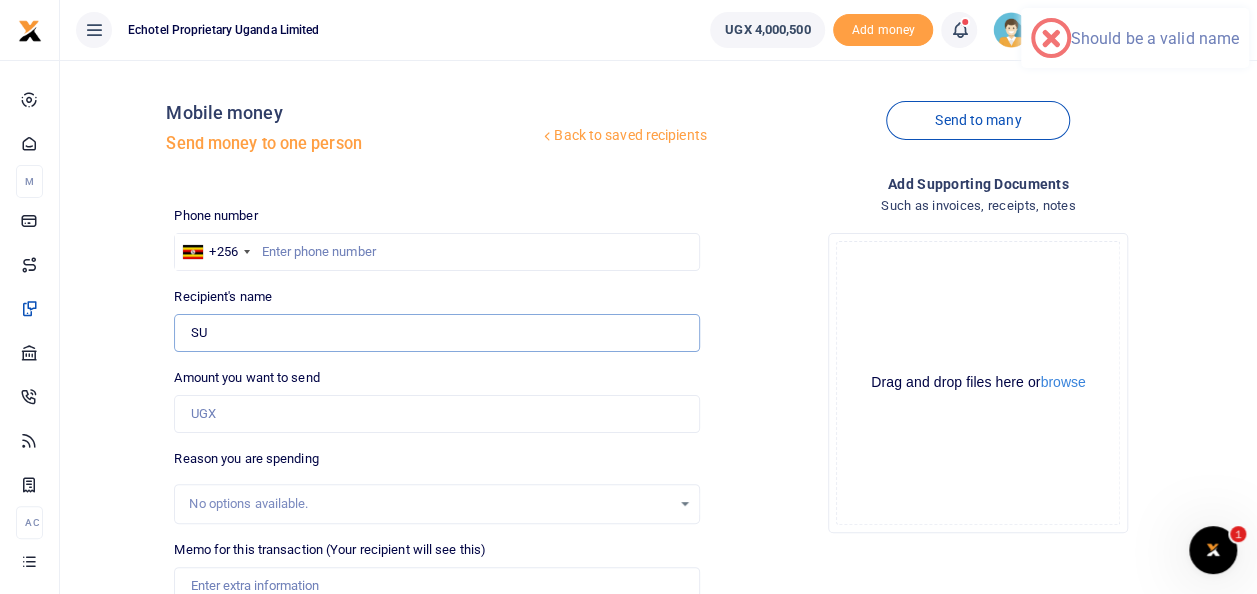 type on "Susan Nafula" 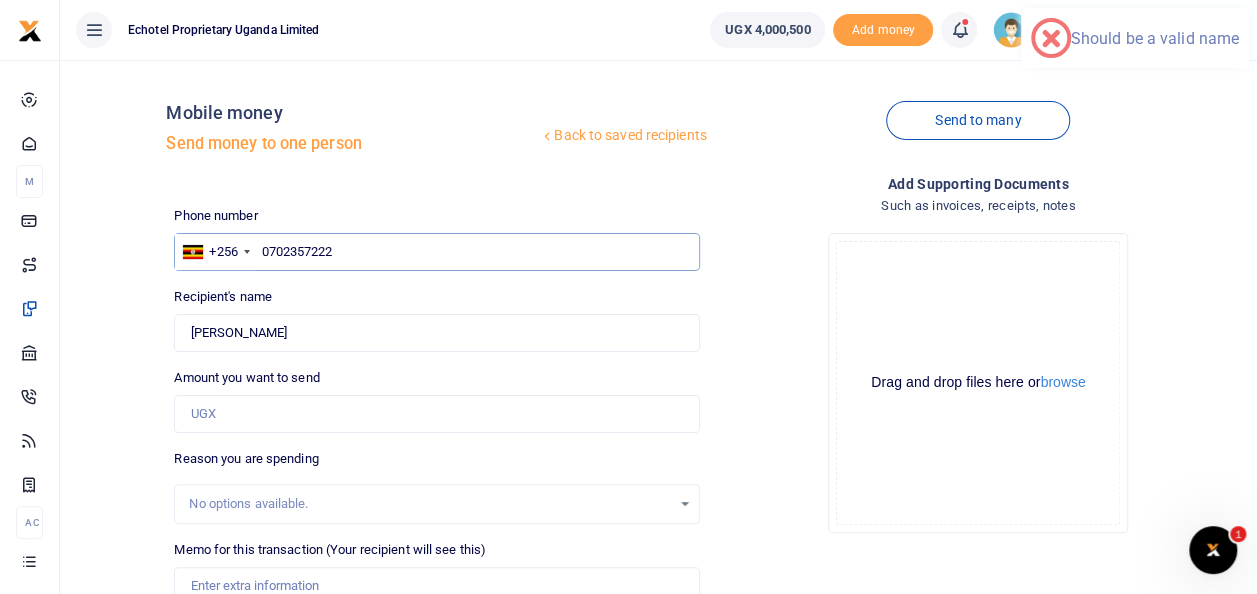 click on "0702357222" at bounding box center (436, 252) 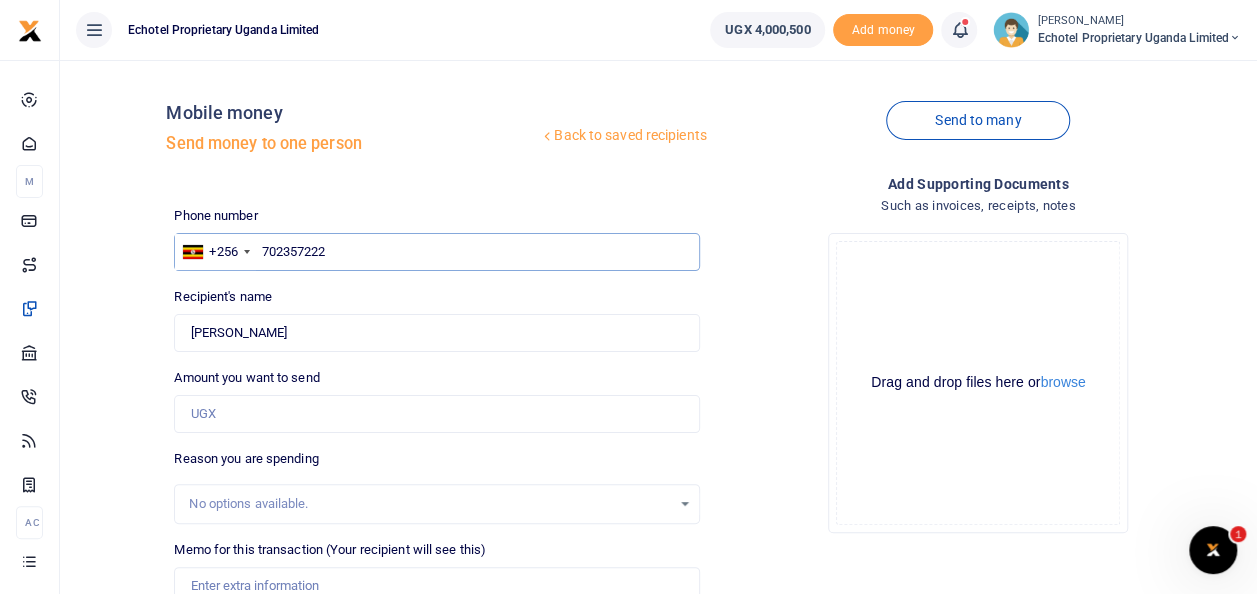 type on "702357222" 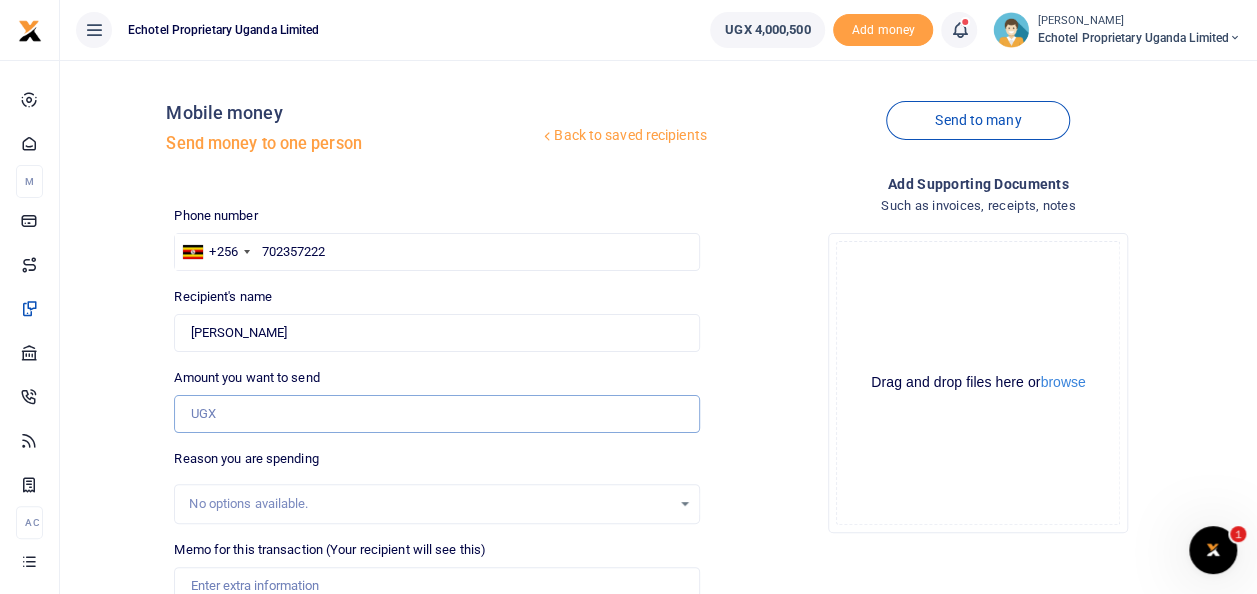 click on "Amount you want to send" at bounding box center (436, 414) 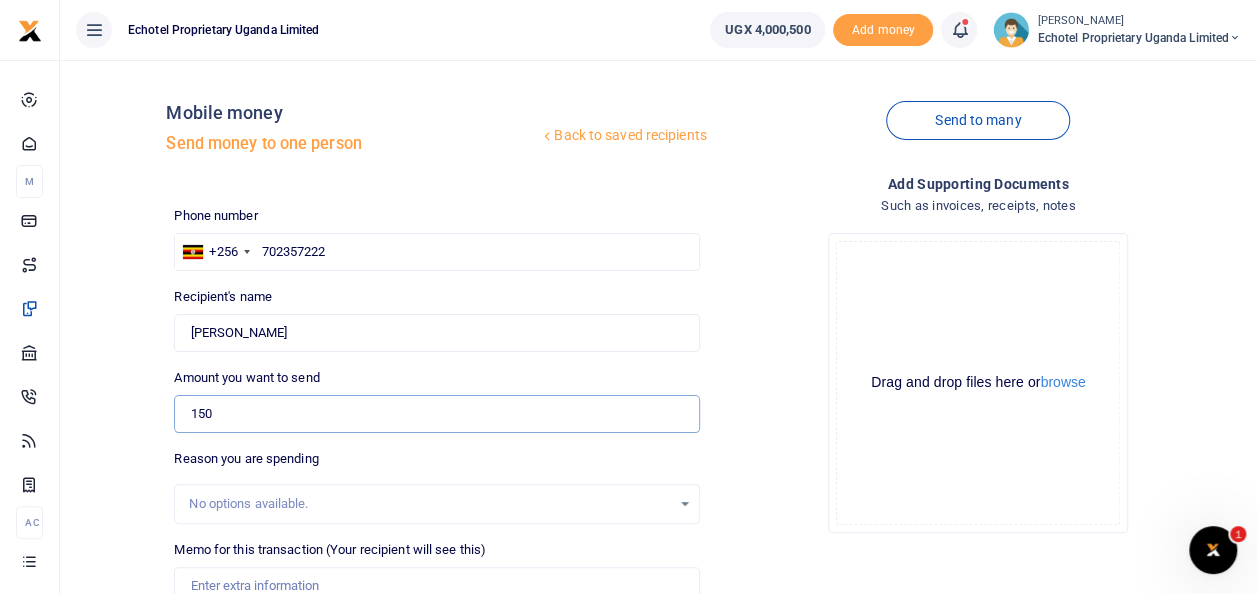 type on "150,000" 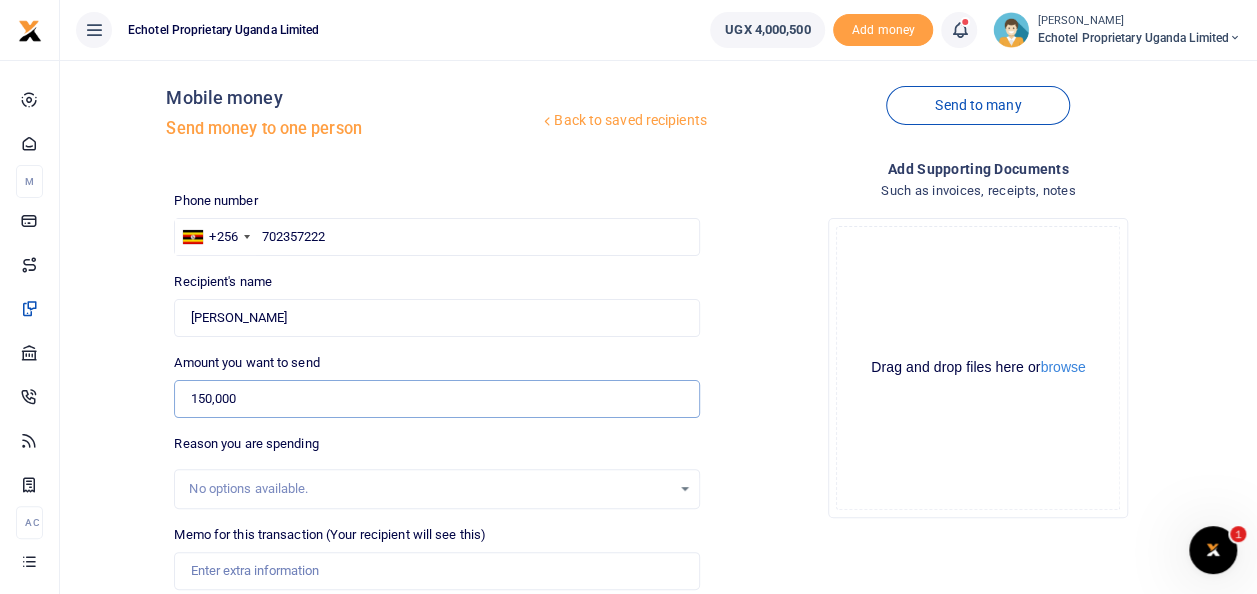 scroll, scrollTop: 100, scrollLeft: 0, axis: vertical 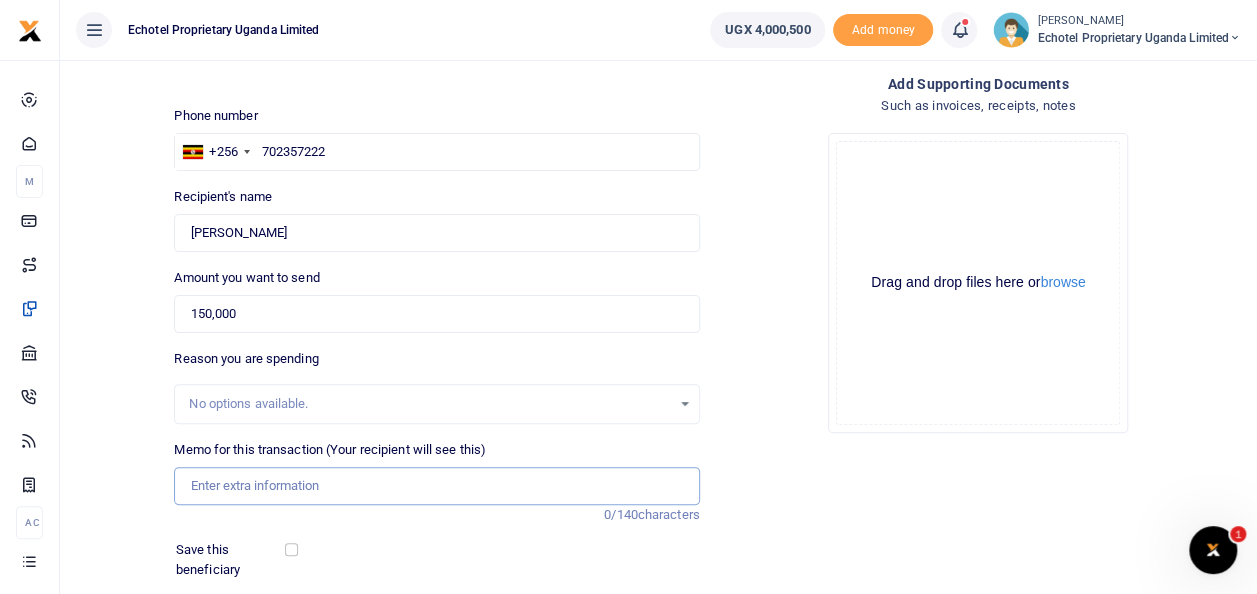 click on "Memo for this transaction (Your recipient will see this)" at bounding box center (436, 486) 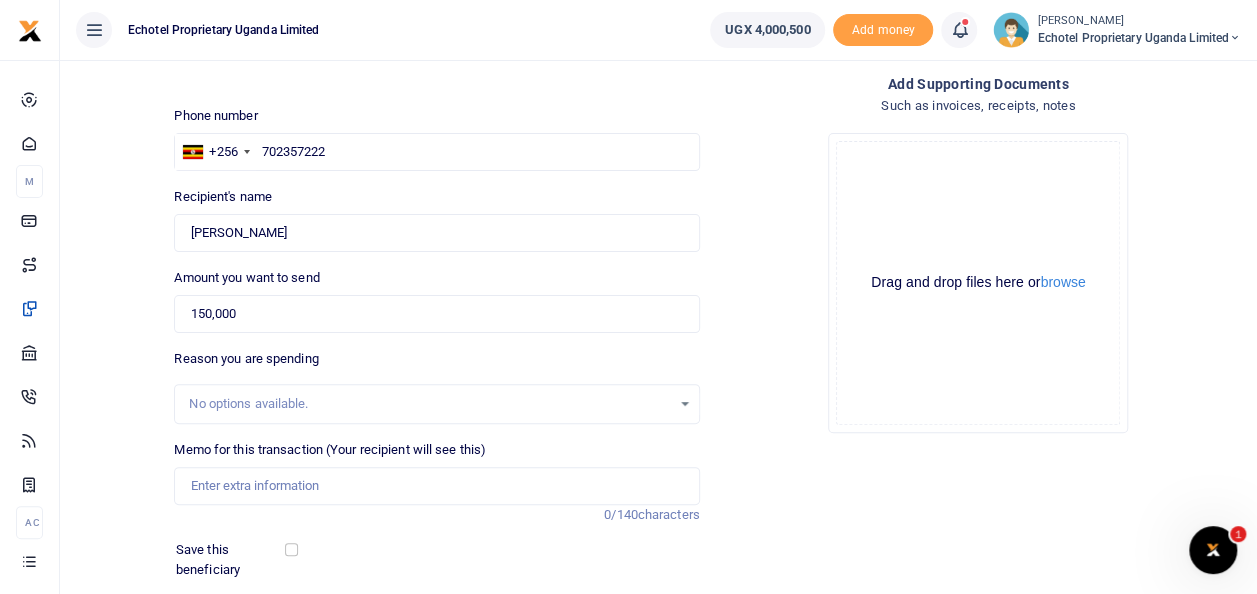 click on "No options available." at bounding box center [429, 404] 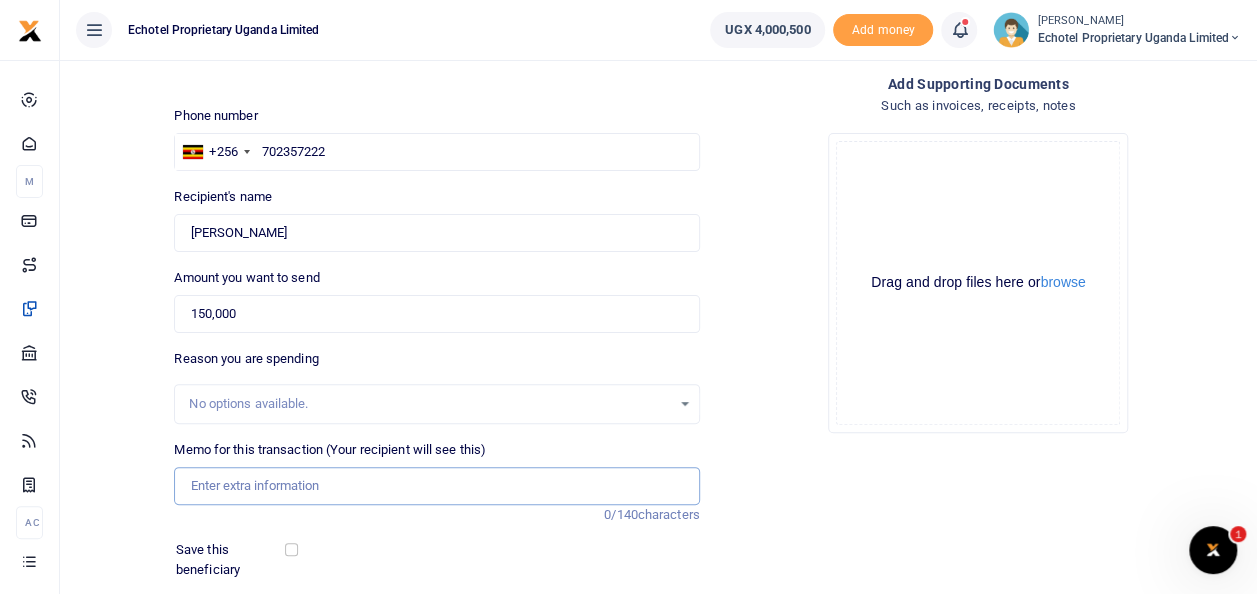 click on "Memo for this transaction (Your recipient will see this)" at bounding box center (436, 486) 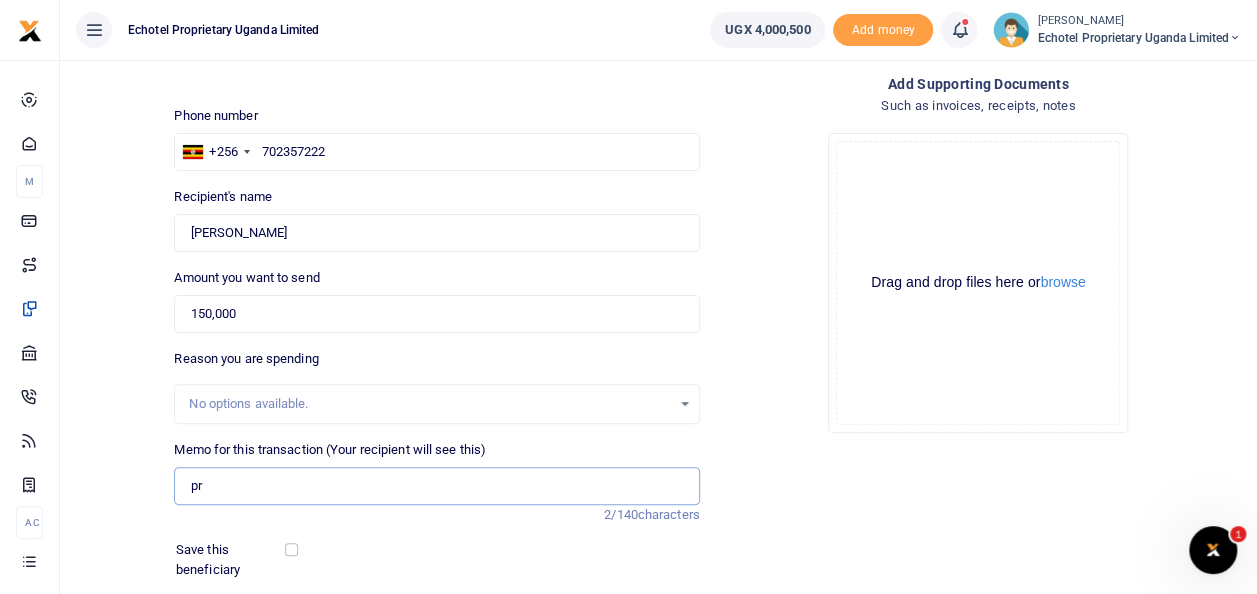 type on "p" 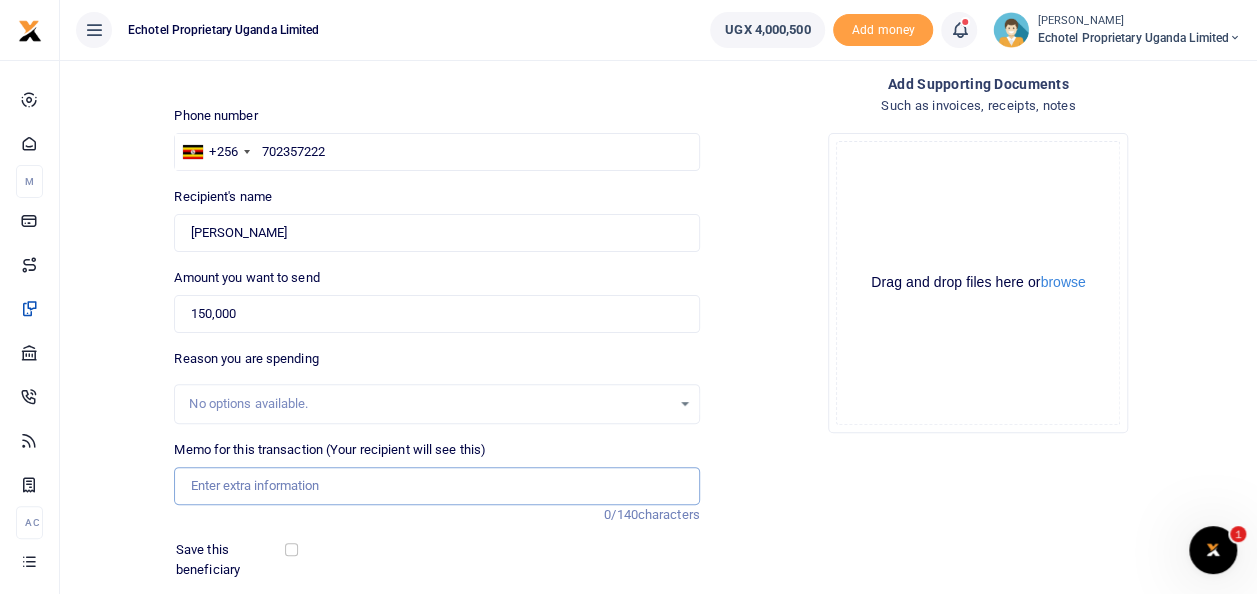 click on "Memo for this transaction (Your recipient will see this)" at bounding box center (436, 486) 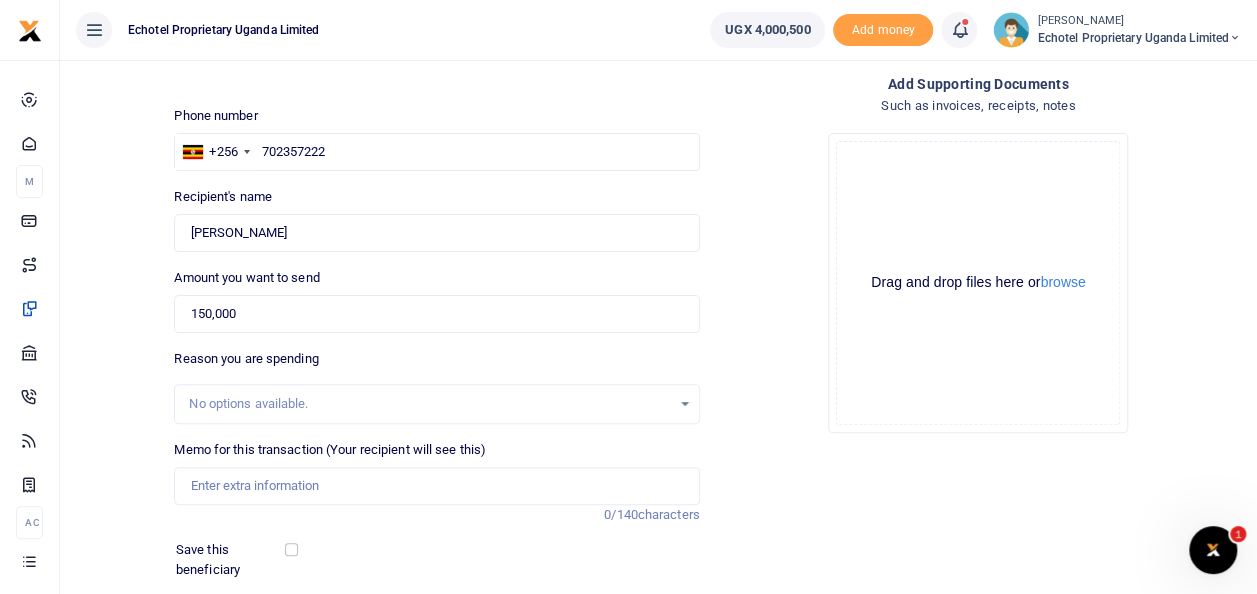 click on "Add supporting Documents
Such as invoices, receipts, notes
Drop your files here Drag and drop files here or  browse Powered by  Uppy" at bounding box center (978, 395) 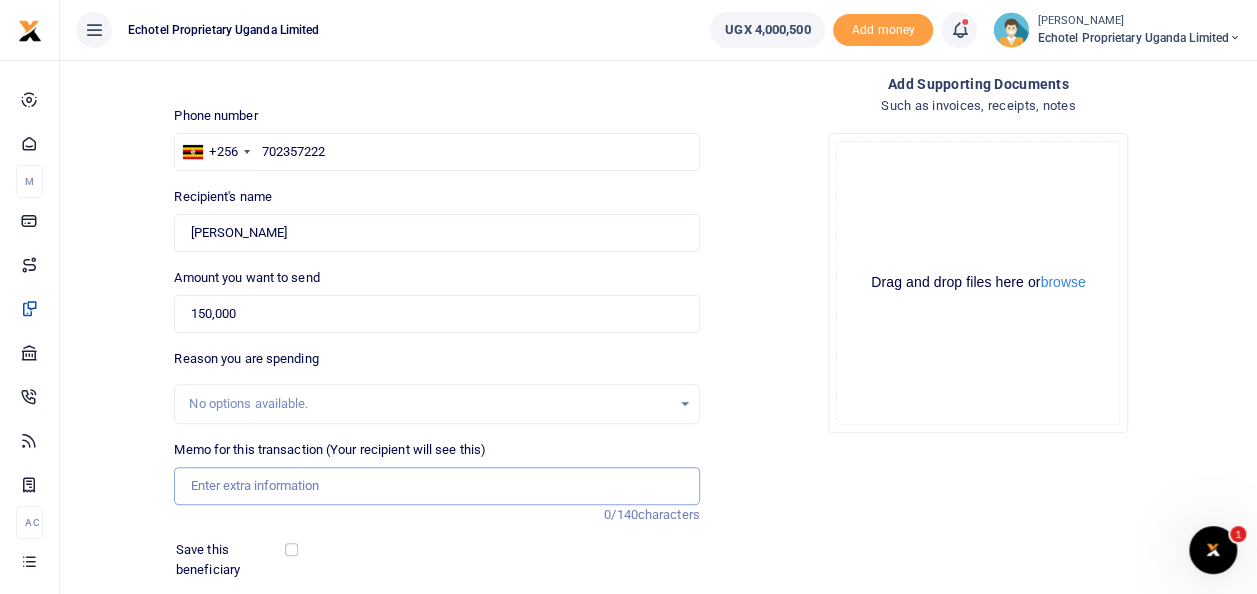 click on "Memo for this transaction (Your recipient will see this)" at bounding box center (436, 486) 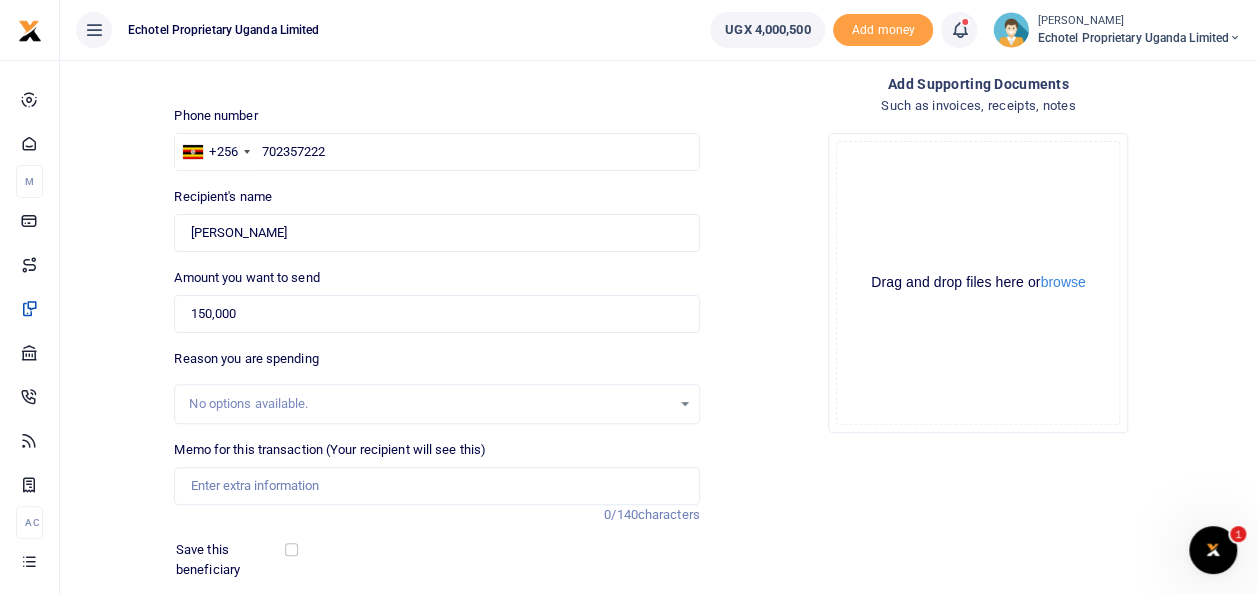 click on "Drop your files here Drag and drop files here or  browse Powered by  Uppy" at bounding box center (978, 283) 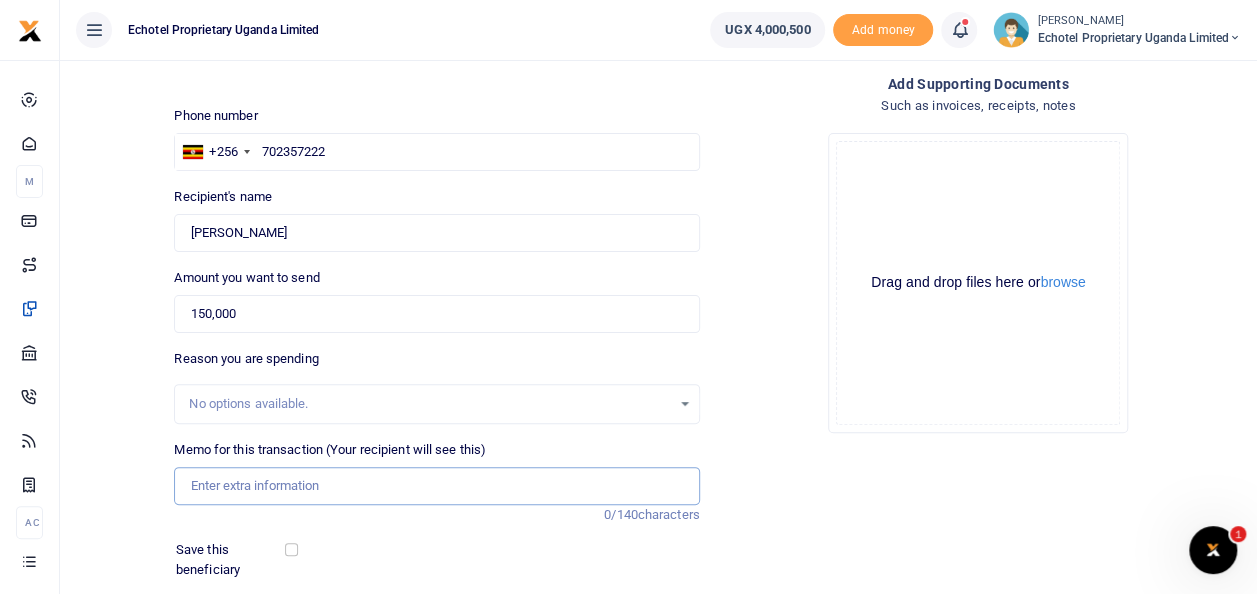 click on "Memo for this transaction (Your recipient will see this)" at bounding box center [436, 486] 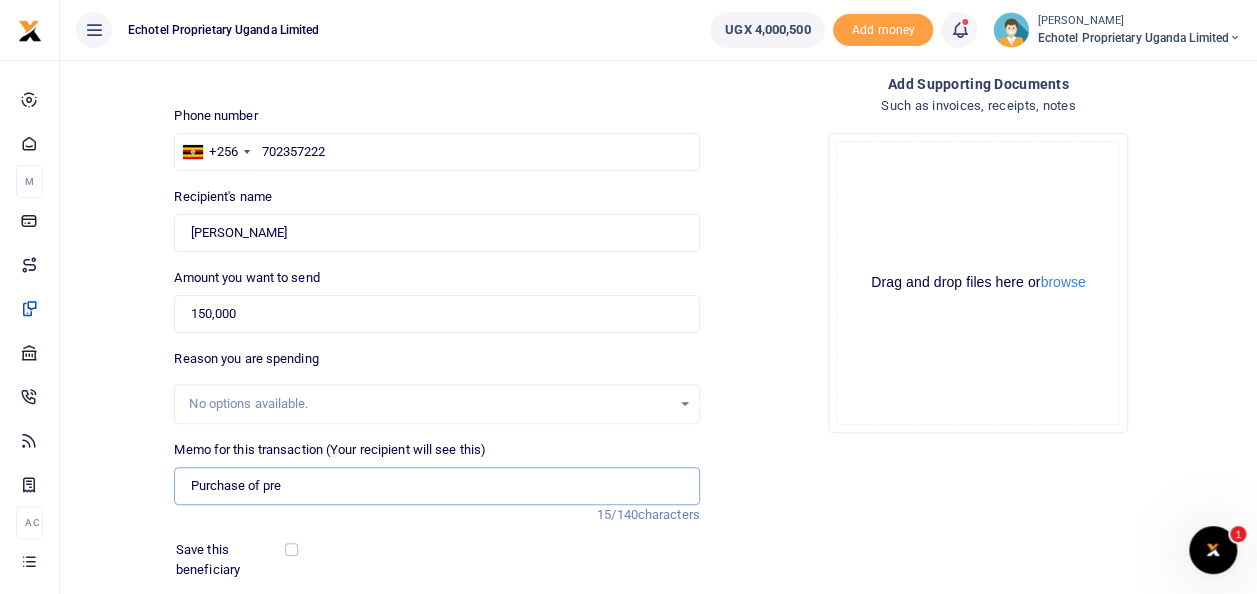 click on "Purchase of pre" at bounding box center [436, 486] 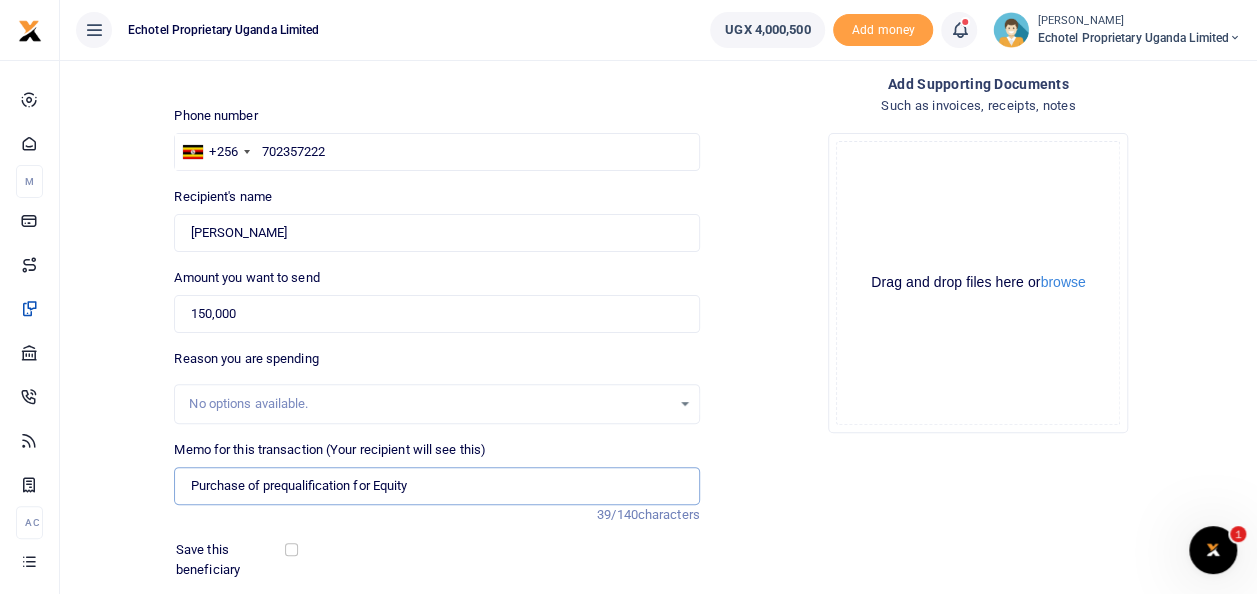 type on "Purchase of prequalification for Equity" 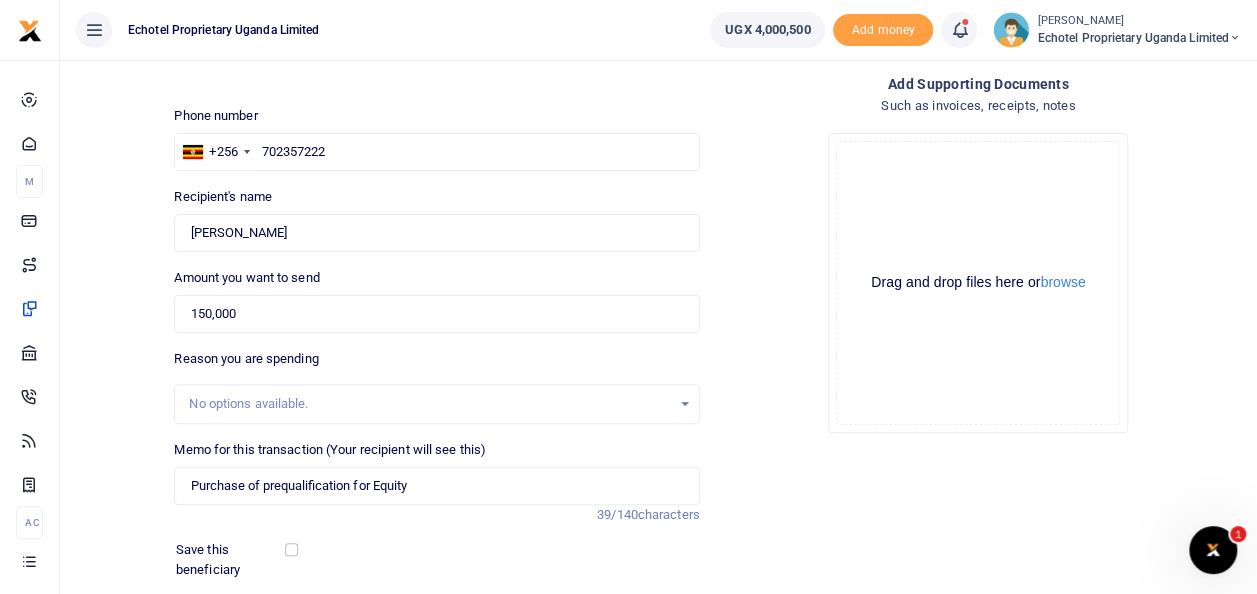 click on "Drop your files here Drag and drop files here or  browse Powered by  Uppy" at bounding box center [978, 283] 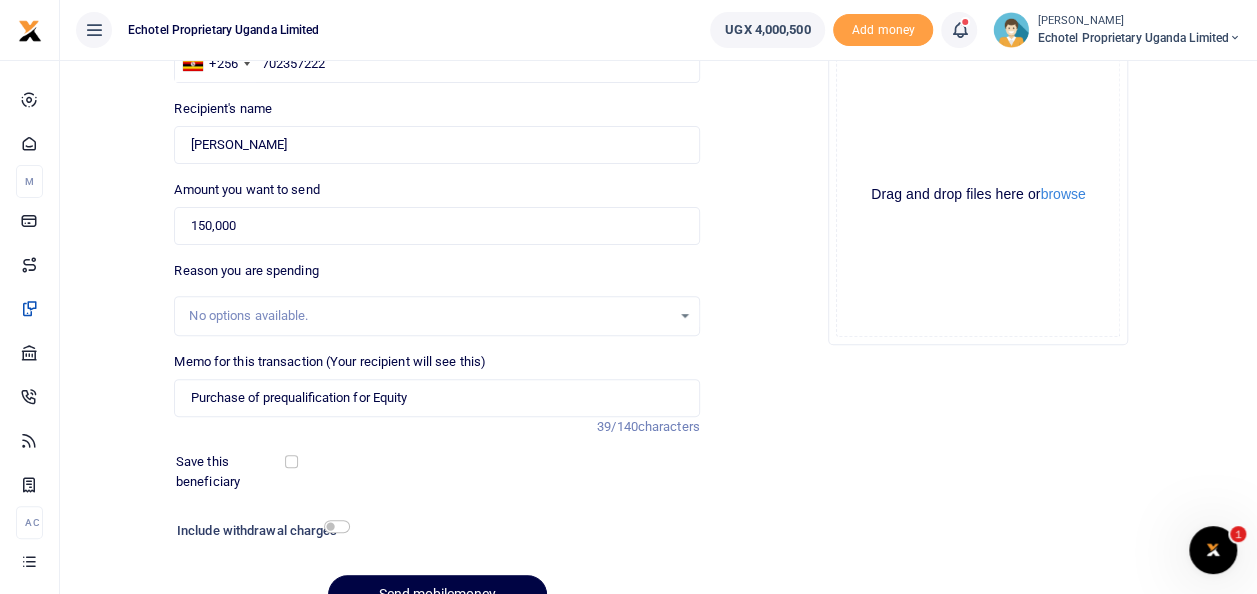scroll, scrollTop: 290, scrollLeft: 0, axis: vertical 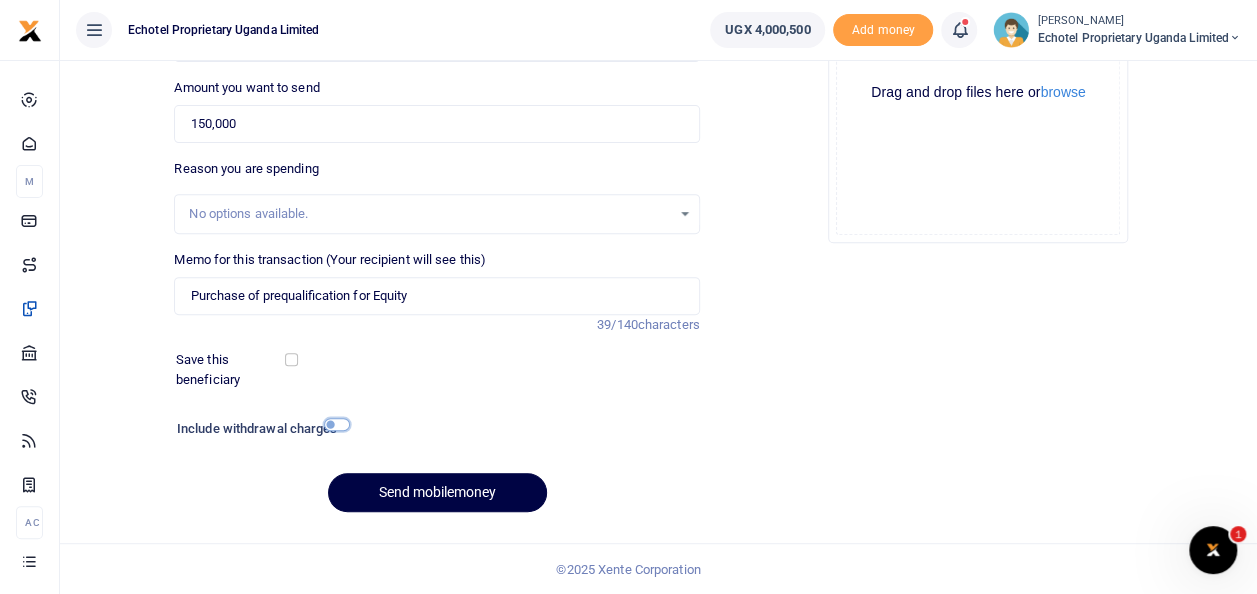 click at bounding box center (337, 424) 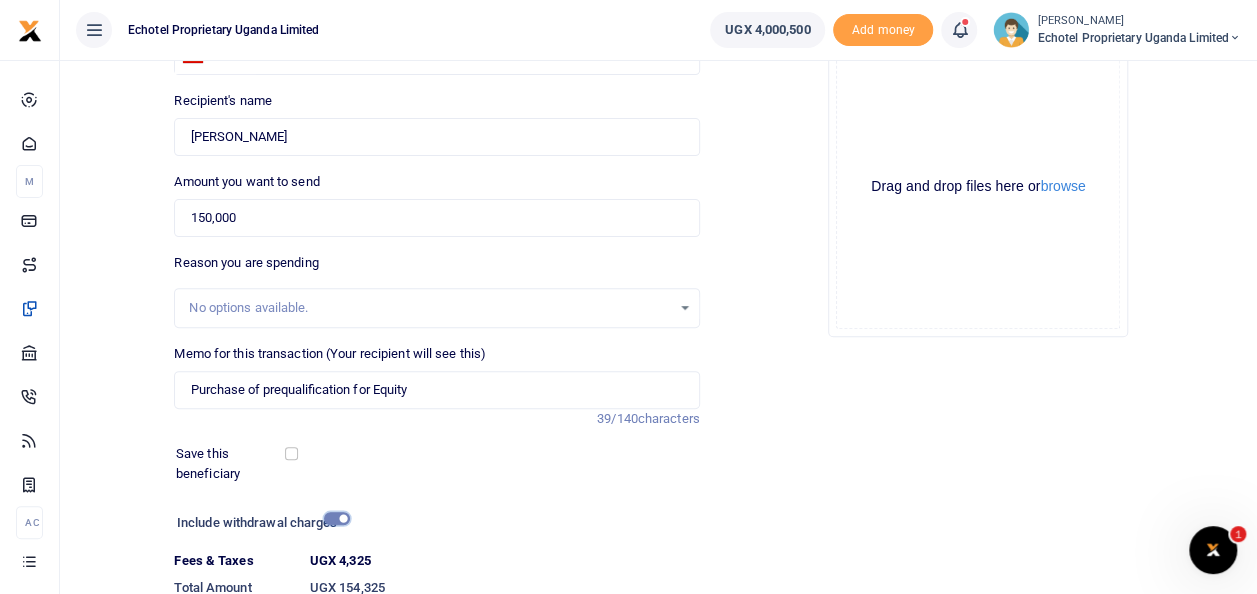 scroll, scrollTop: 290, scrollLeft: 0, axis: vertical 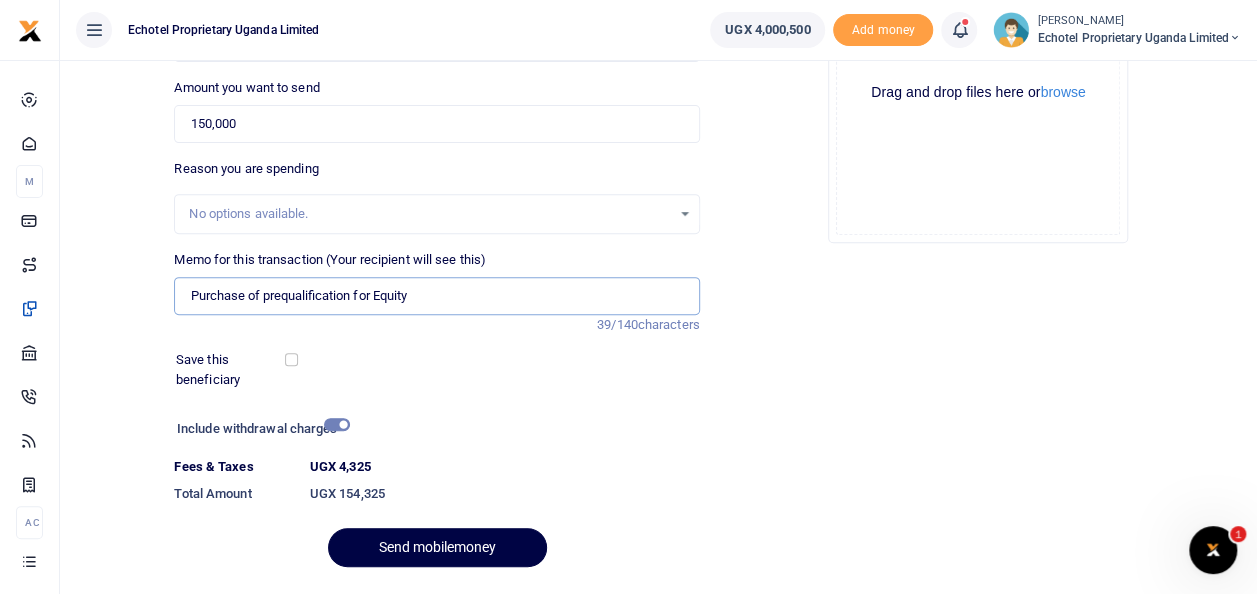 click on "Purchase of prequalification for Equity" at bounding box center (436, 296) 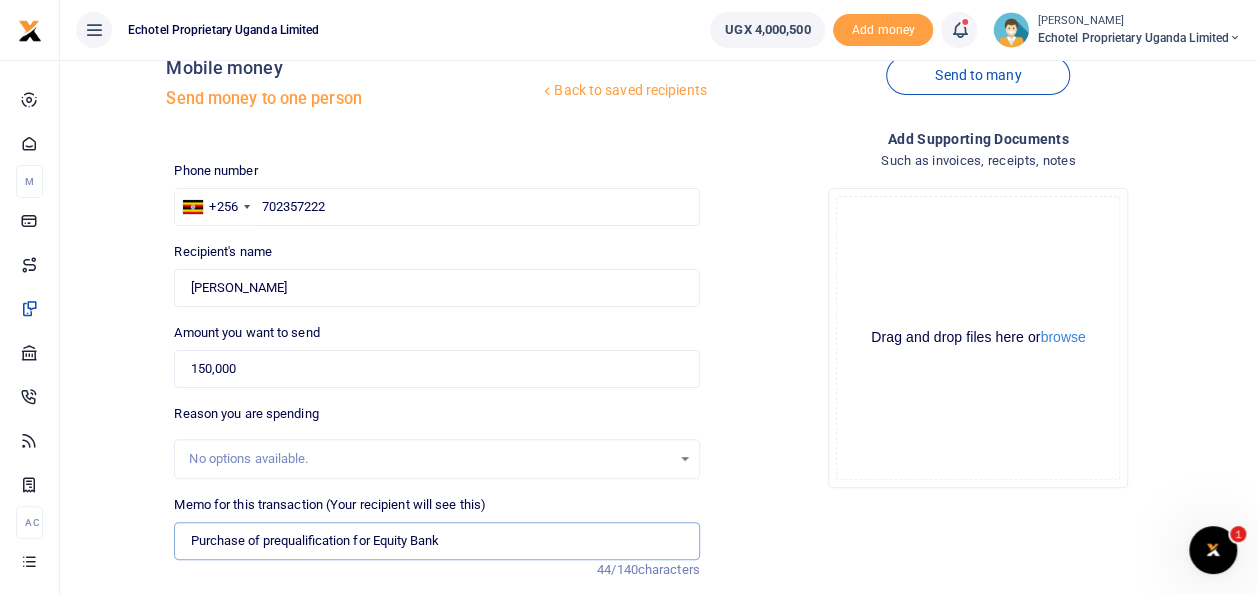 scroll, scrollTop: 345, scrollLeft: 0, axis: vertical 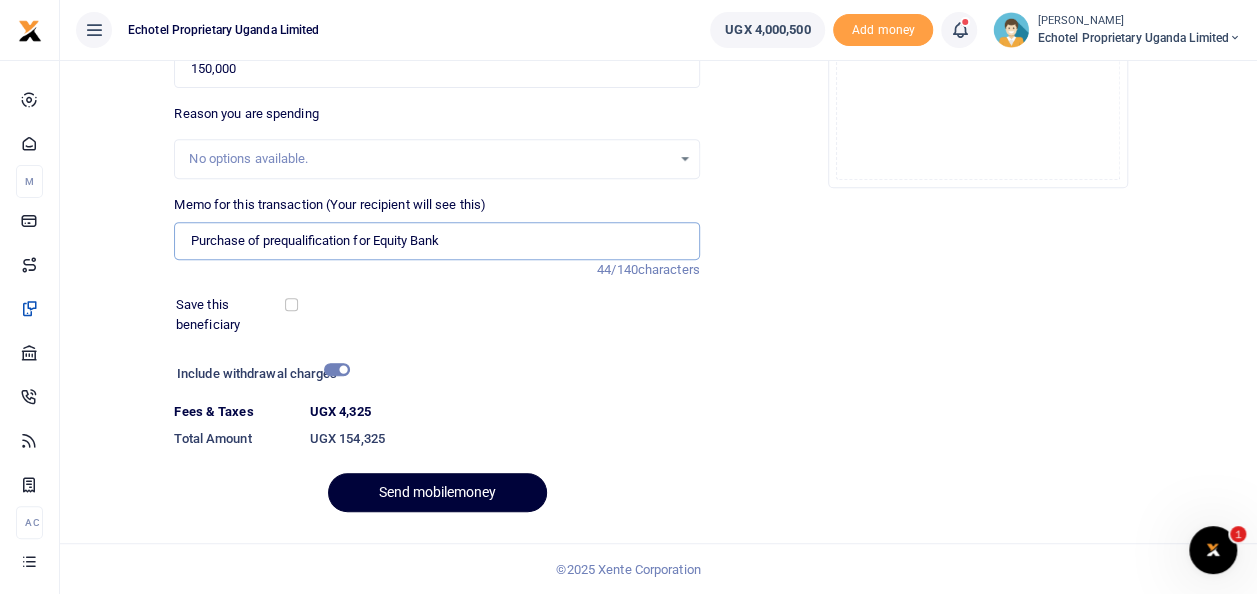 type on "Purchase of prequalification for Equity Bank" 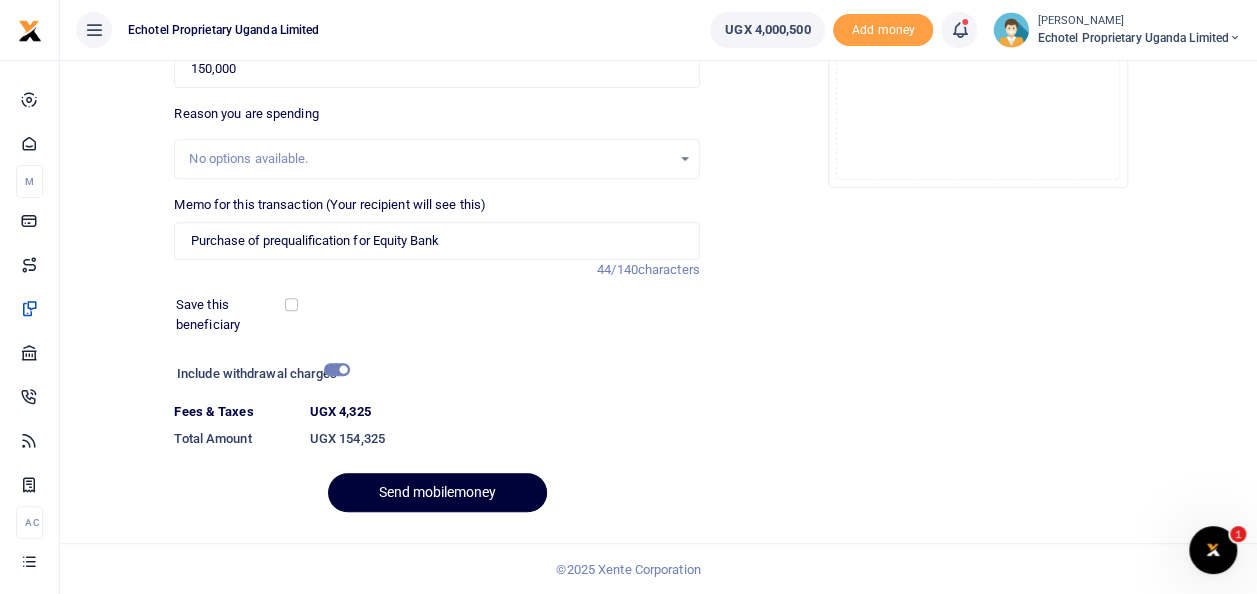 click on "Send mobilemoney" at bounding box center (437, 492) 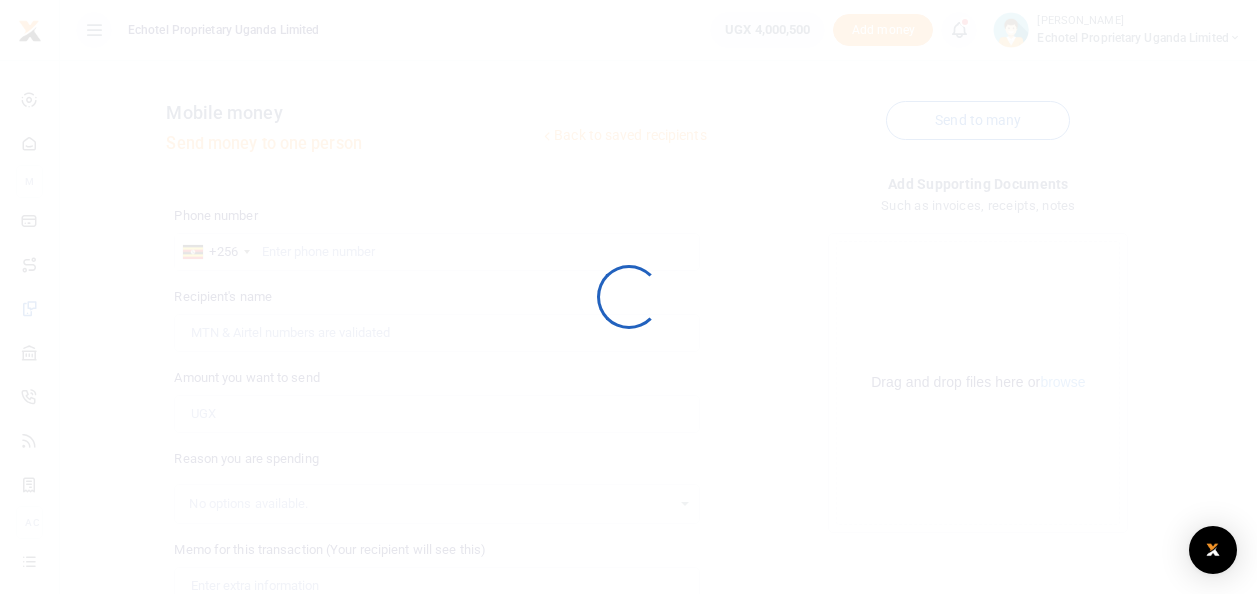 scroll, scrollTop: 290, scrollLeft: 0, axis: vertical 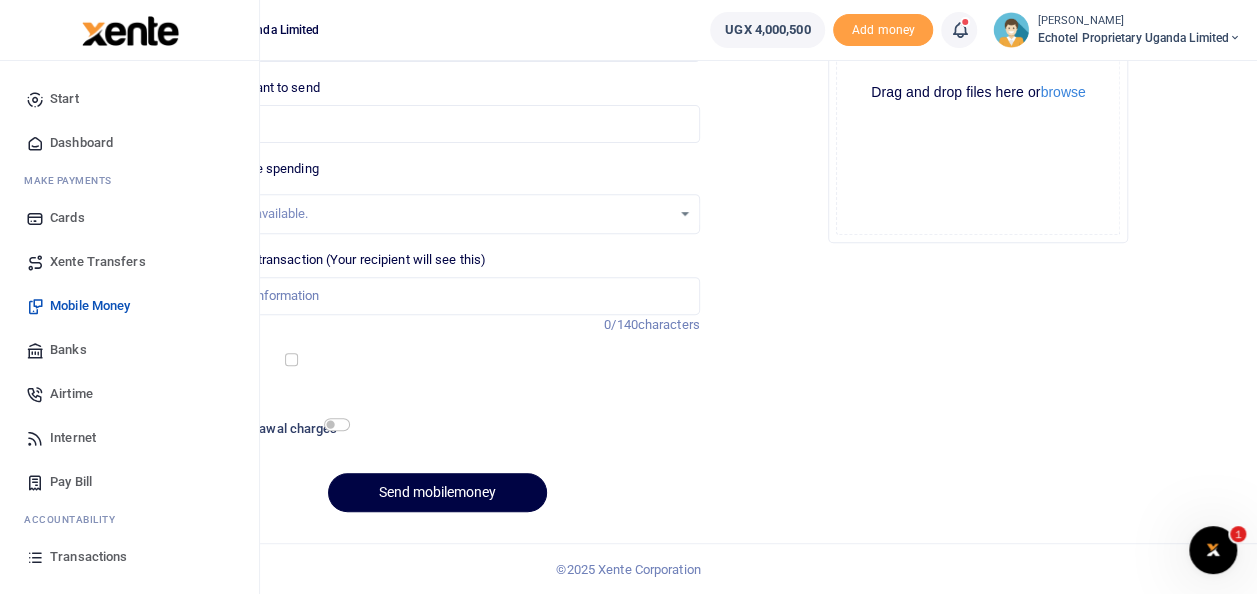 click on "Transactions" at bounding box center [88, 557] 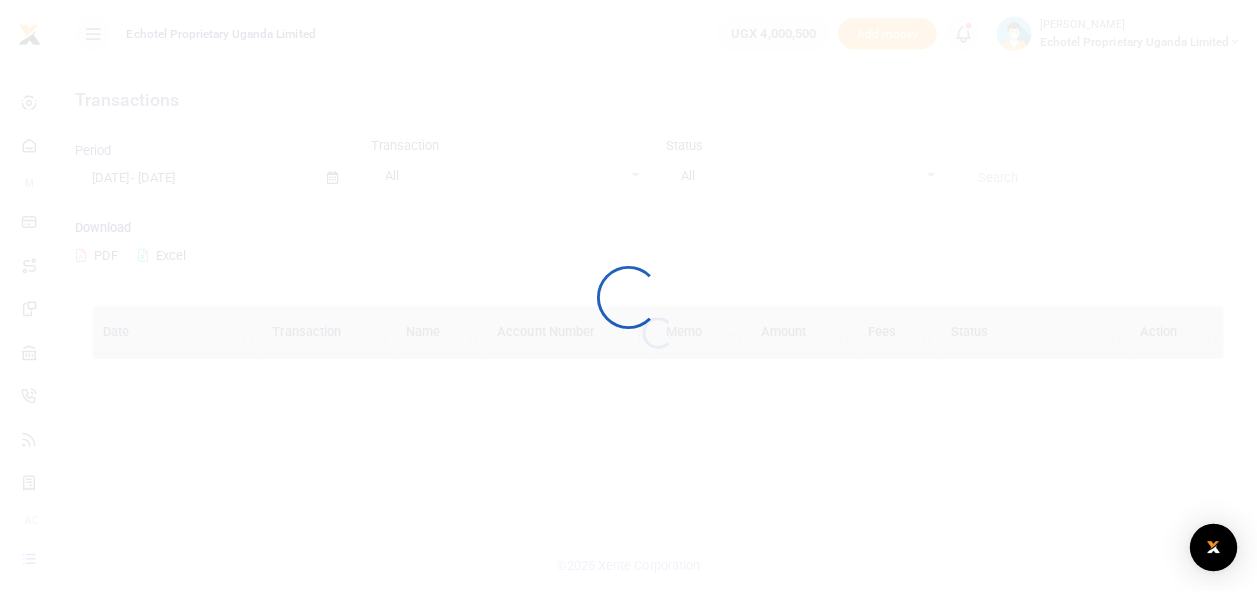 scroll, scrollTop: 0, scrollLeft: 0, axis: both 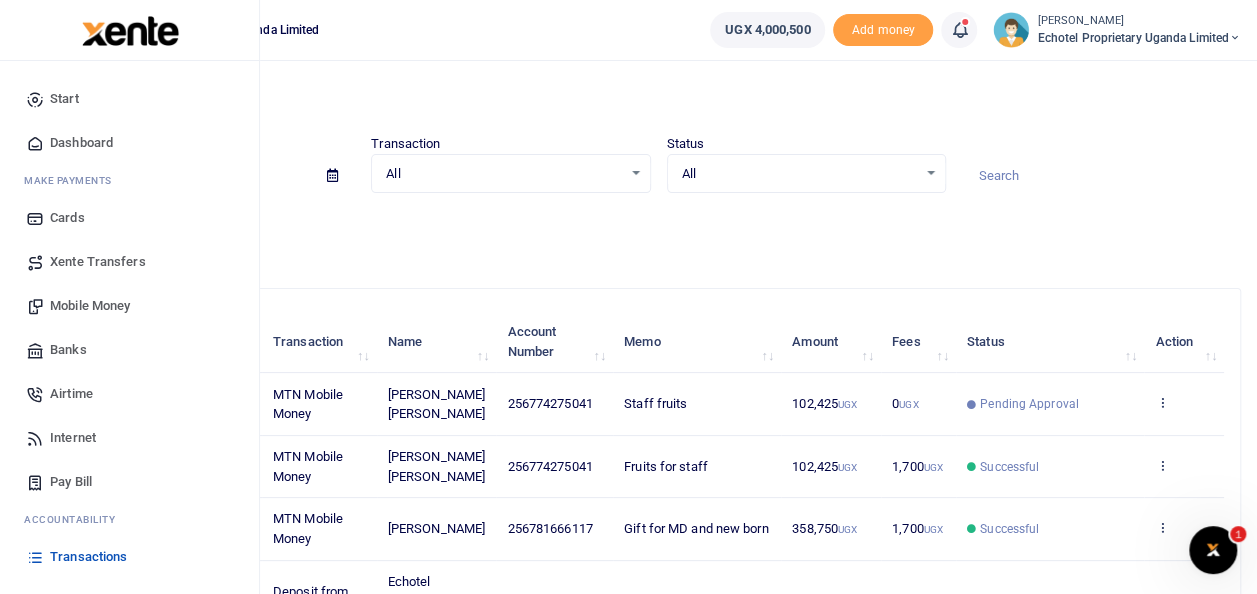 click on "Transactions" at bounding box center [88, 557] 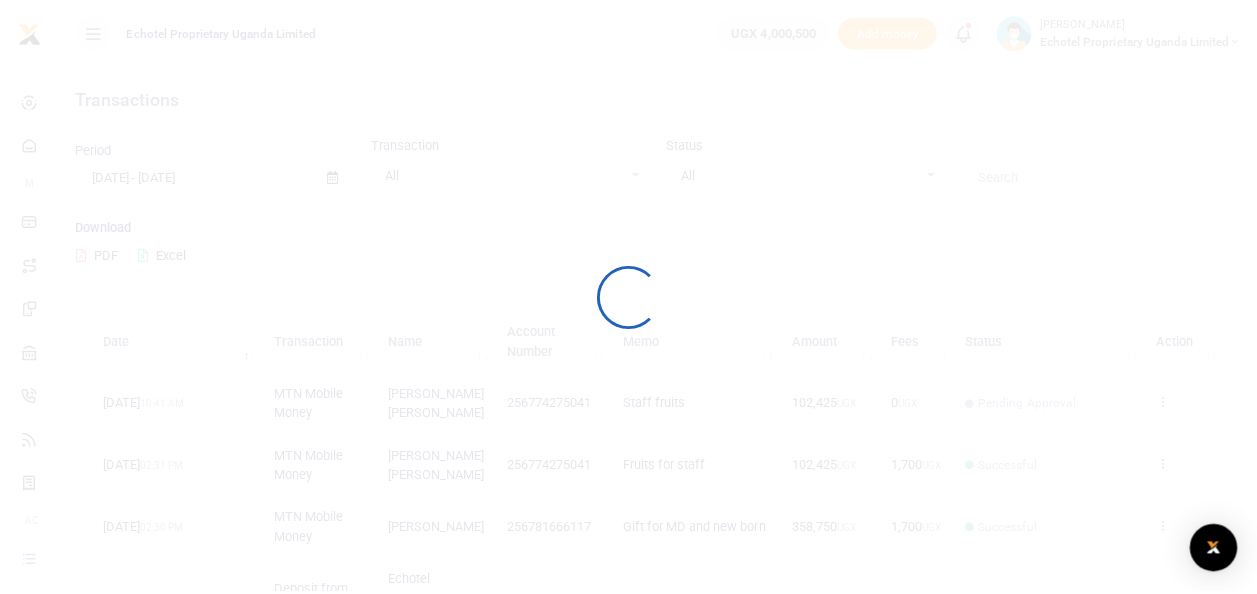 scroll, scrollTop: 0, scrollLeft: 0, axis: both 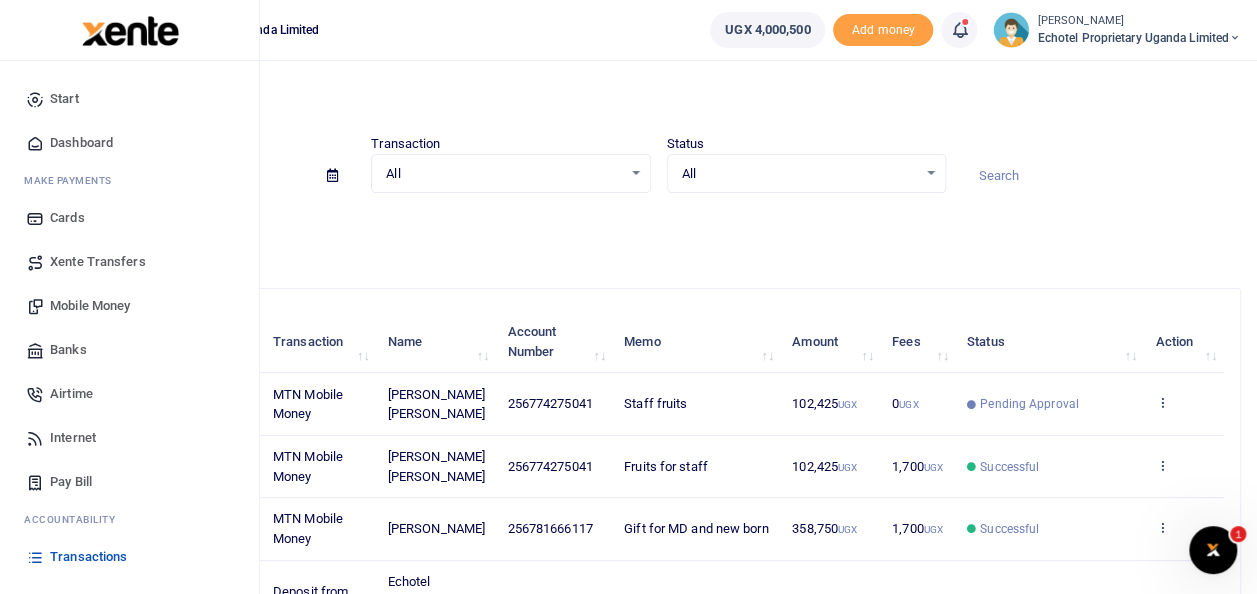 click on "Transactions" at bounding box center [88, 557] 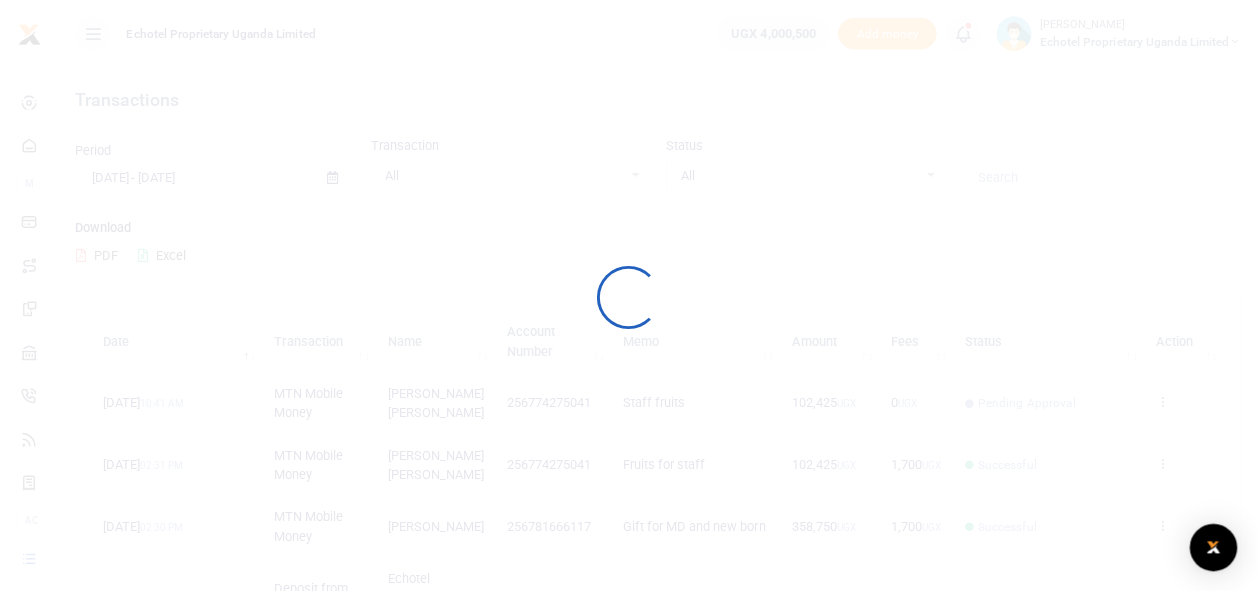 scroll, scrollTop: 0, scrollLeft: 0, axis: both 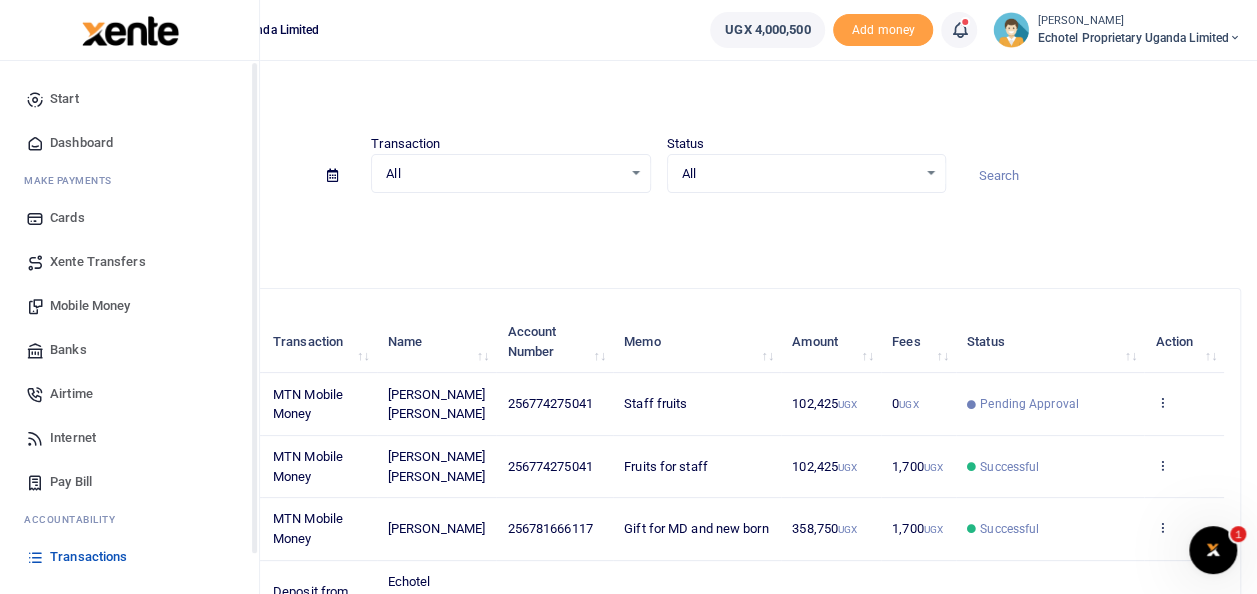 click on "Transactions" at bounding box center (88, 557) 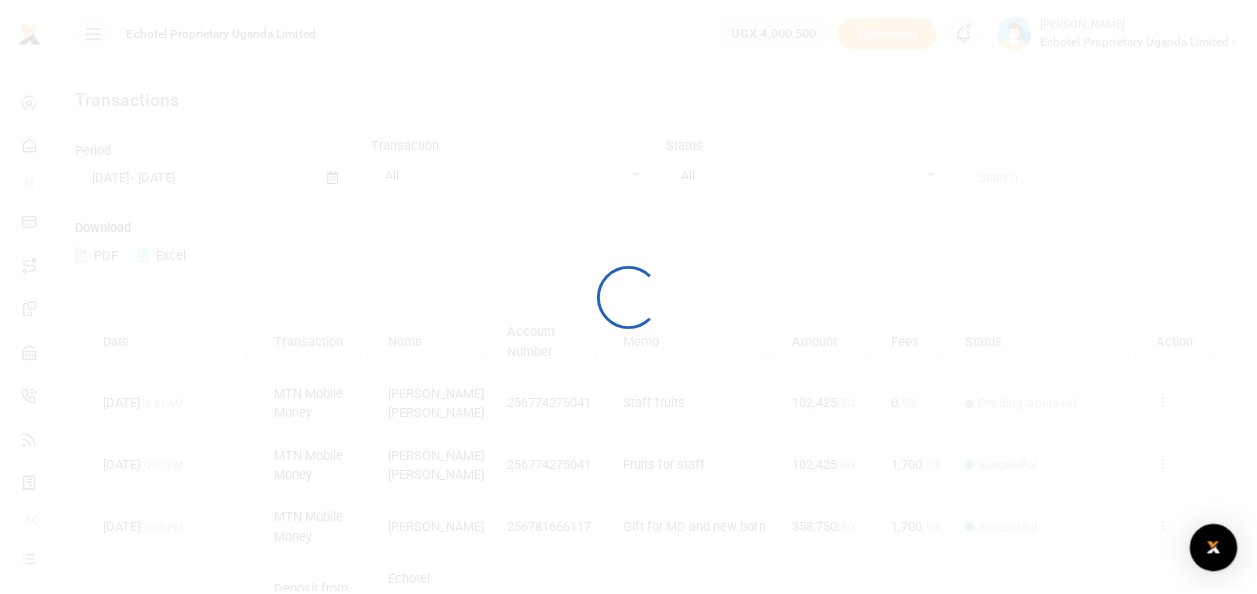 scroll, scrollTop: 0, scrollLeft: 0, axis: both 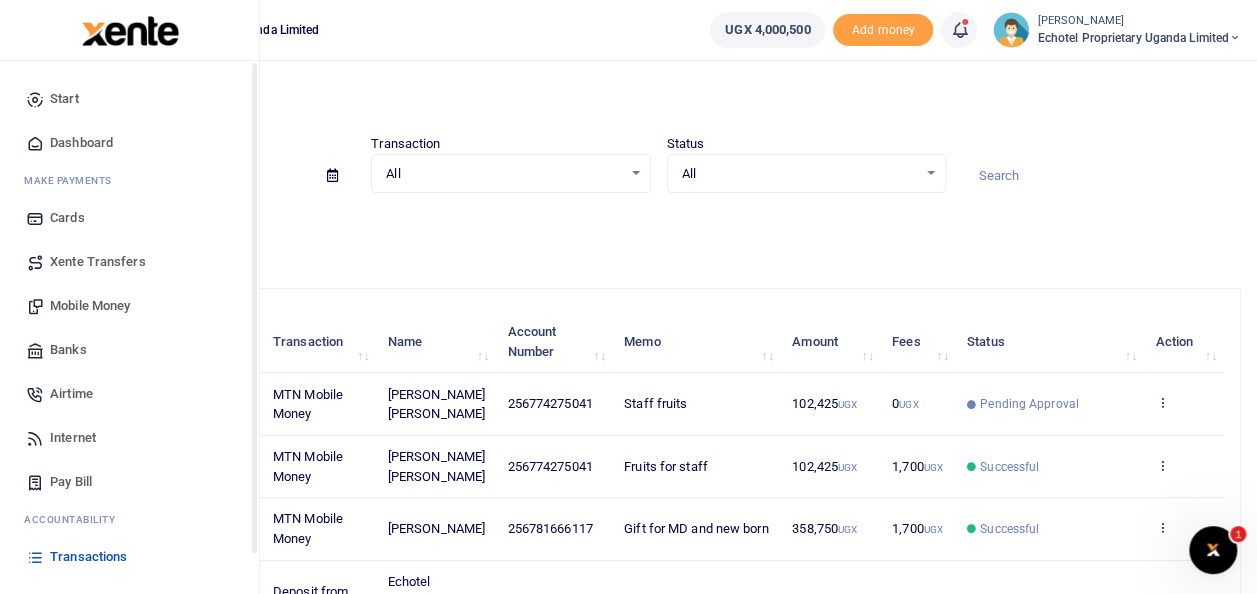 click on "Transactions" at bounding box center (88, 557) 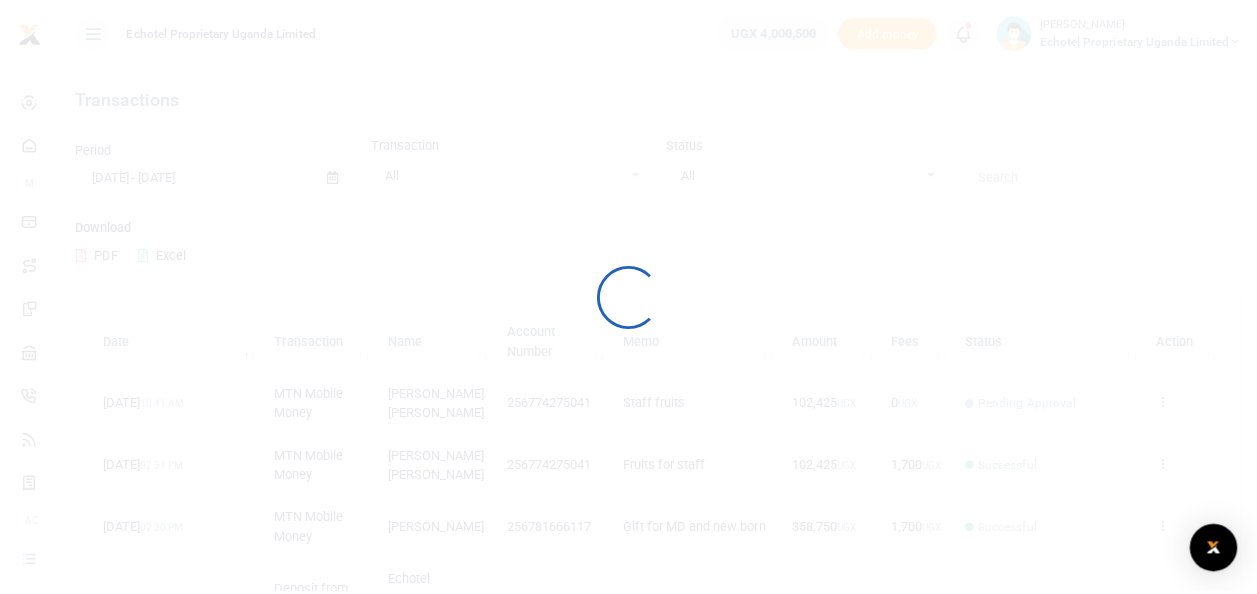 scroll, scrollTop: 0, scrollLeft: 0, axis: both 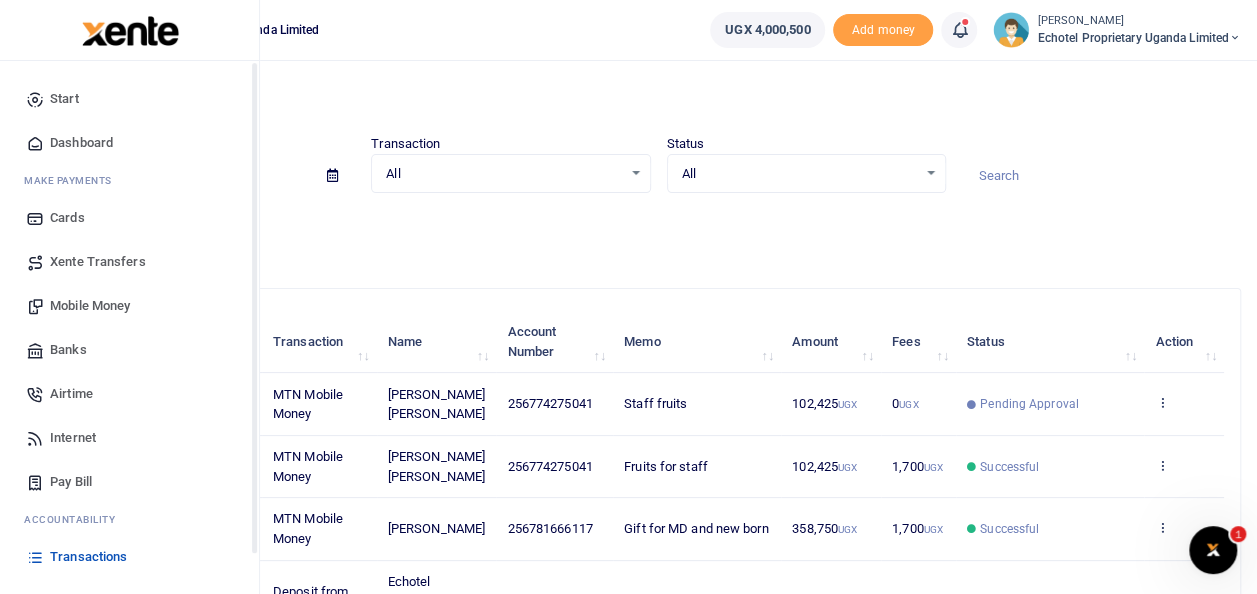 click at bounding box center [35, 557] 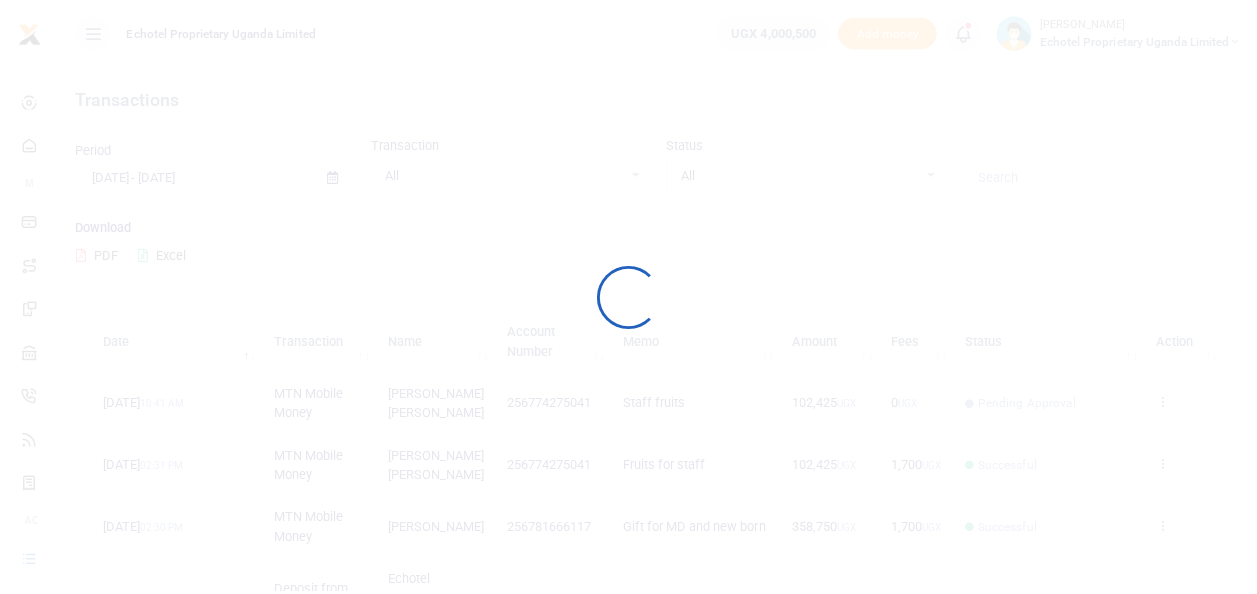 scroll, scrollTop: 0, scrollLeft: 0, axis: both 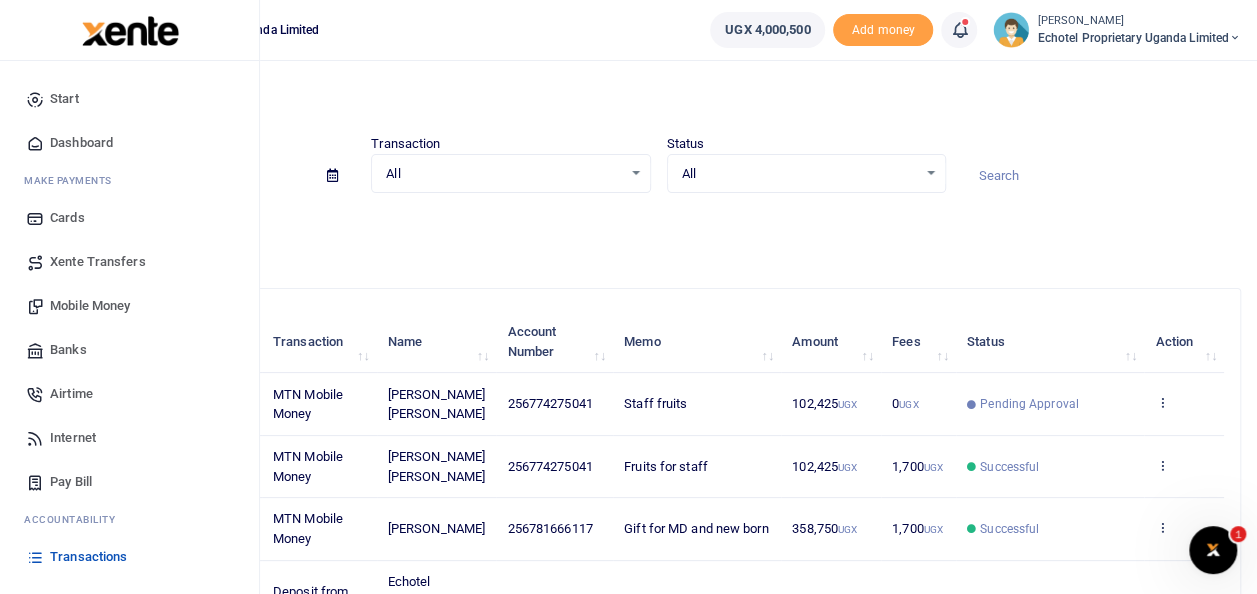 click on "Mobile Money" at bounding box center (90, 306) 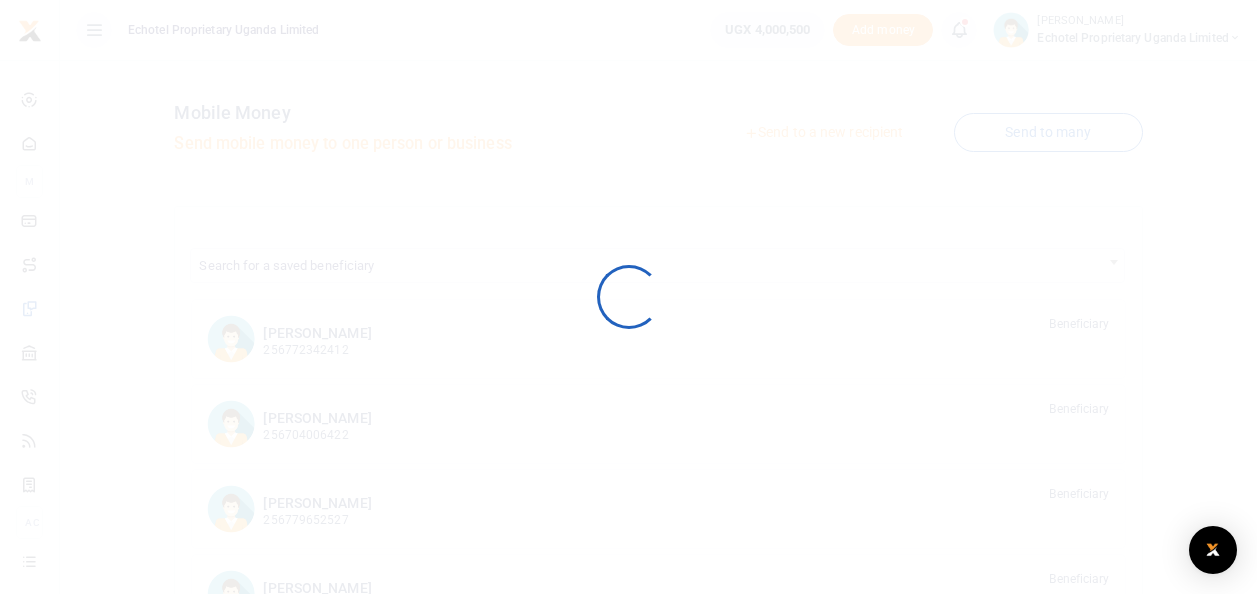 scroll, scrollTop: 0, scrollLeft: 0, axis: both 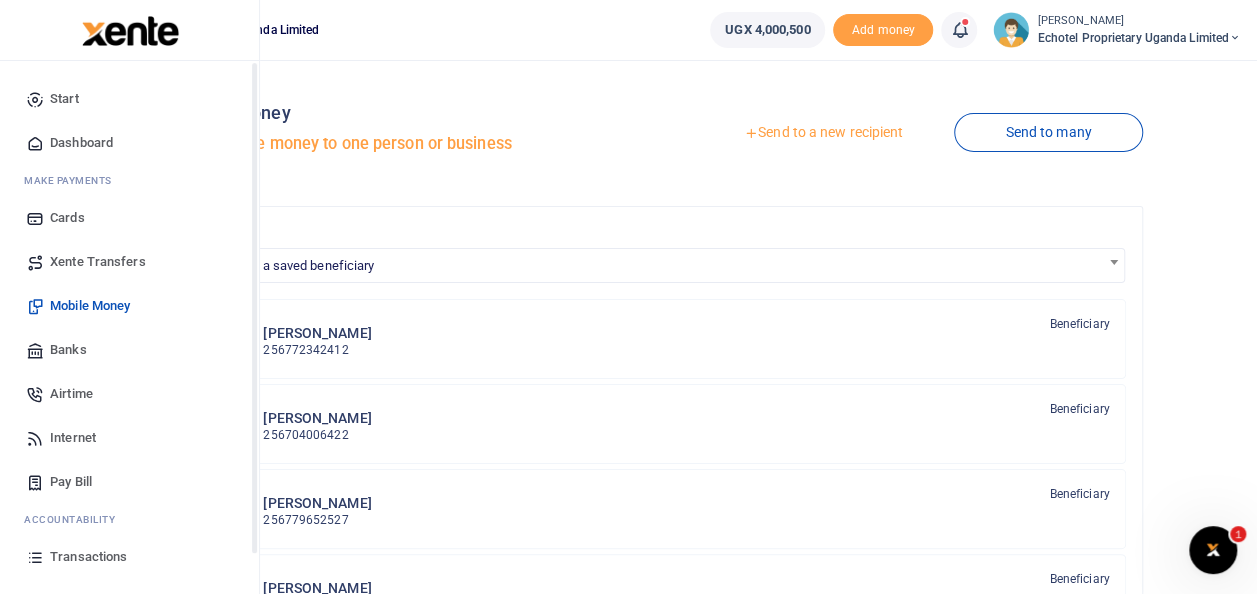 click on "Transactions" at bounding box center (88, 557) 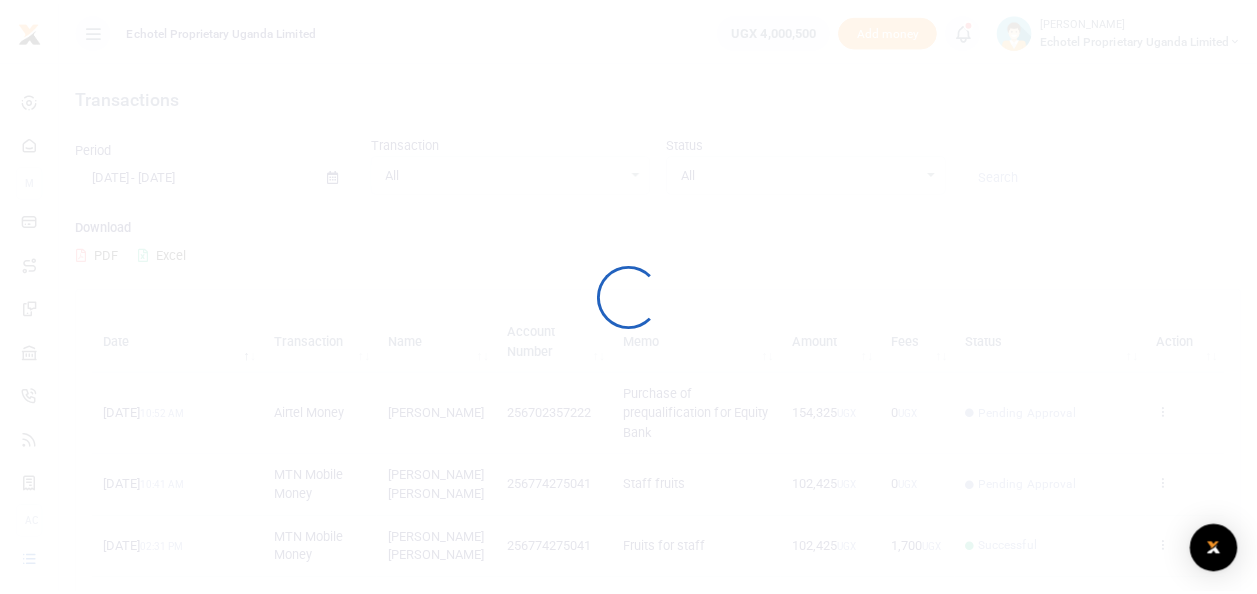 scroll, scrollTop: 0, scrollLeft: 0, axis: both 